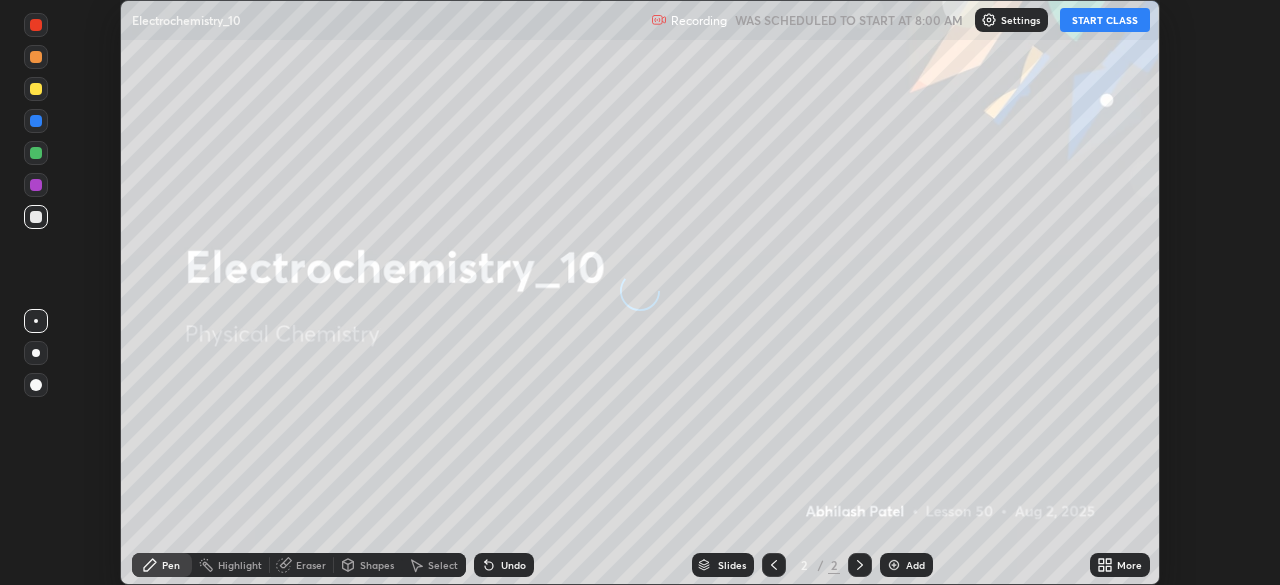 scroll, scrollTop: 0, scrollLeft: 0, axis: both 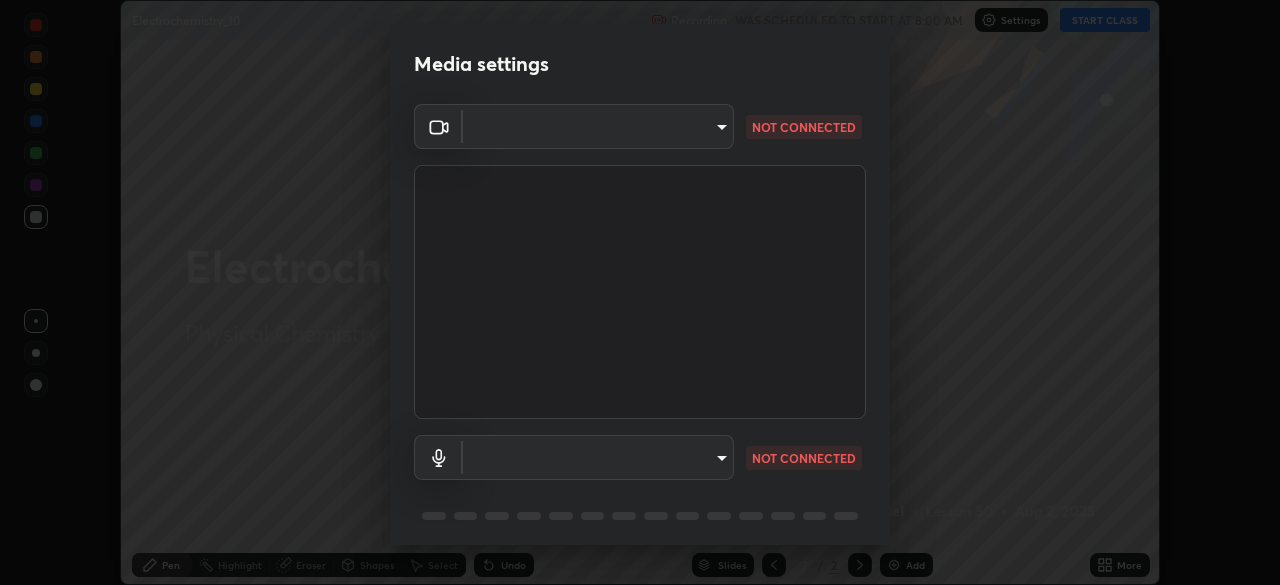 click on "​ NOT CONNECTED" at bounding box center (640, 457) 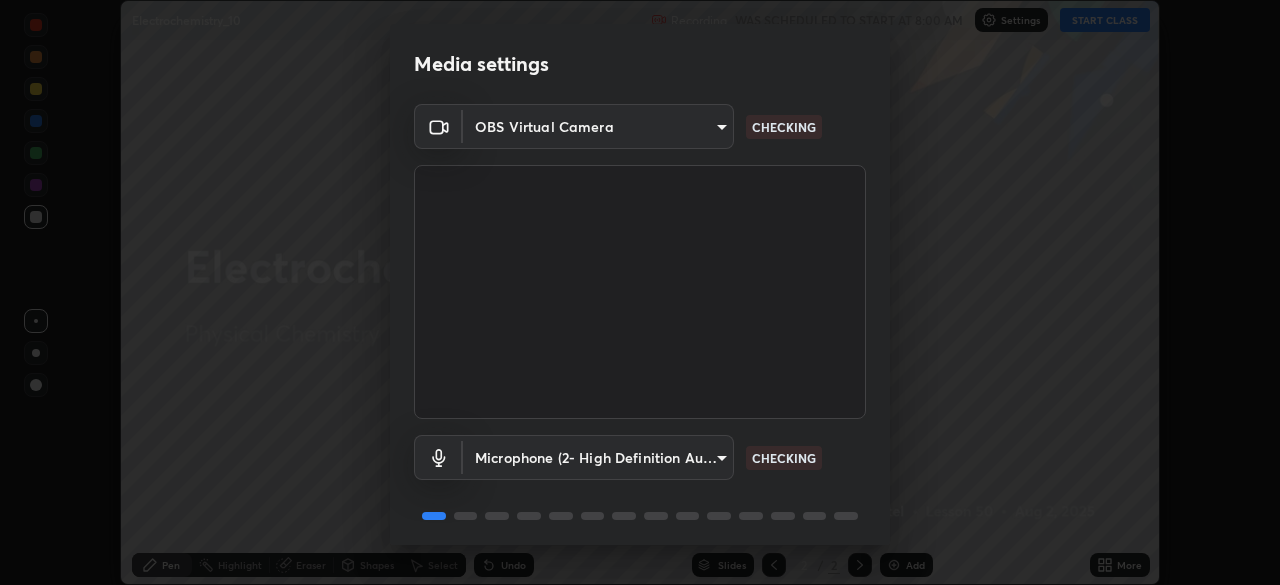 scroll, scrollTop: 71, scrollLeft: 0, axis: vertical 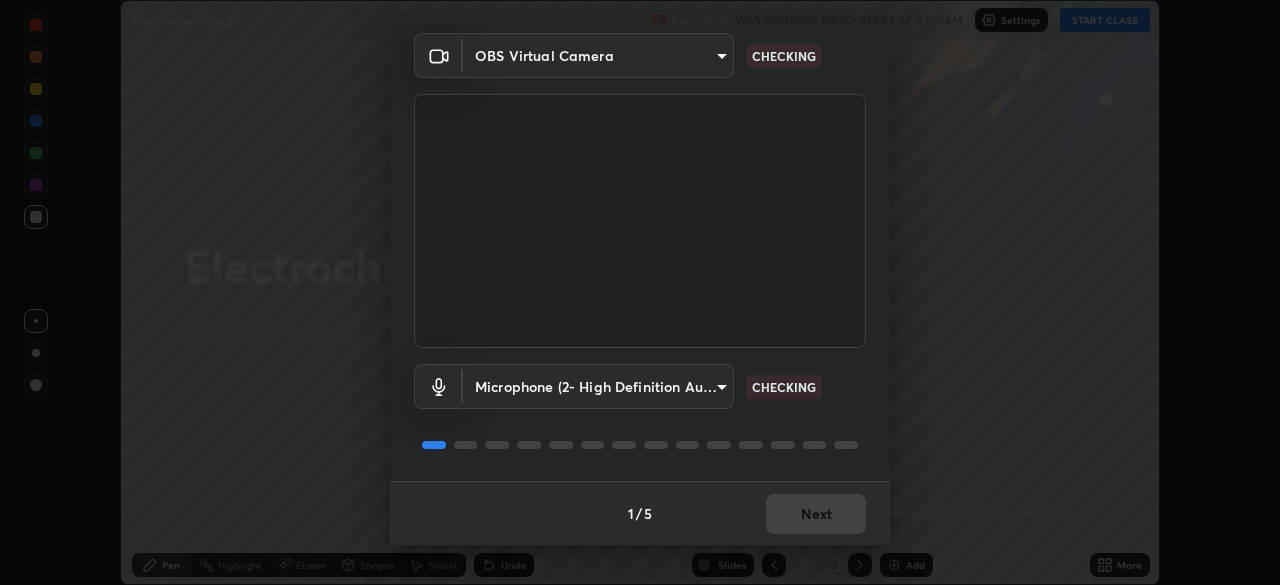 click on "Erase all Electrochemistry_10 Recording WAS SCHEDULED TO START AT  8:00 AM Settings START CLASS Setting up your live class Electrochemistry_10 • L50 of Physical Chemistry [FIRST] [LAST] Pen Highlight Eraser Shapes Select Undo Slides 2 / 2 Add More No doubts shared Encourage your learners to ask a doubt for better clarity Report an issue Reason for reporting Buffering Chat not working Audio - Video sync issue Educator video quality low ​ Attach an image Report Media settings OBS Virtual Camera [HASH] CHECKING Microphone (2- High Definition Audio Device) [HASH] CHECKING 1 / 5 Next" at bounding box center (640, 292) 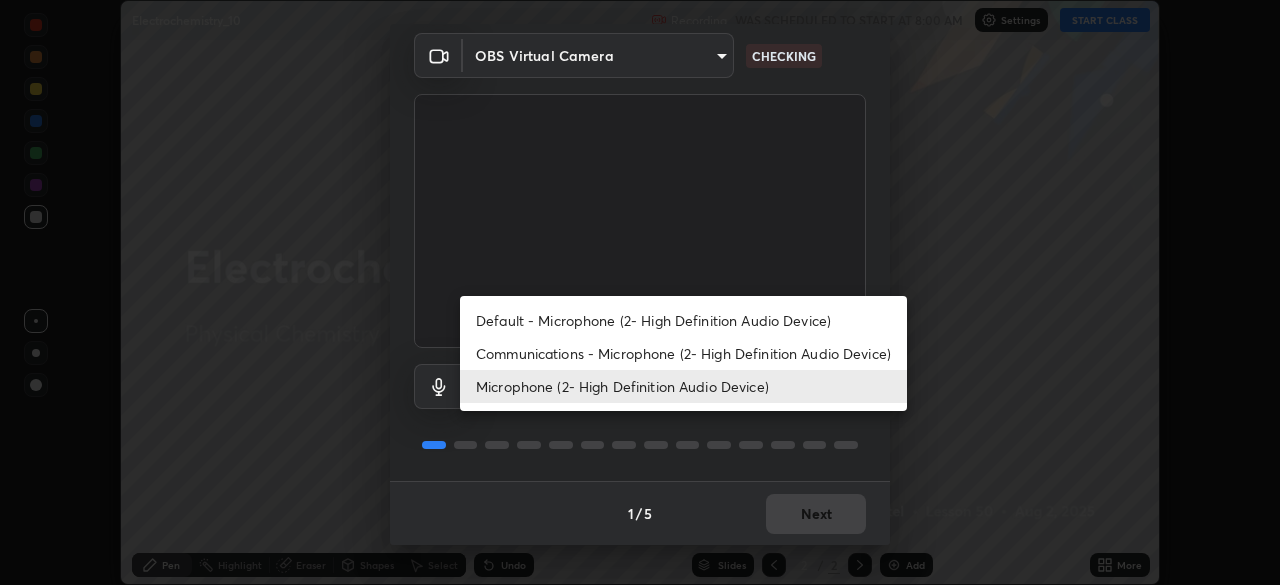 click on "Communications - Microphone (2- High Definition Audio Device)" at bounding box center [683, 353] 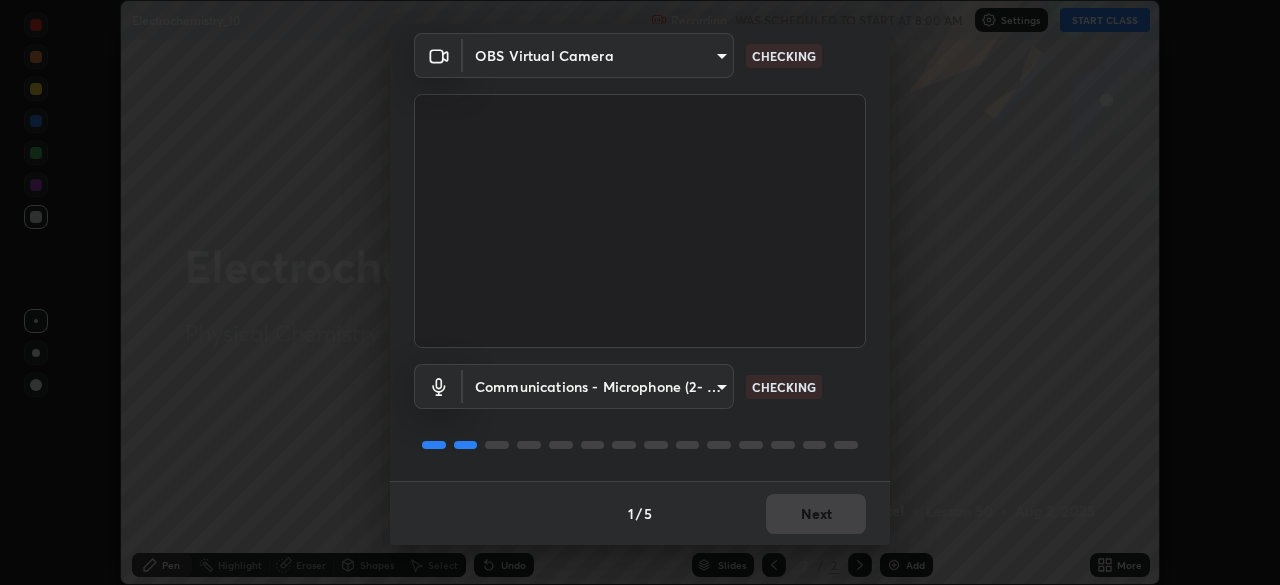 click on "Erase all Electrochemistry_10 Recording WAS SCHEDULED TO START AT  8:00 AM Settings START CLASS Setting up your live class Electrochemistry_10 • L50 of Physical Chemistry [FIRST] [LAST] Pen Highlight Eraser Shapes Select Undo Slides 2 / 2 Add More No doubts shared Encourage your learners to ask a doubt for better clarity Report an issue Reason for reporting Buffering Chat not working Audio - Video sync issue Educator video quality low ​ Attach an image Report Media settings OBS Virtual Camera [HASH] CHECKING Communications - Microphone (2- High Definition Audio Device) communications CHECKING 1 / 5 Next" at bounding box center (640, 292) 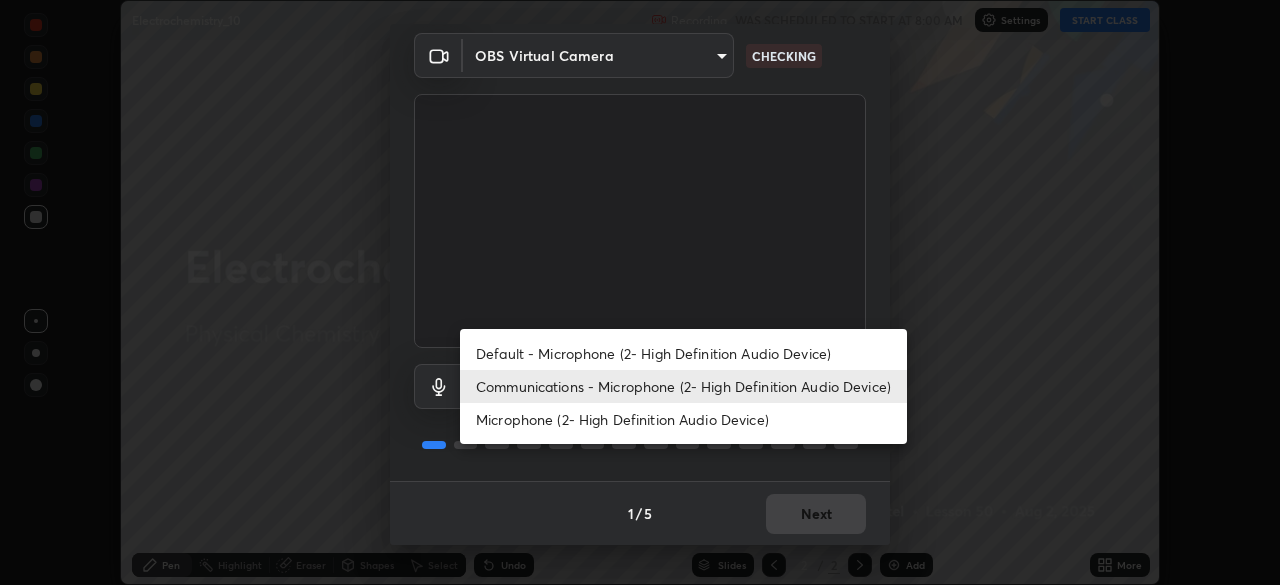 click on "Microphone (2- High Definition Audio Device)" at bounding box center [683, 419] 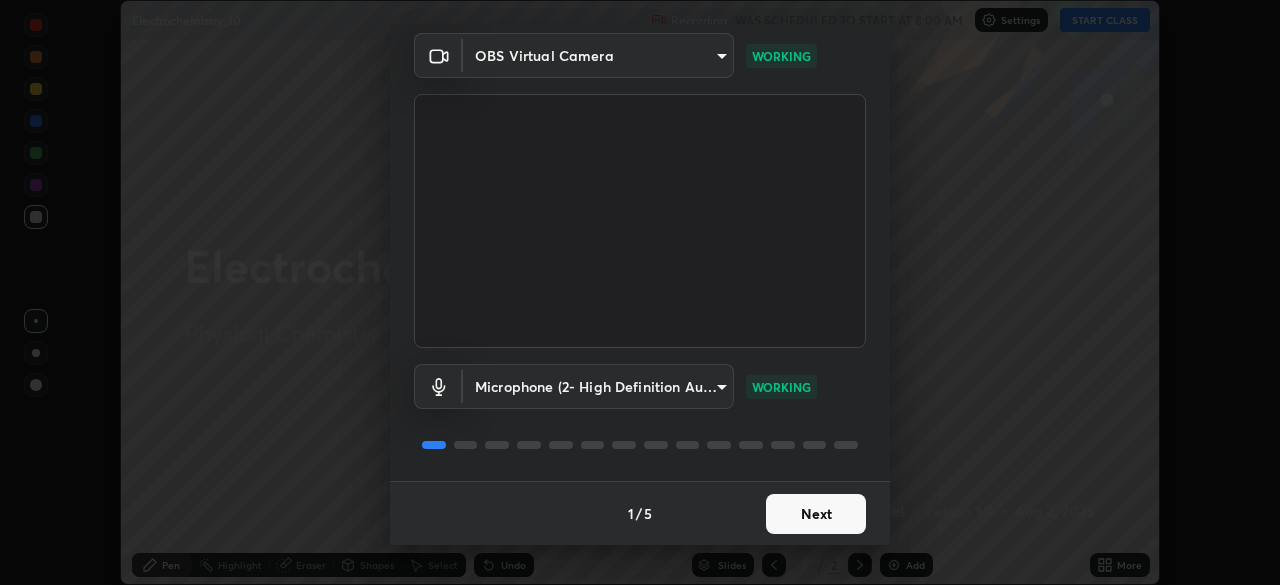 click on "Next" at bounding box center [816, 514] 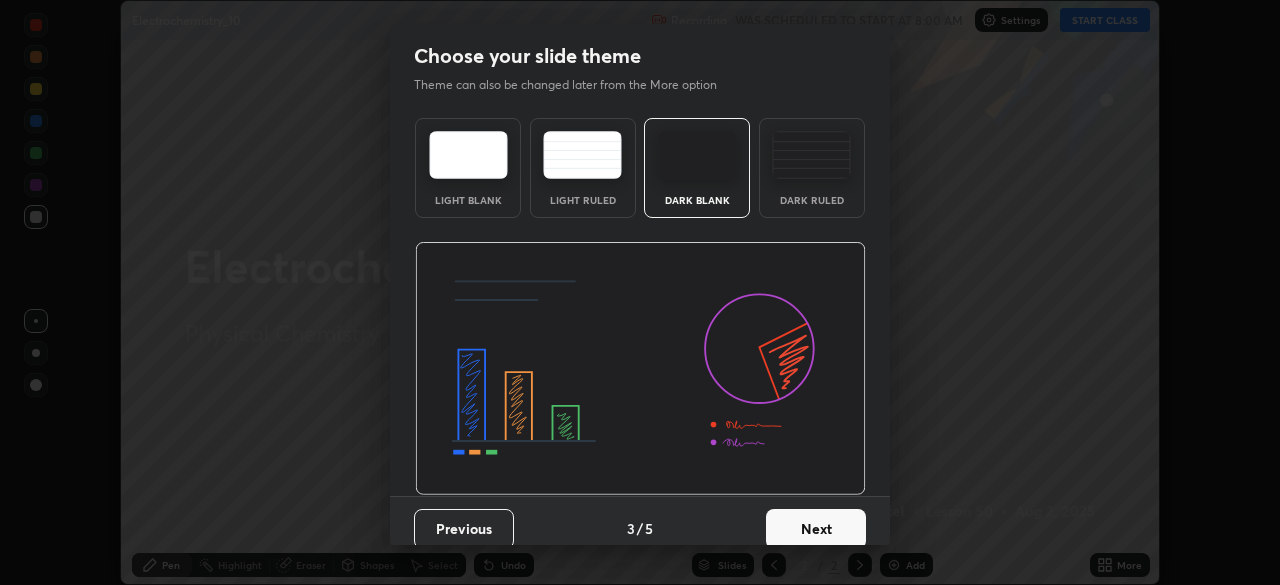 click on "Next" at bounding box center [816, 529] 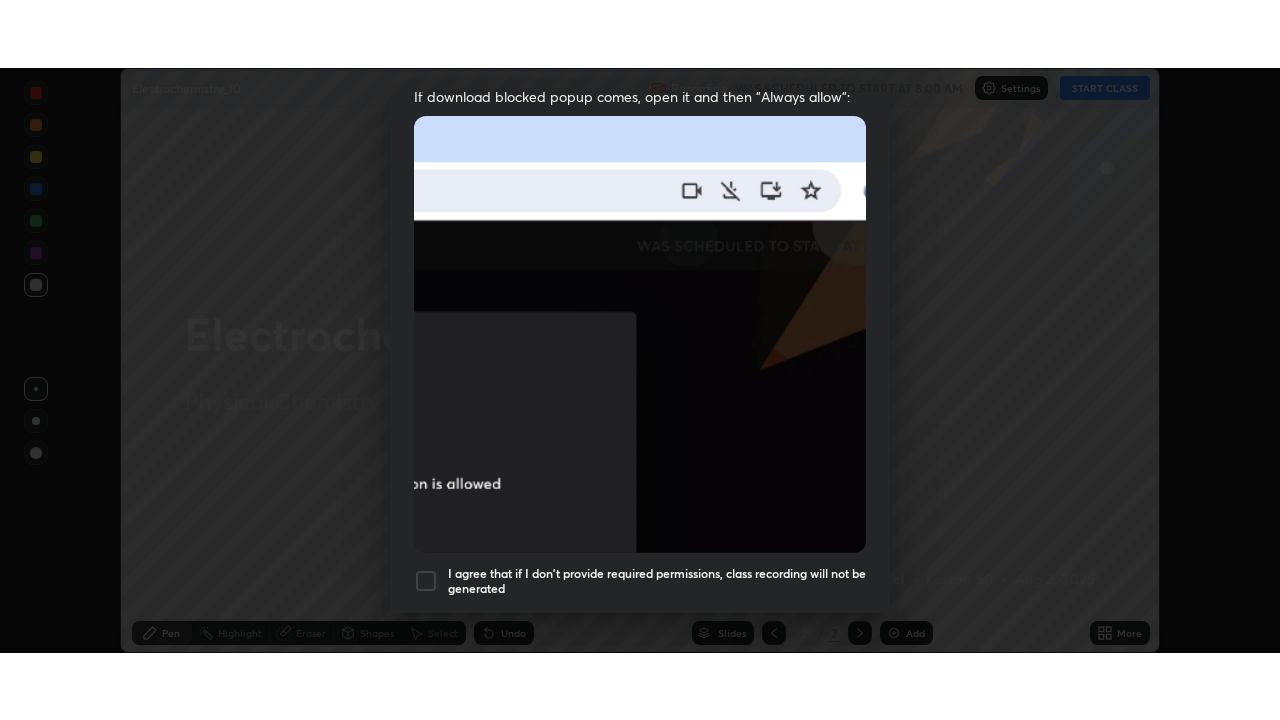 scroll, scrollTop: 479, scrollLeft: 0, axis: vertical 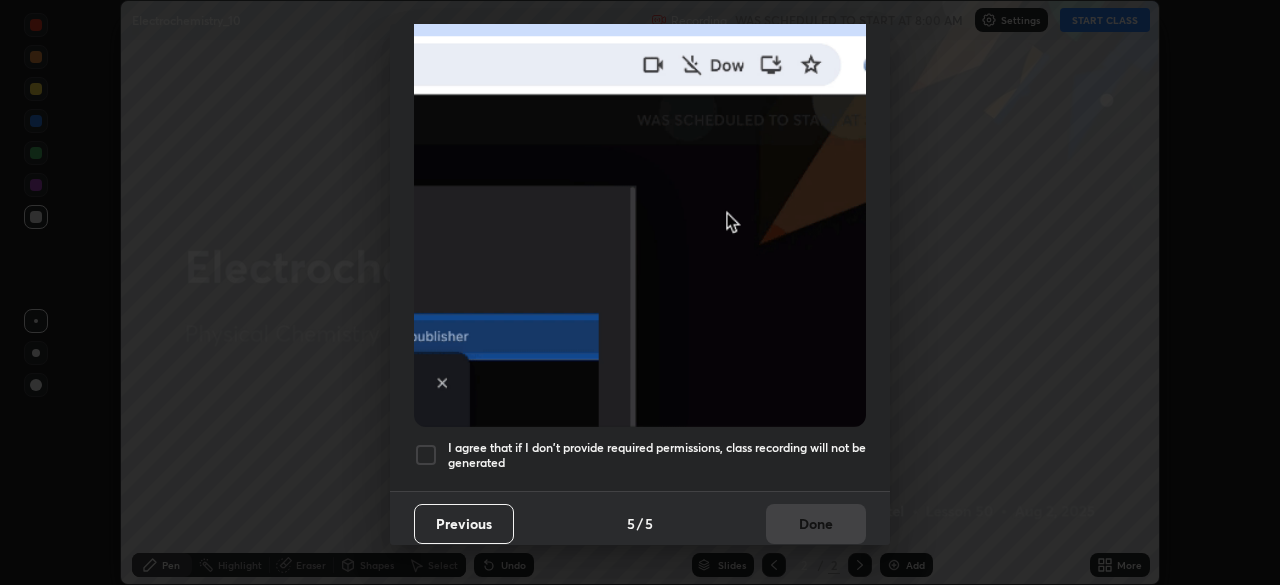 click on "I agree that if I don't provide required permissions, class recording will not be generated" at bounding box center (657, 455) 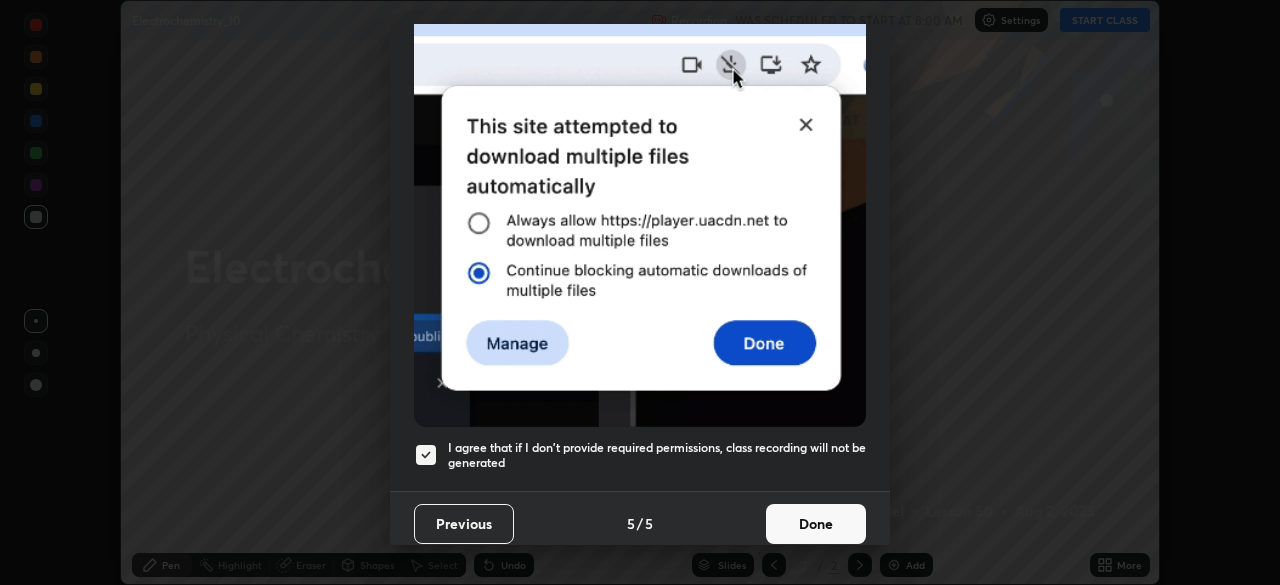 click on "Done" at bounding box center [816, 524] 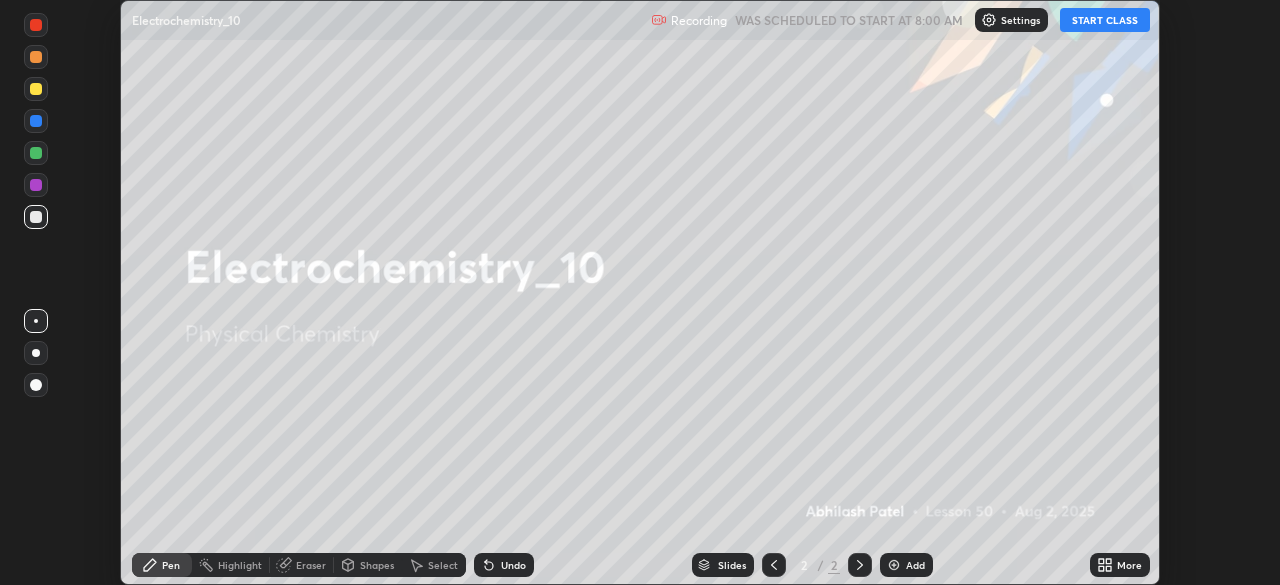 click on "START CLASS" at bounding box center (1105, 20) 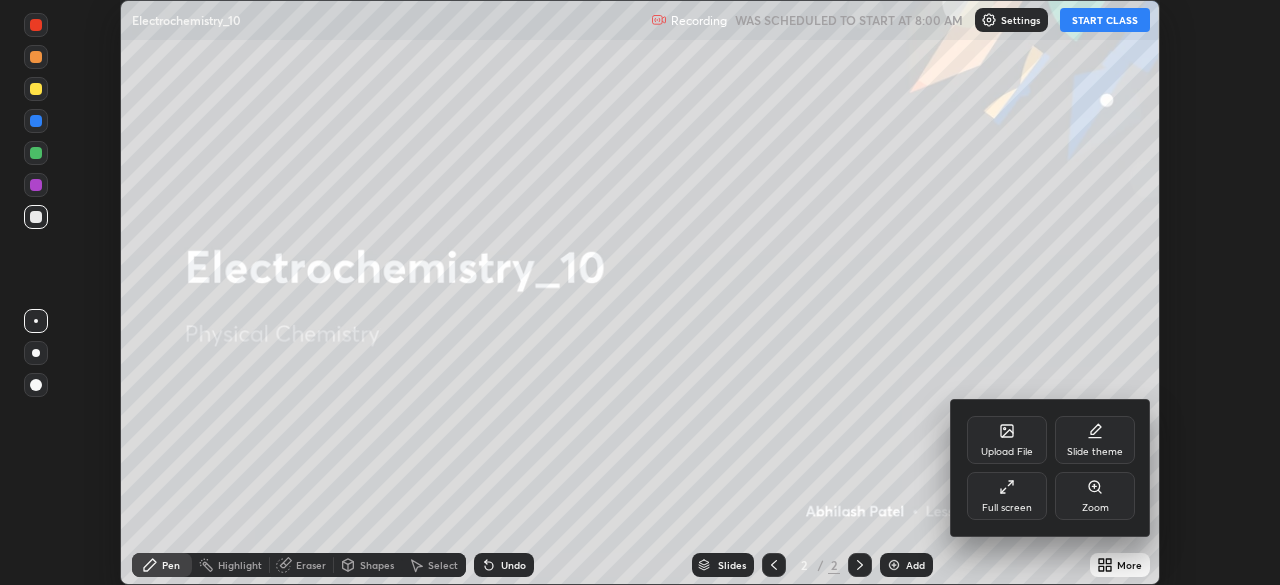 click on "Full screen" at bounding box center [1007, 508] 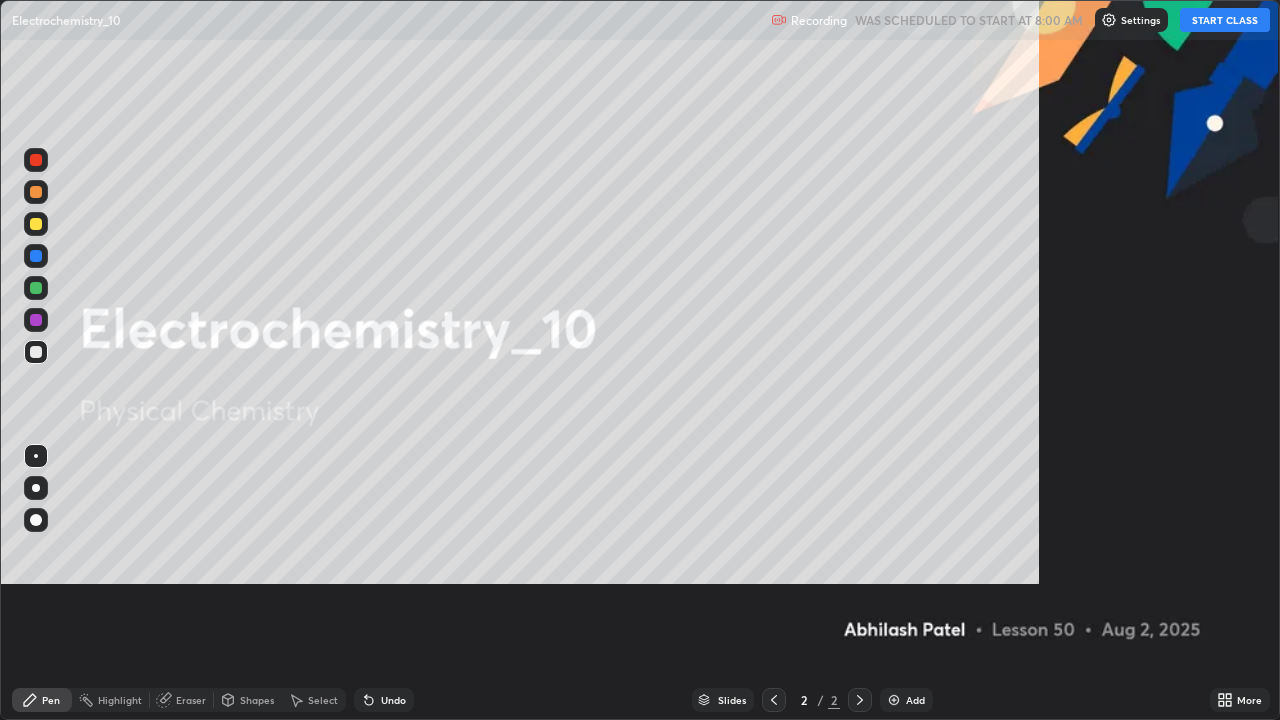 scroll, scrollTop: 99280, scrollLeft: 98720, axis: both 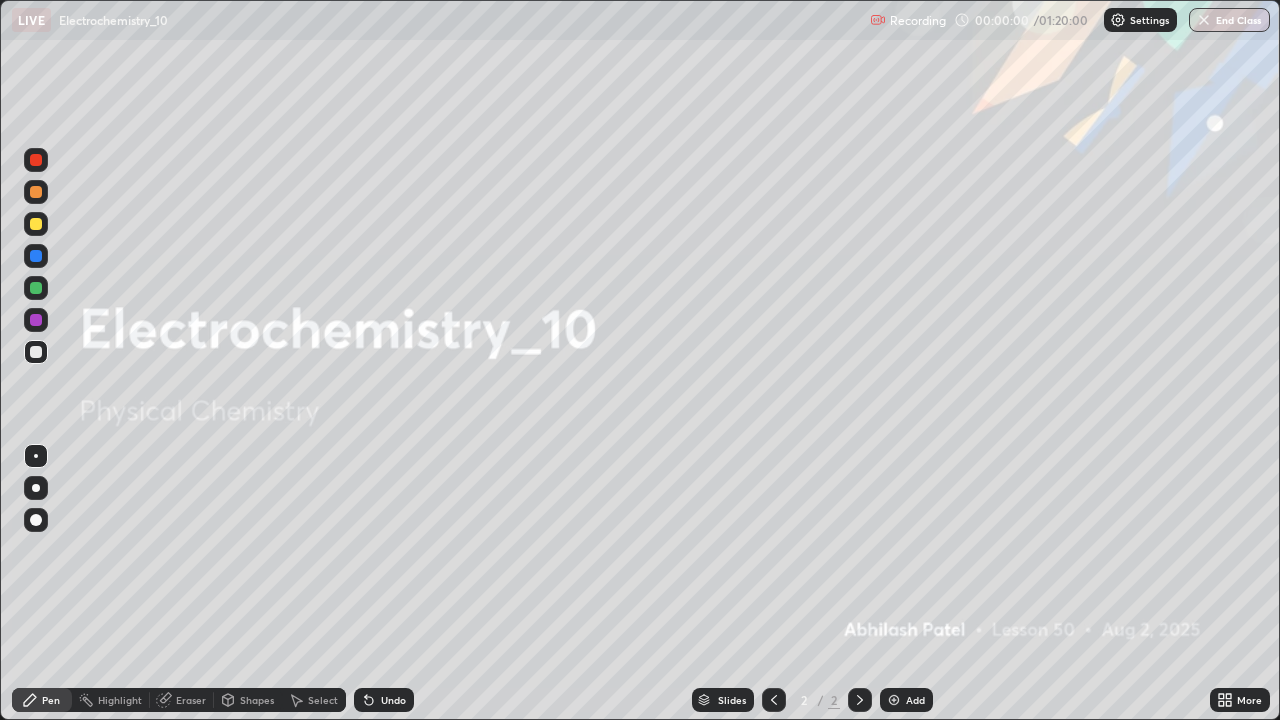 click on "Add" at bounding box center [915, 700] 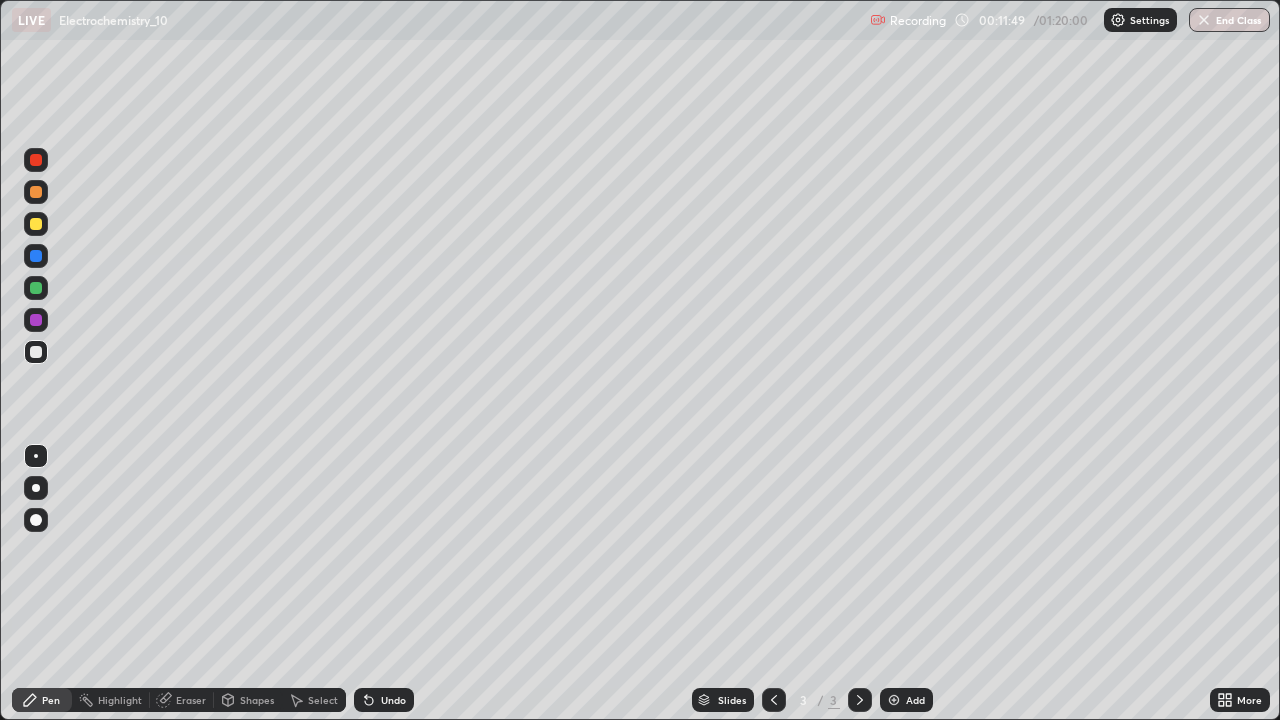 click at bounding box center [36, 488] 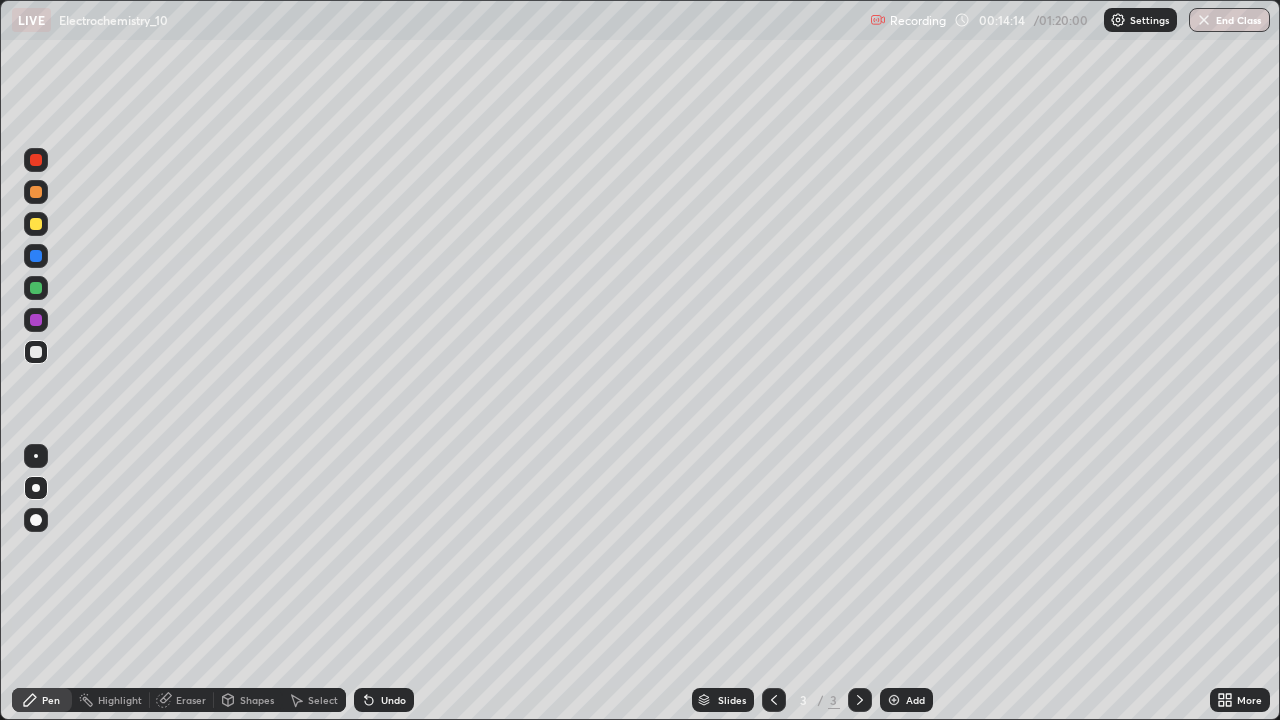 click at bounding box center [36, 224] 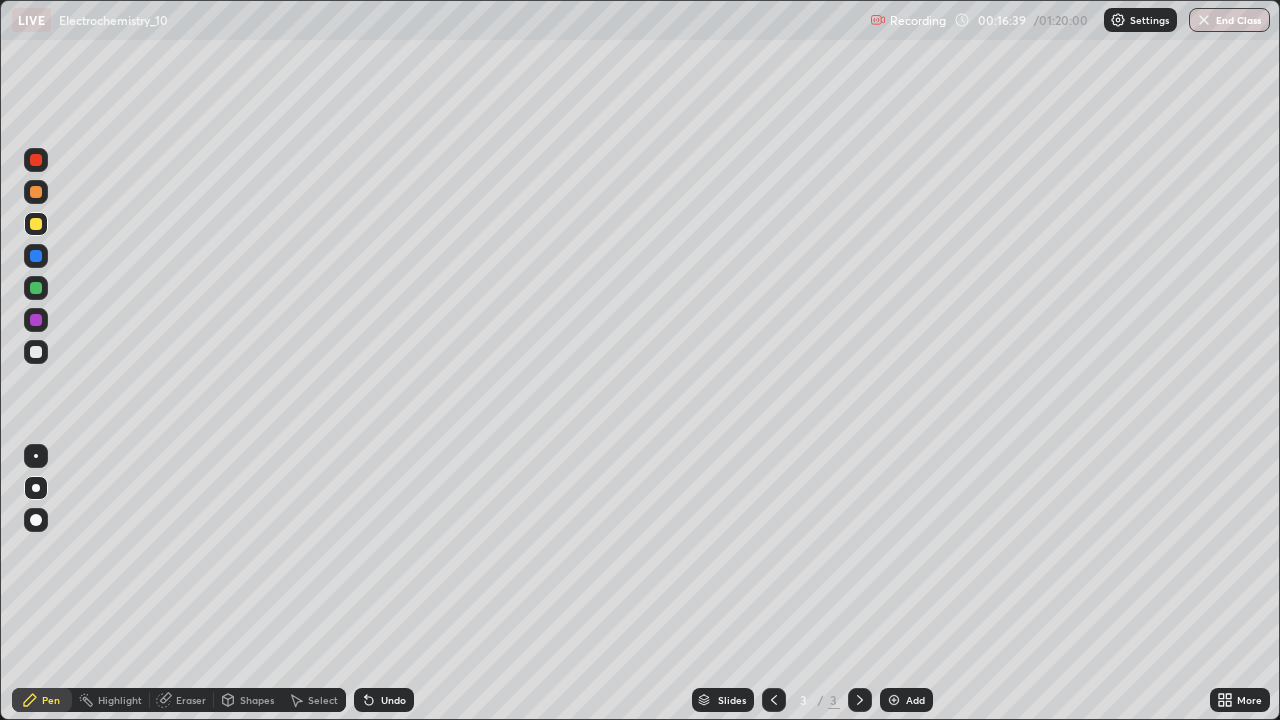 click on "Add" at bounding box center [915, 700] 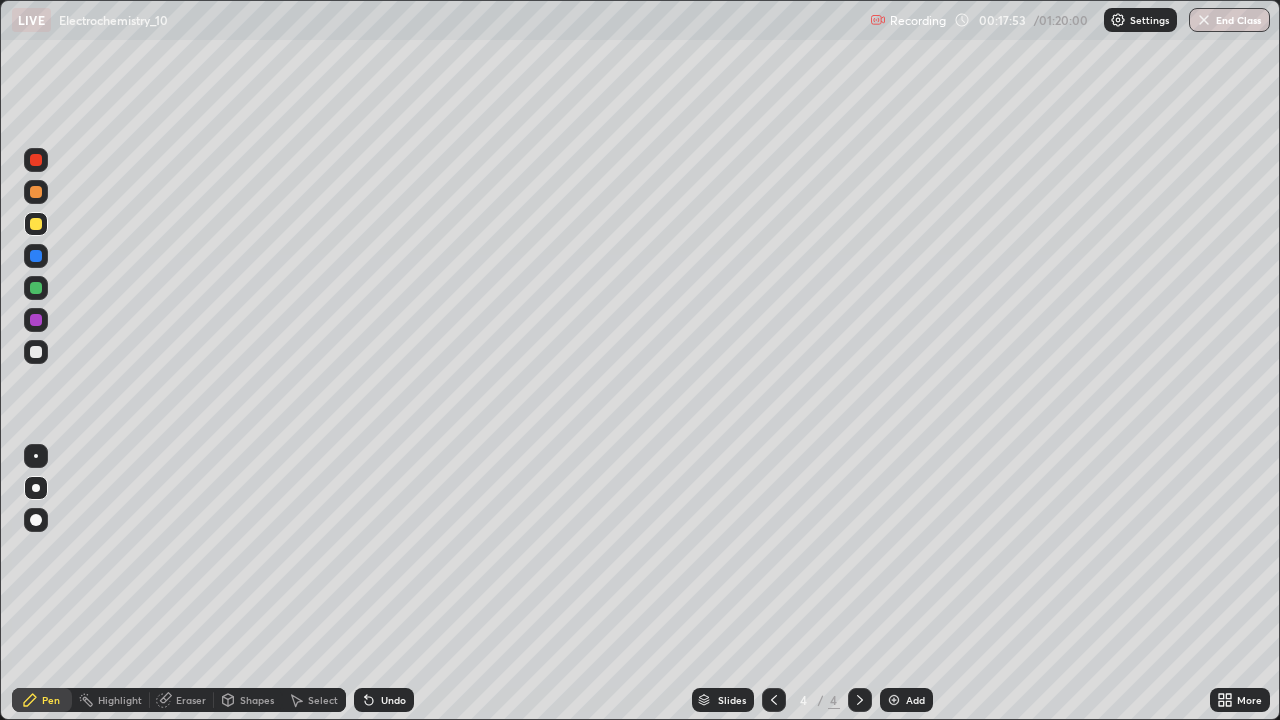 click on "Eraser" at bounding box center [191, 700] 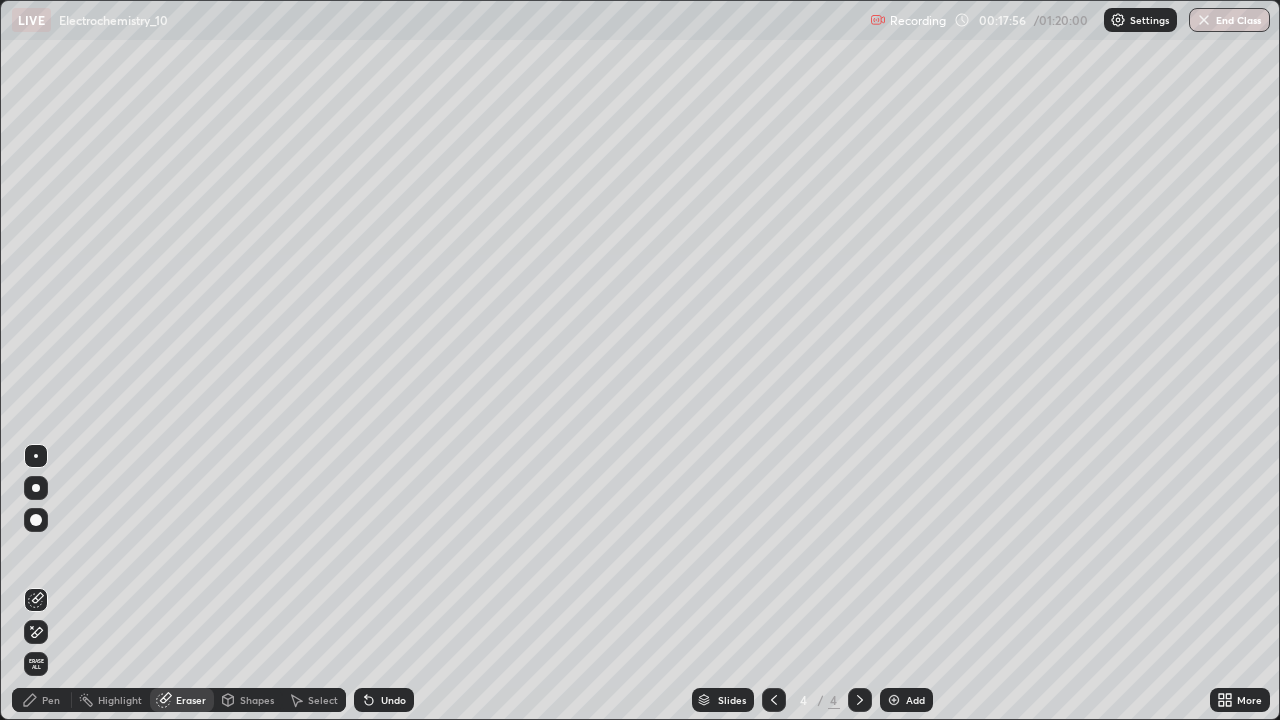 click on "Pen" at bounding box center [51, 700] 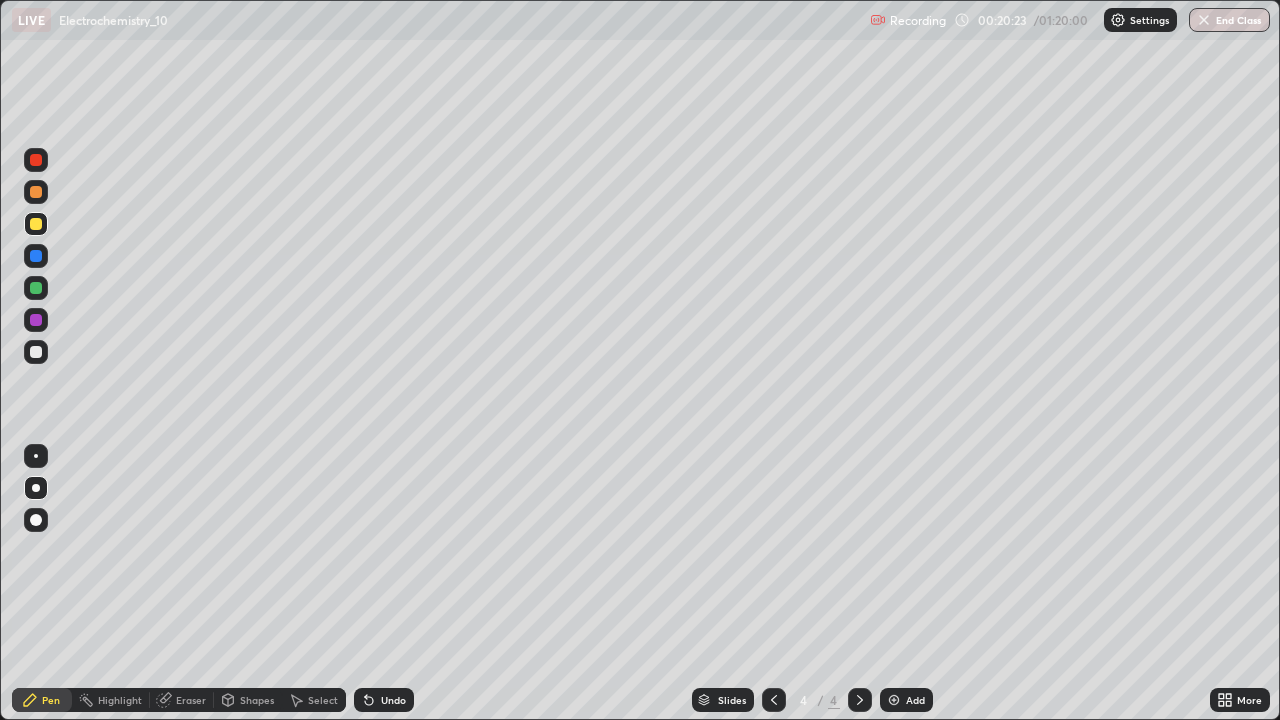 click on "Shapes" at bounding box center [257, 700] 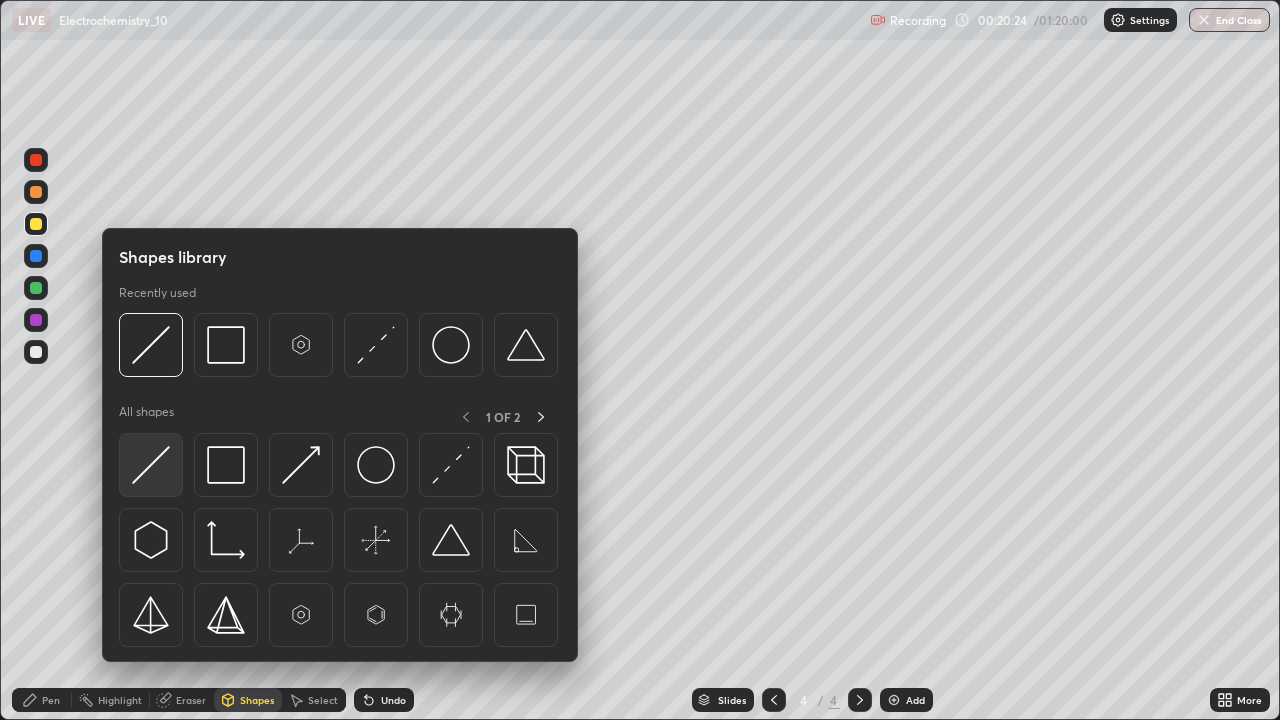 click at bounding box center (151, 465) 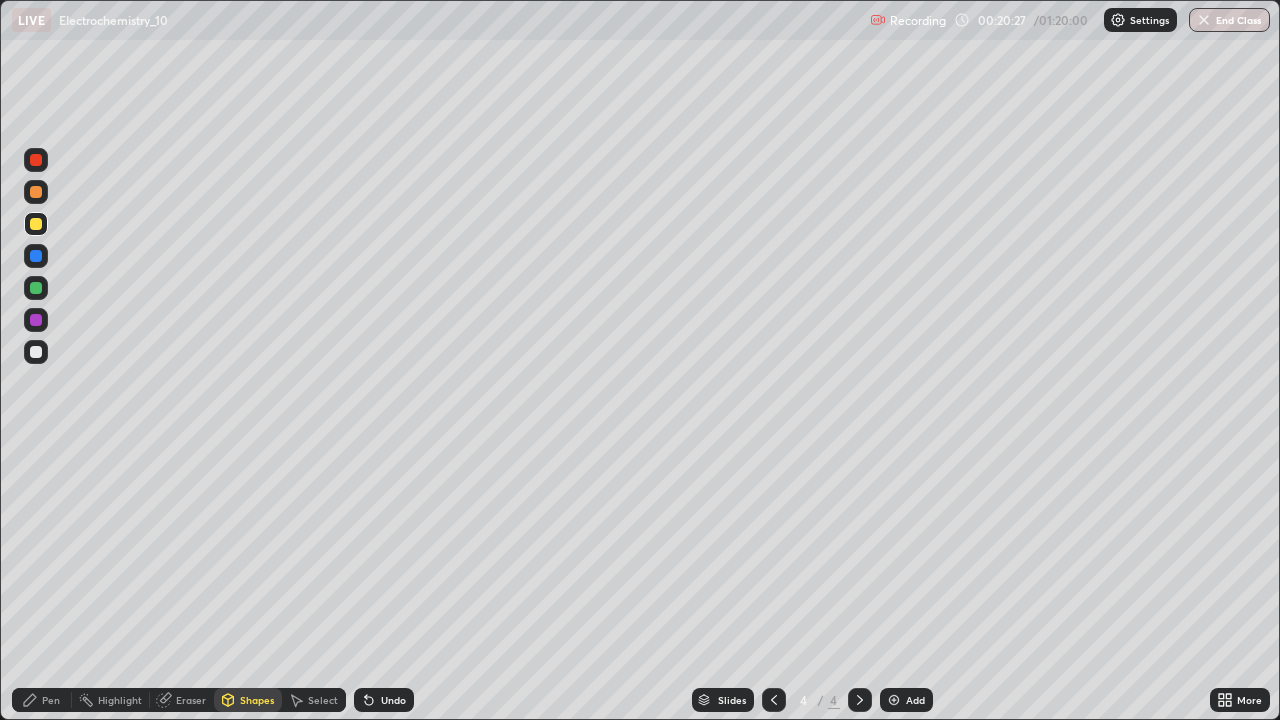click on "Pen" at bounding box center (42, 700) 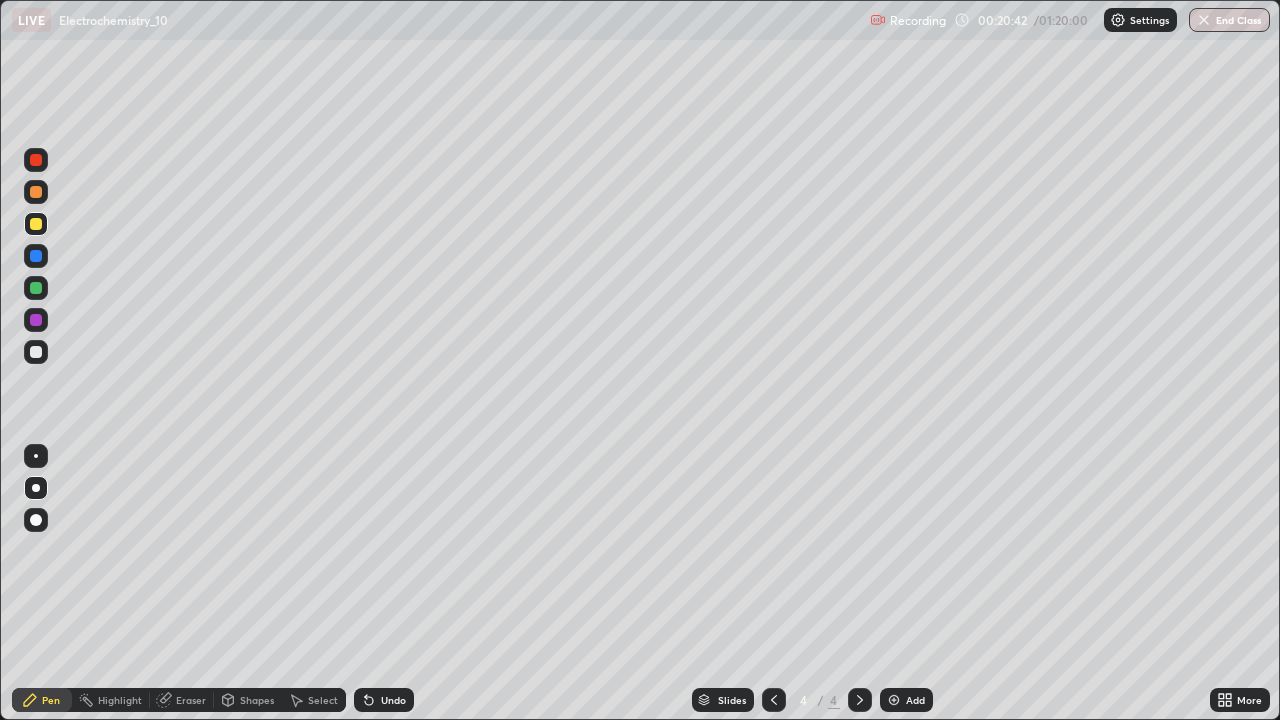 click on "Undo" at bounding box center (384, 700) 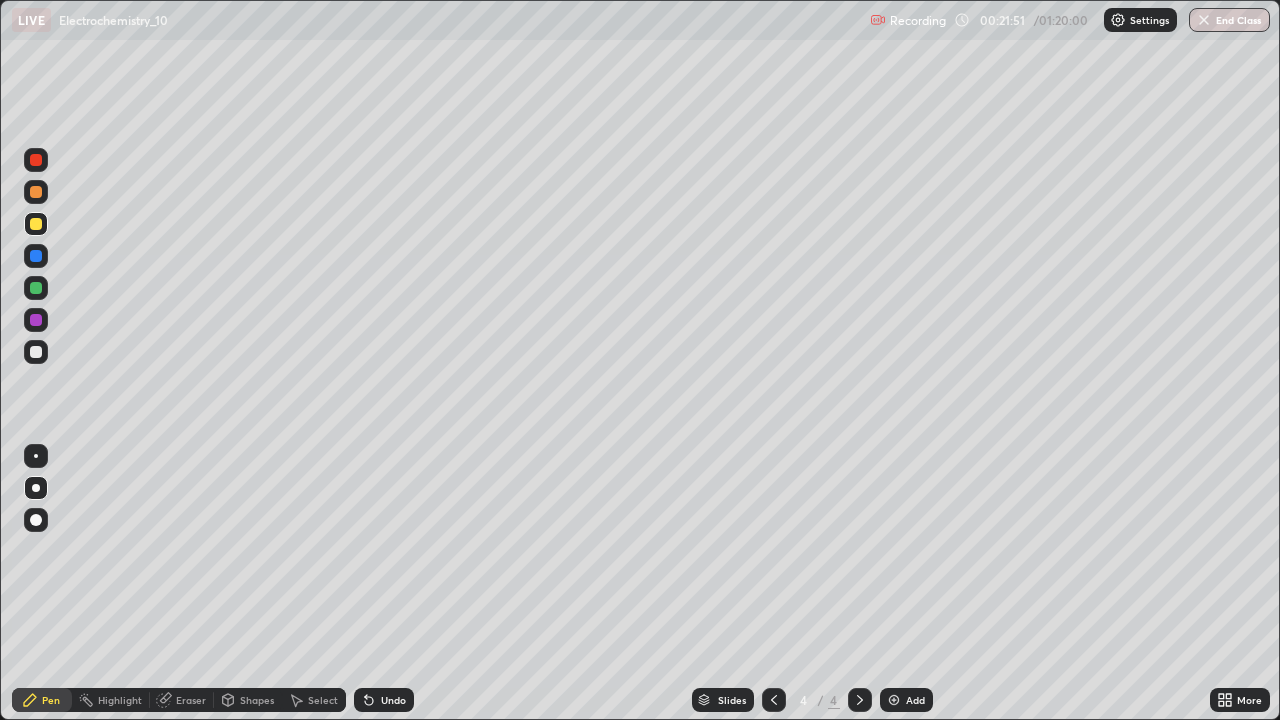 click on "Undo" at bounding box center [384, 700] 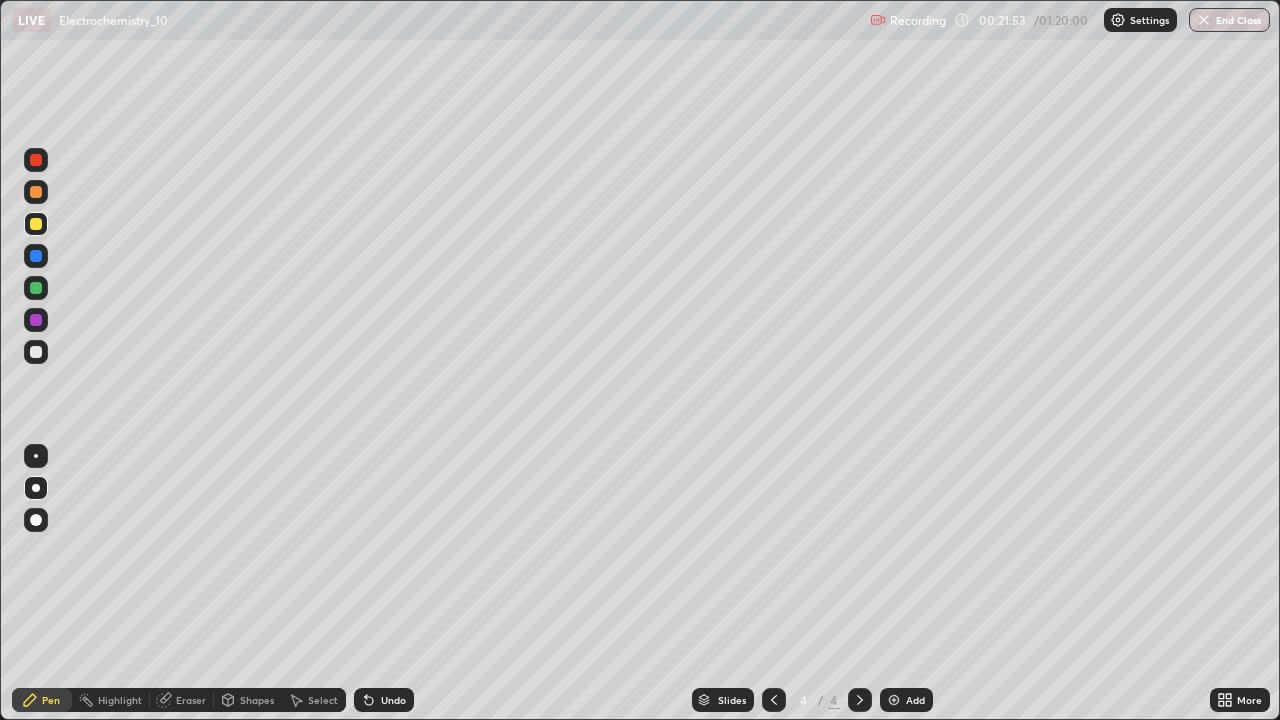 click on "Undo" at bounding box center [384, 700] 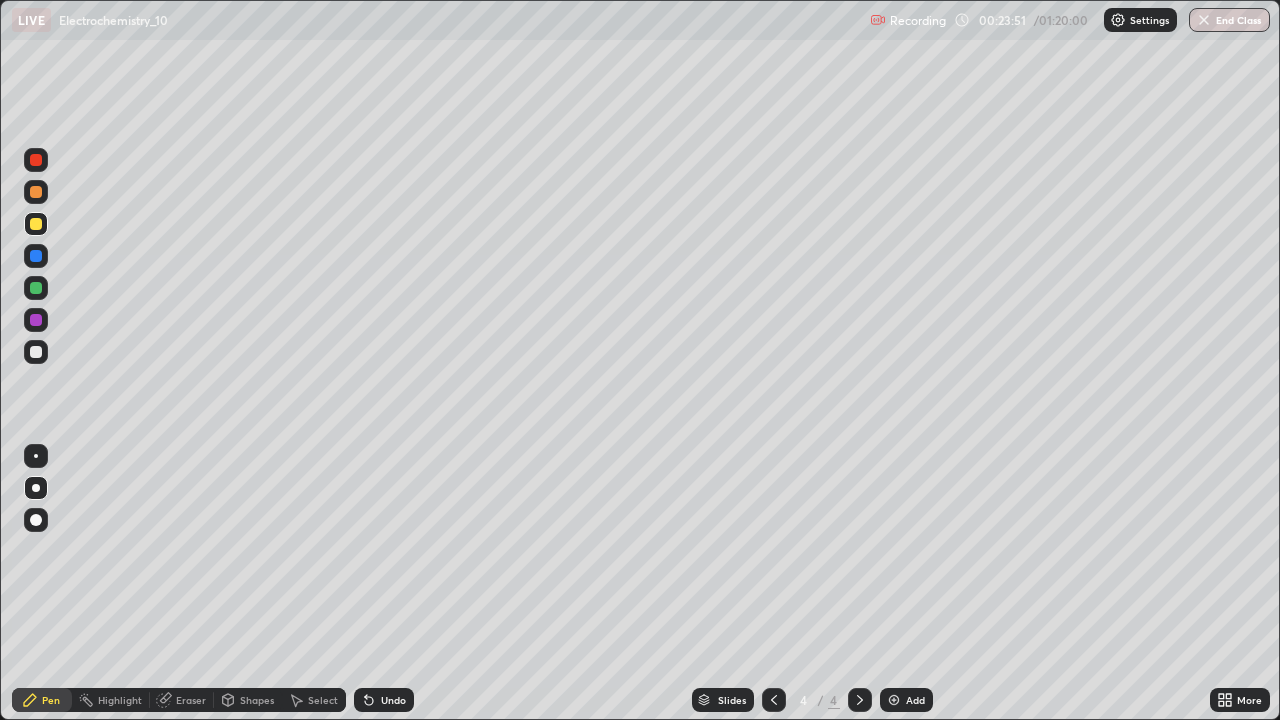 click on "Add" at bounding box center (906, 700) 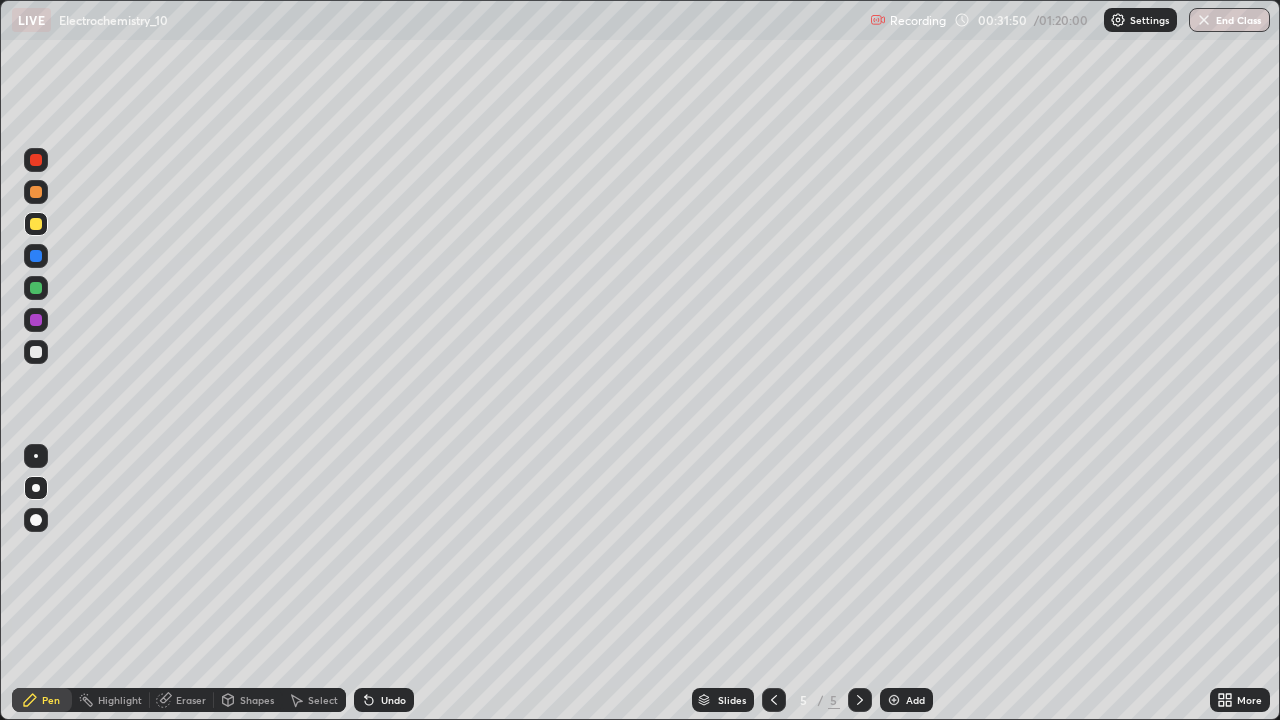 click on "Eraser" at bounding box center [191, 700] 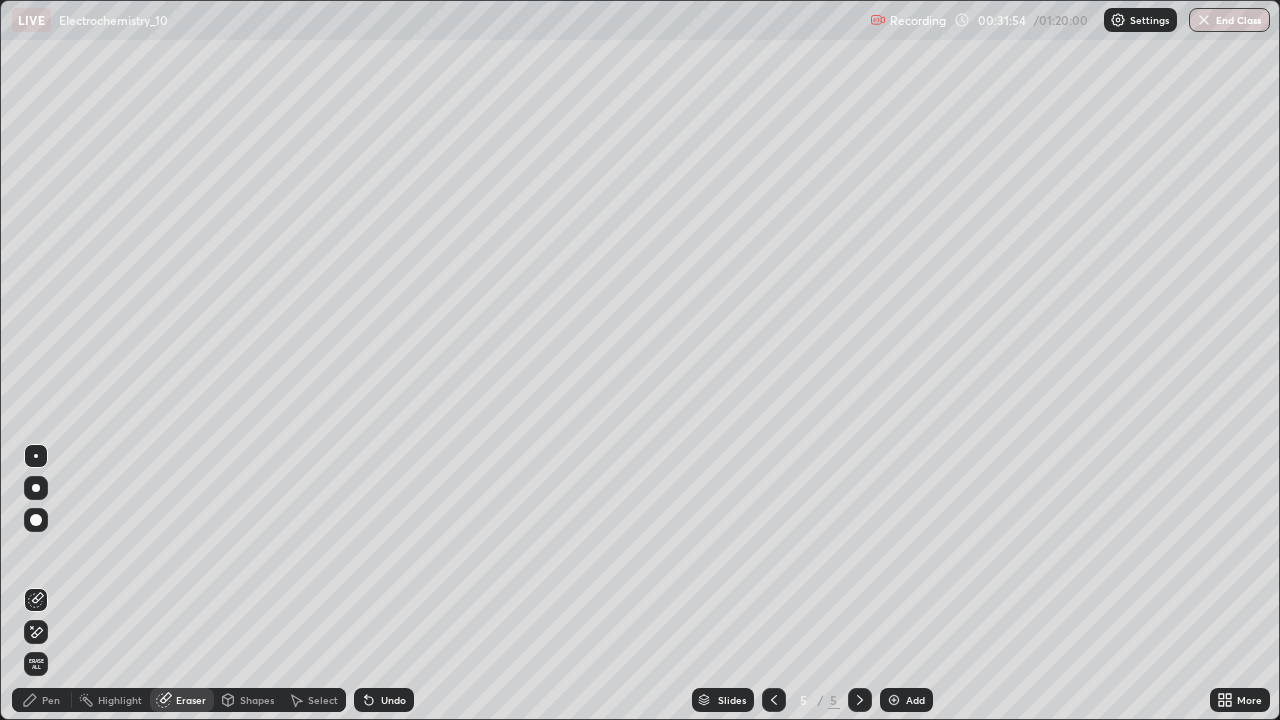 click on "Pen" at bounding box center (51, 700) 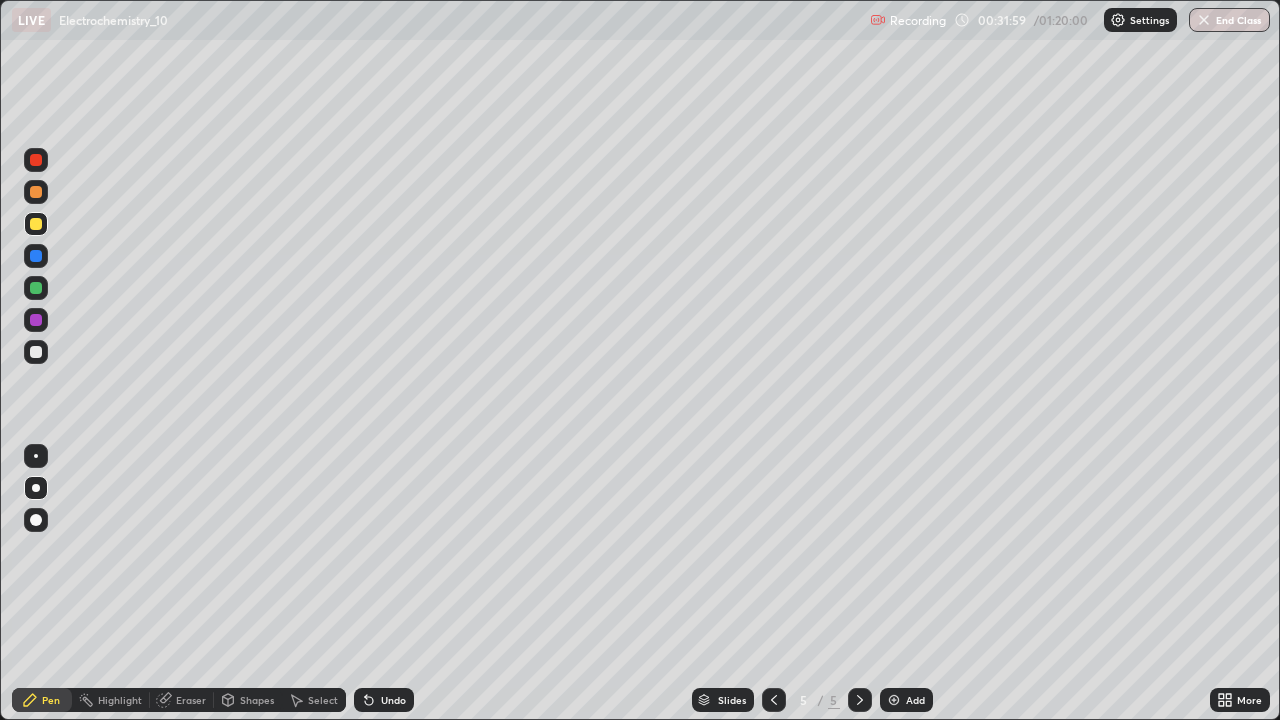 click on "Undo" at bounding box center [393, 700] 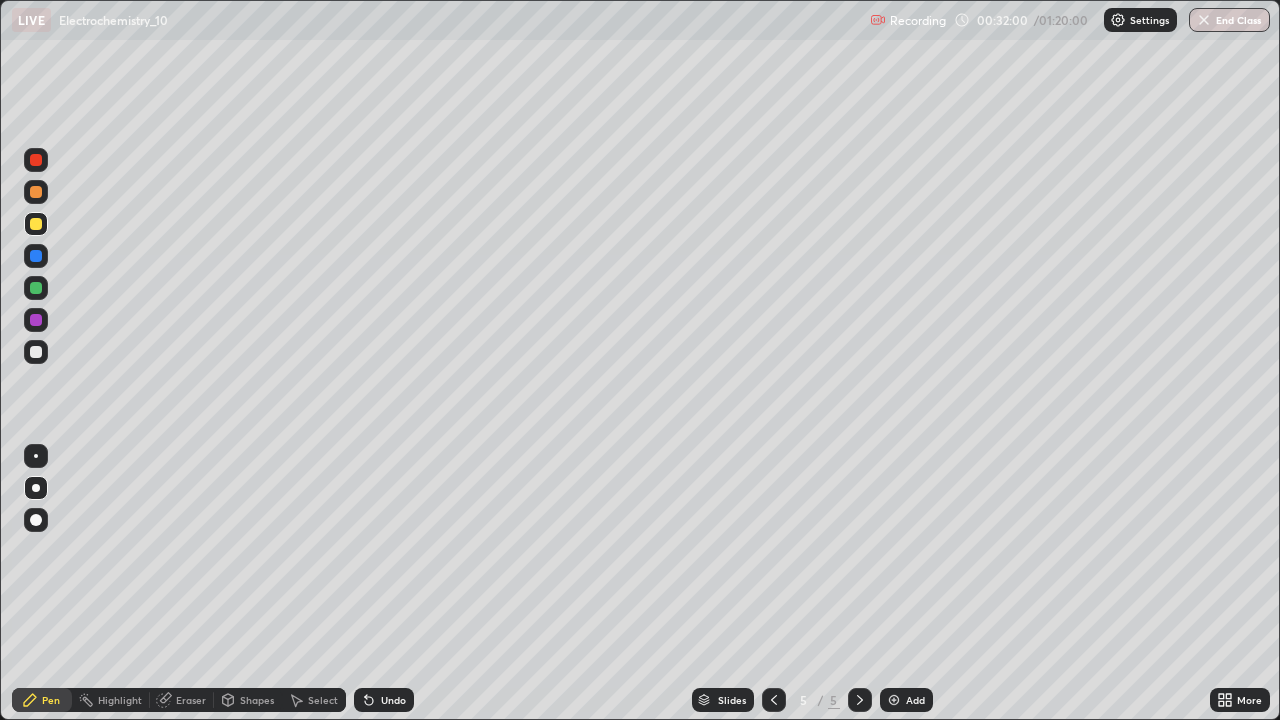 click on "Undo" at bounding box center (384, 700) 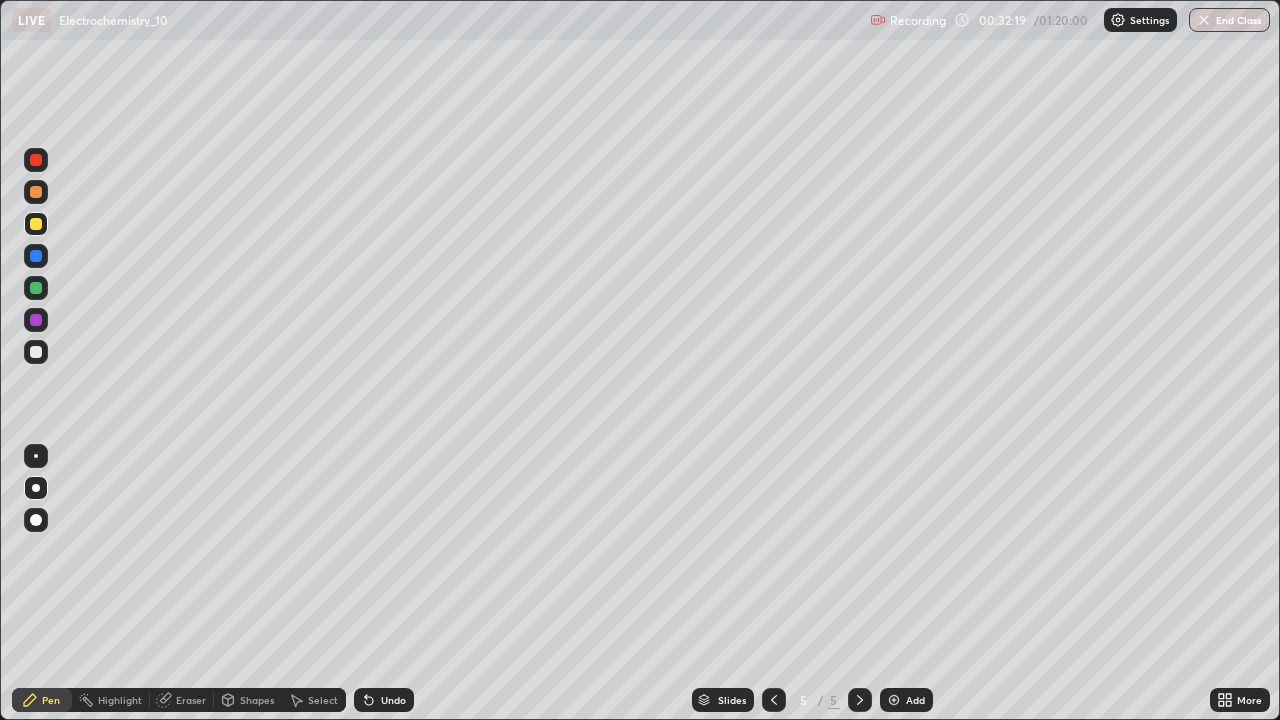 click on "Undo" at bounding box center [393, 700] 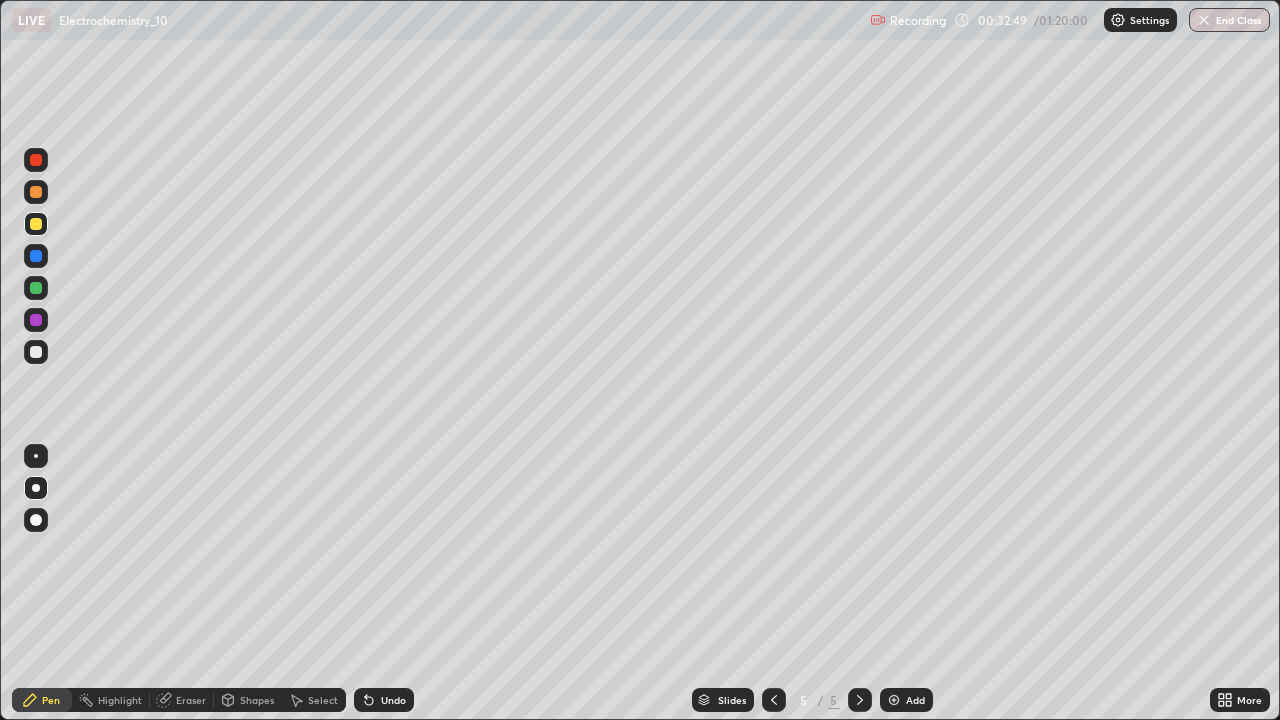 click on "Undo" at bounding box center (384, 700) 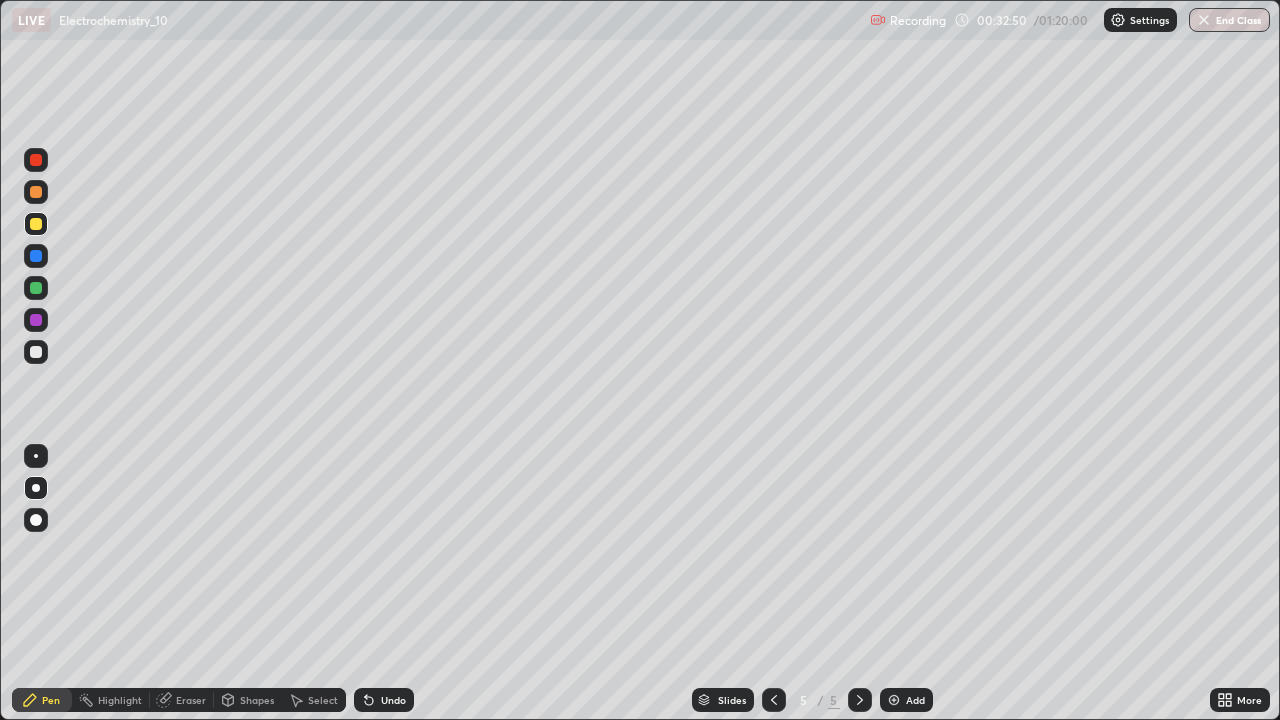 click at bounding box center [36, 320] 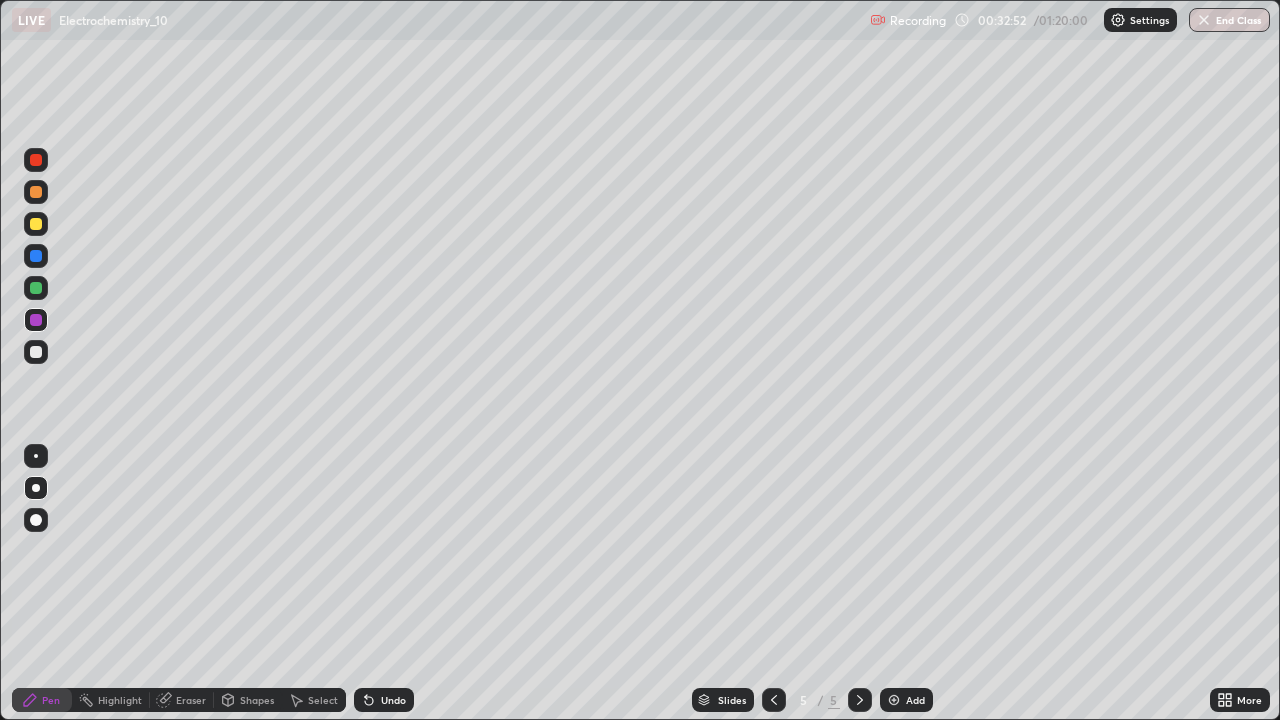 click at bounding box center (36, 456) 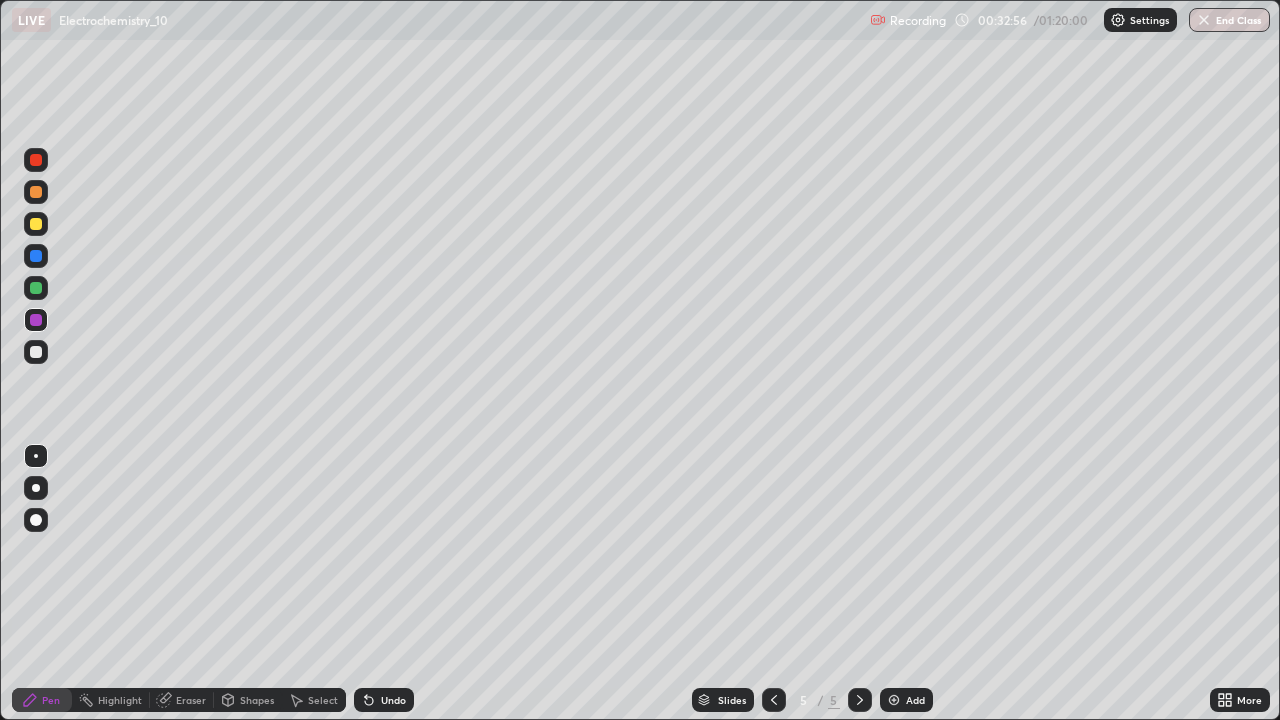 click at bounding box center [36, 352] 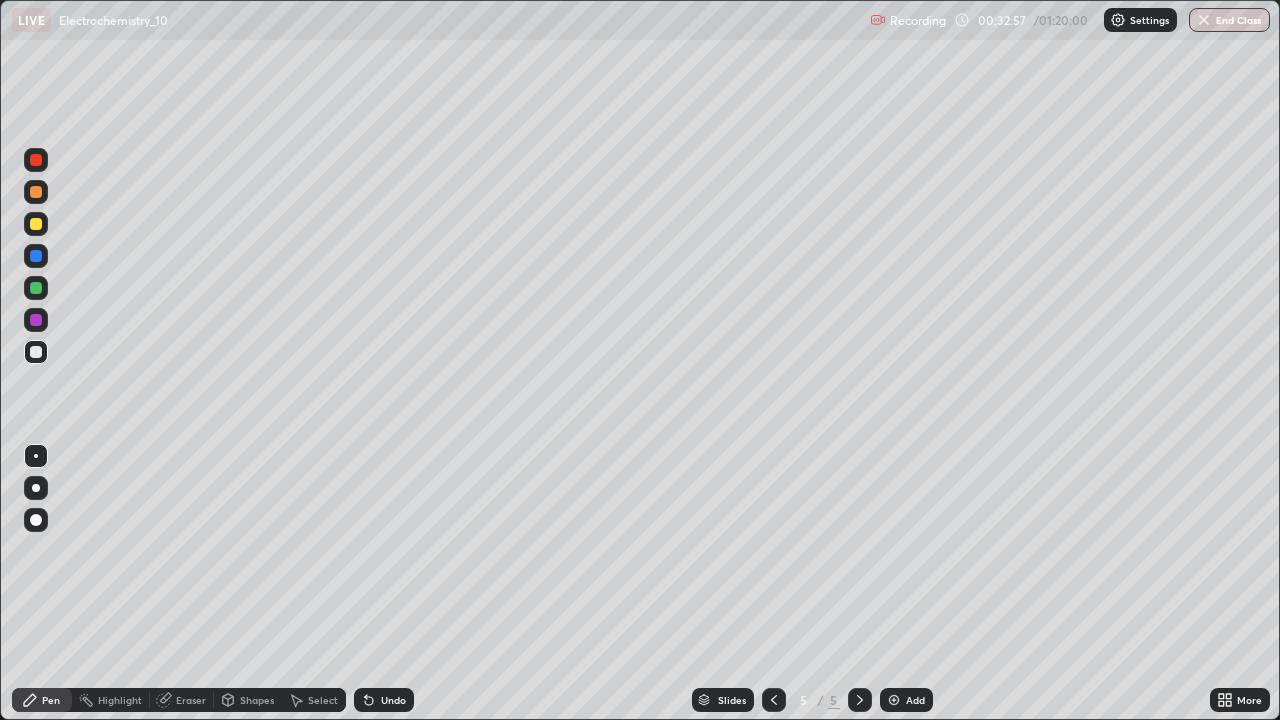 click at bounding box center [36, 488] 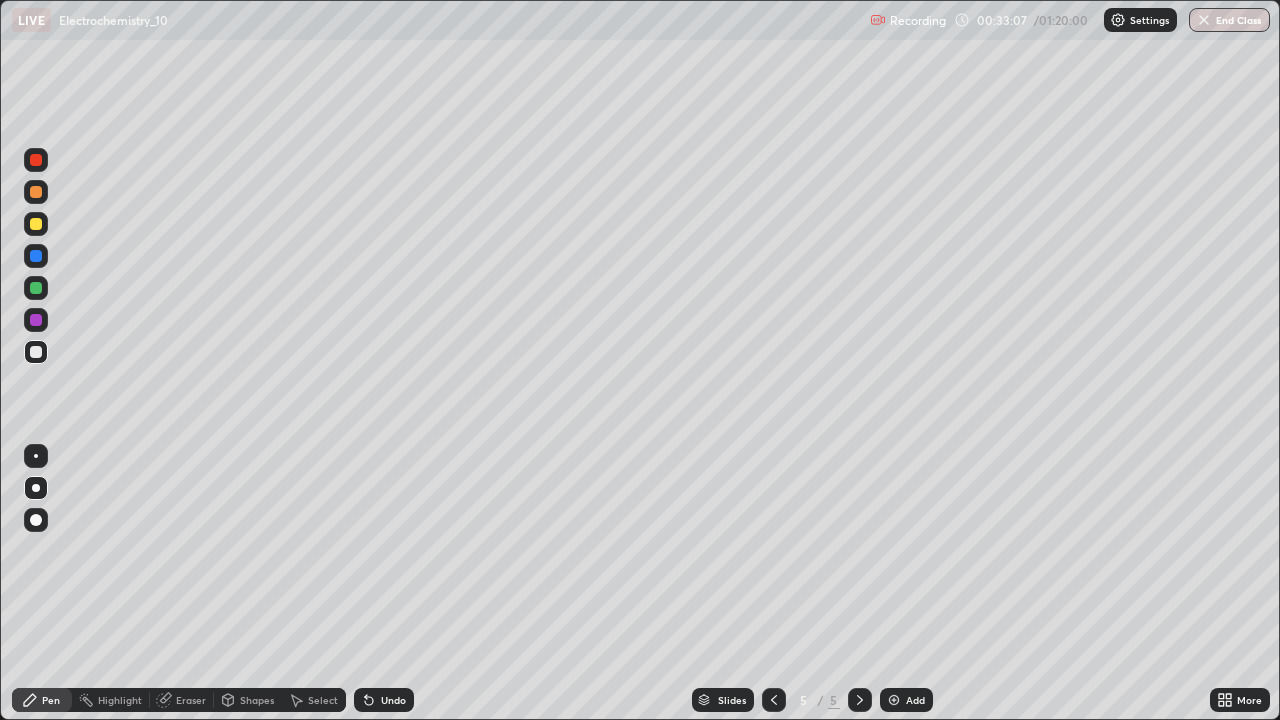 click 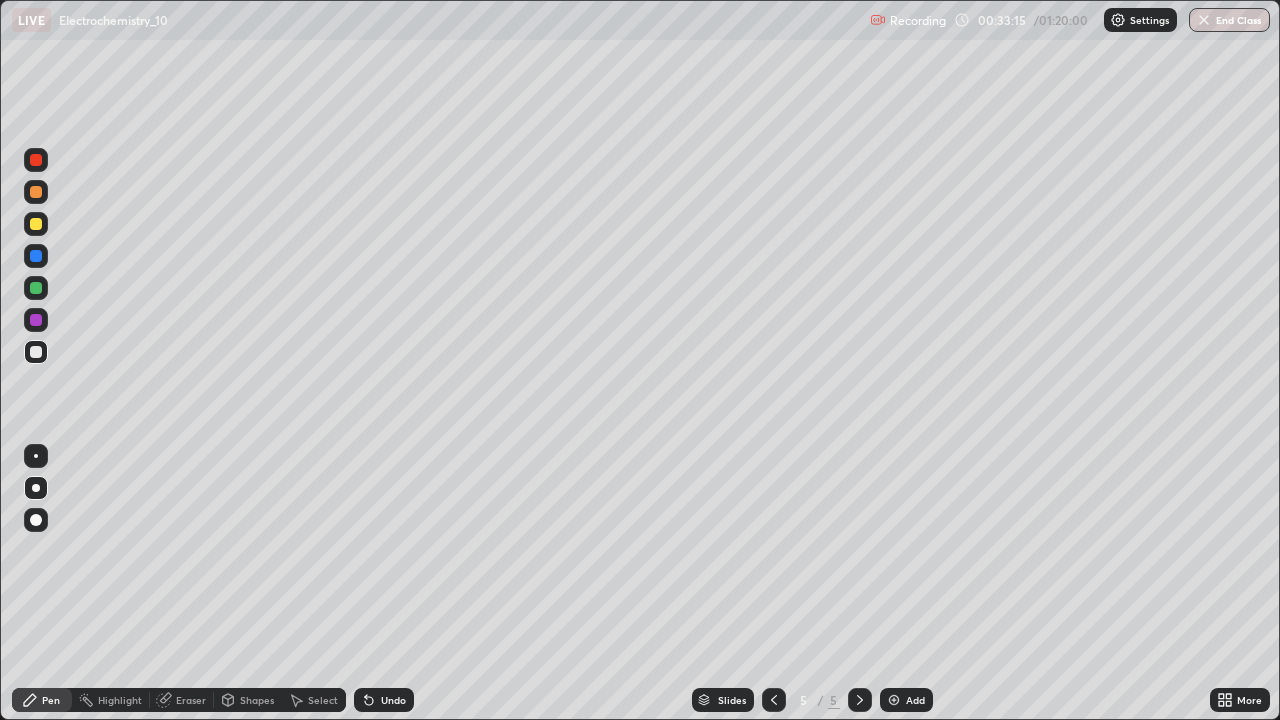 click on "Undo" at bounding box center (384, 700) 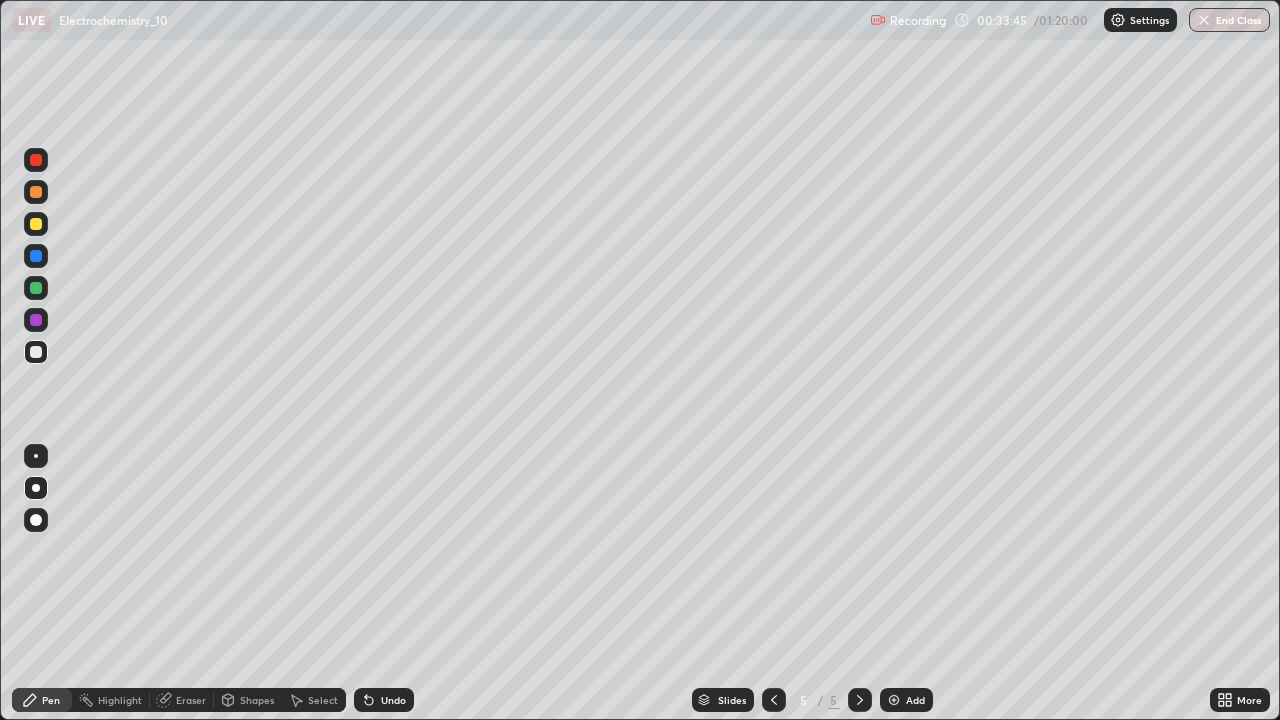 click on "Shapes" at bounding box center [248, 700] 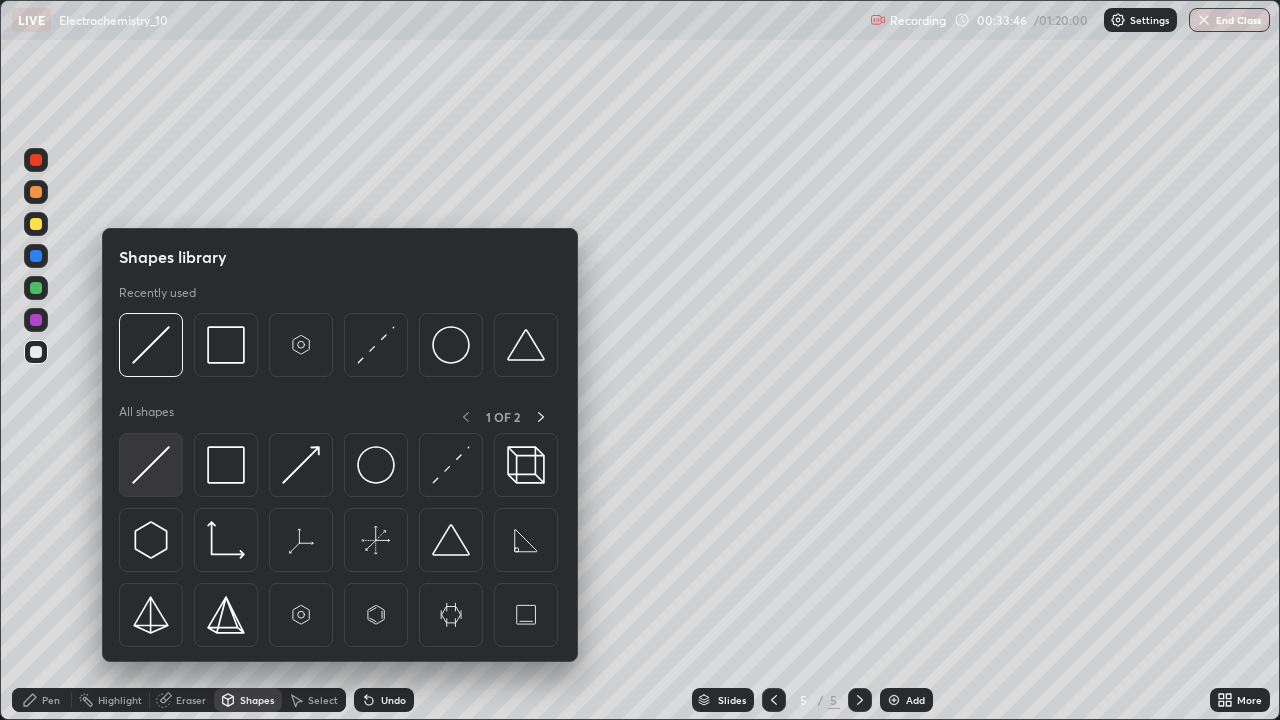click at bounding box center (151, 465) 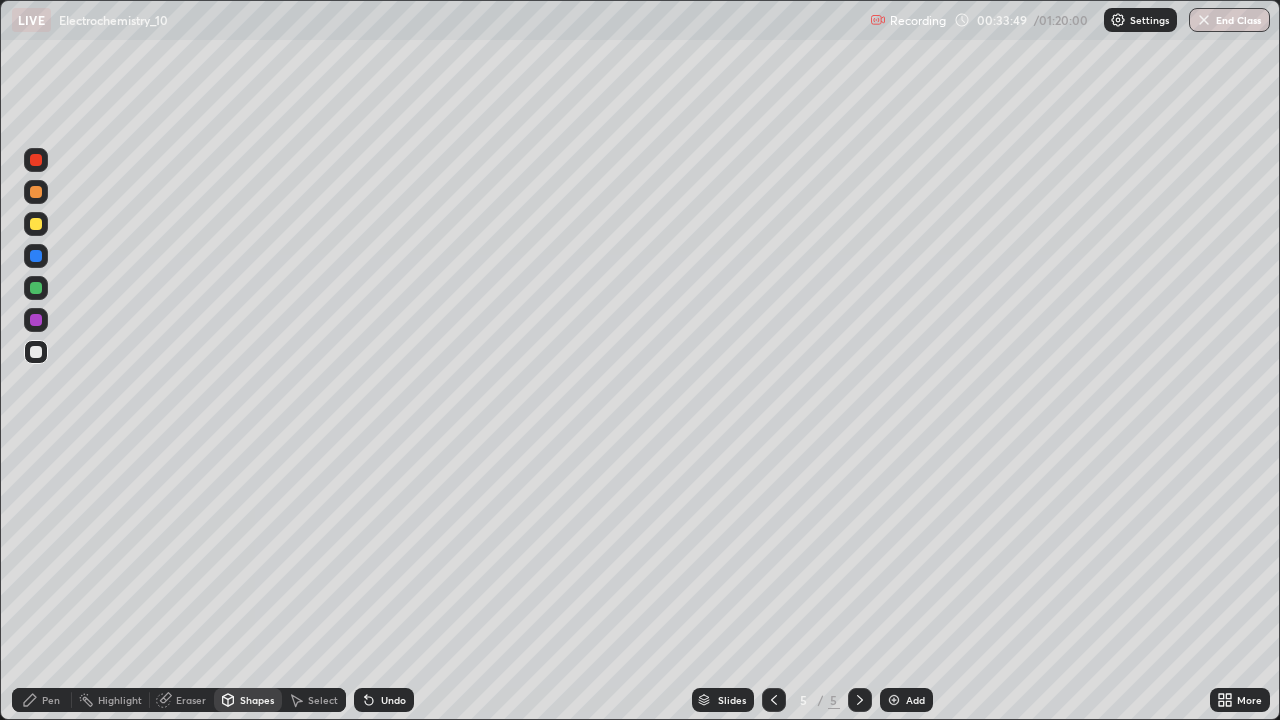click on "Pen" at bounding box center [51, 700] 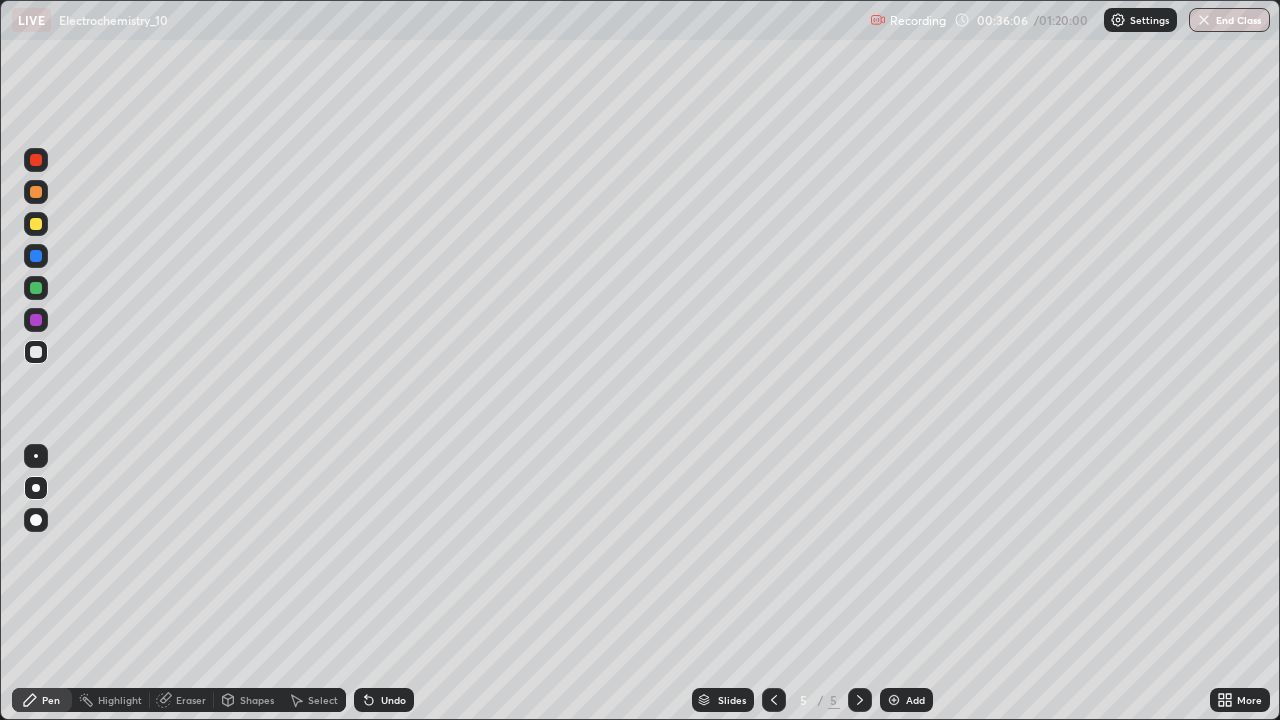click on "Shapes" at bounding box center [257, 700] 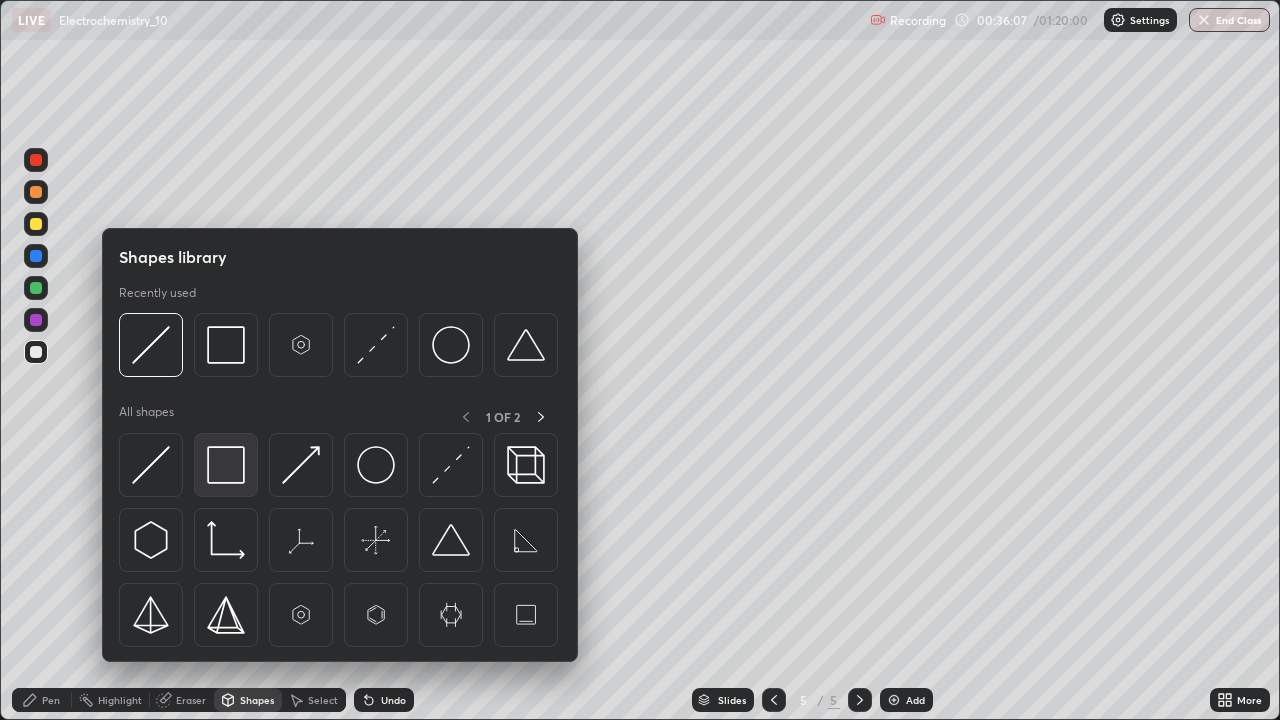 click at bounding box center (226, 465) 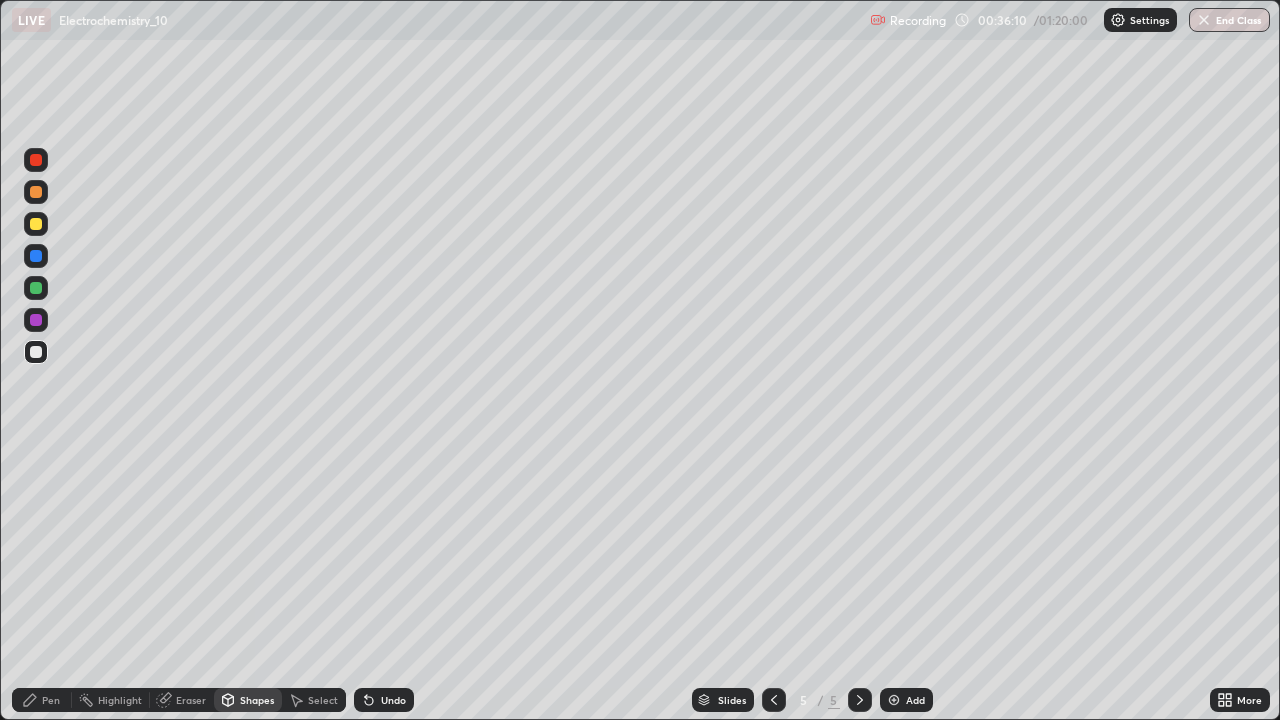 click on "Eraser" at bounding box center (191, 700) 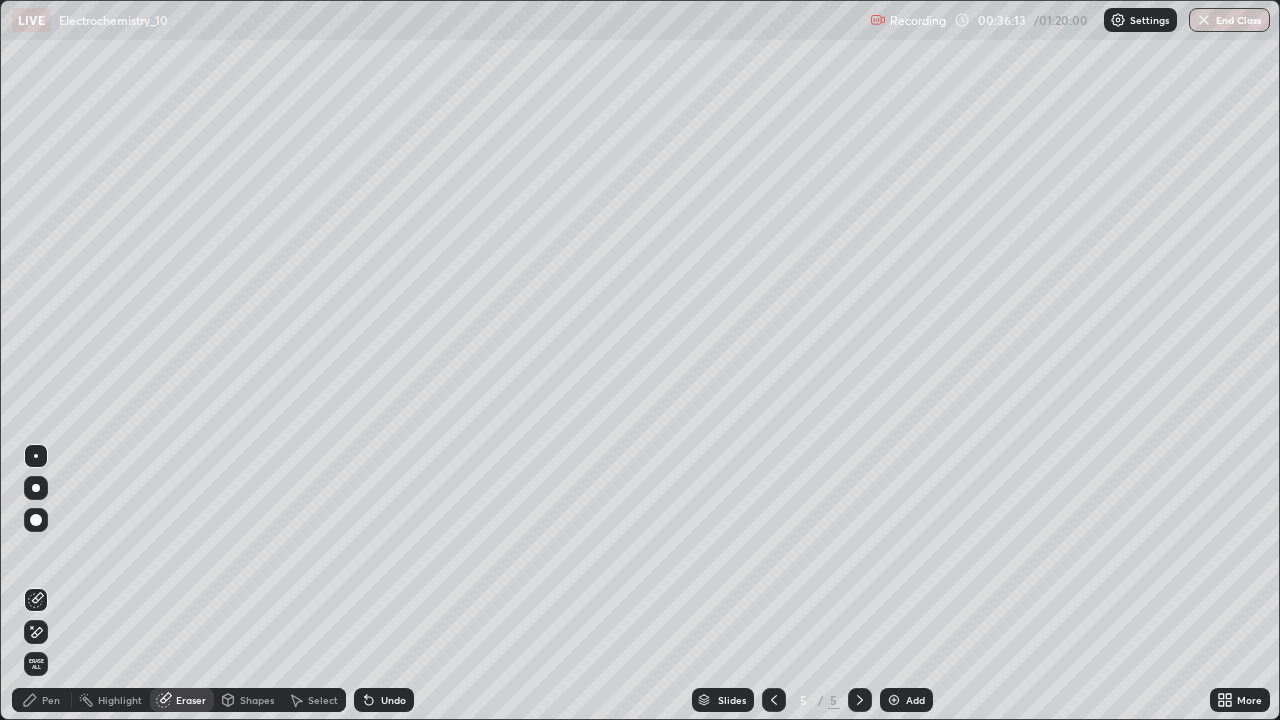 click on "Shapes" at bounding box center [248, 700] 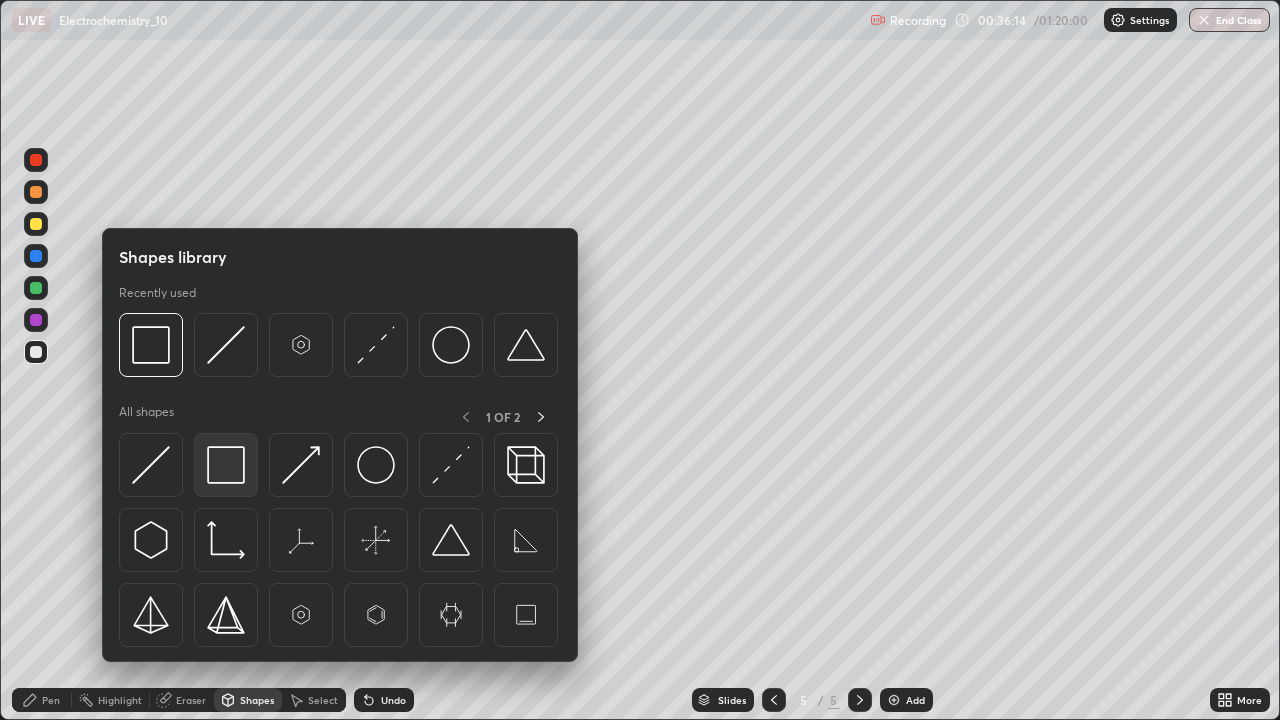 click at bounding box center (226, 465) 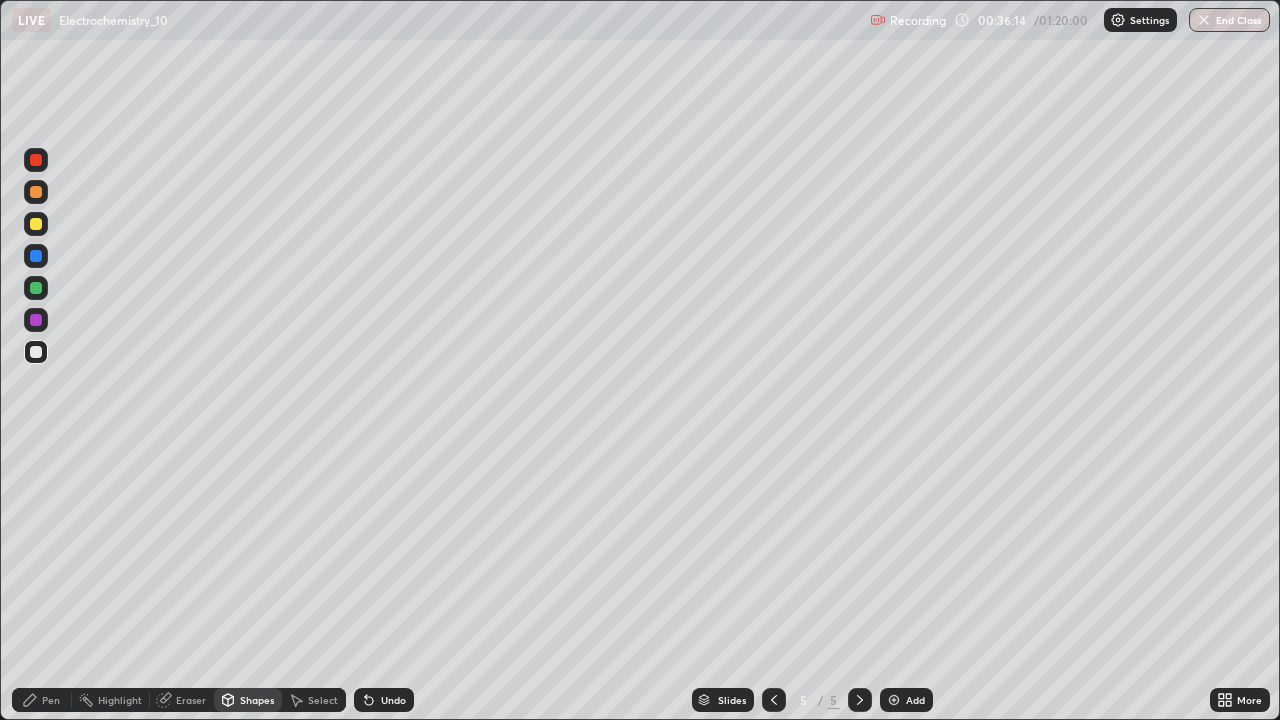 click at bounding box center [36, 320] 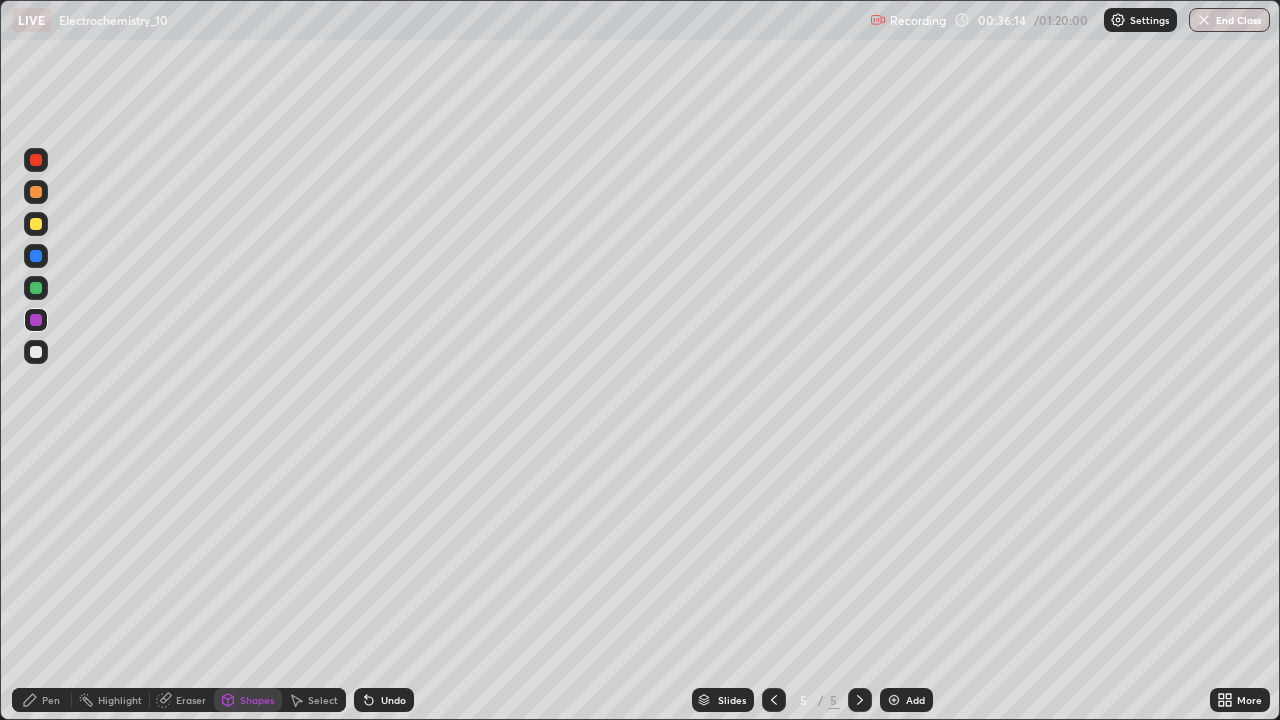 click at bounding box center [36, 256] 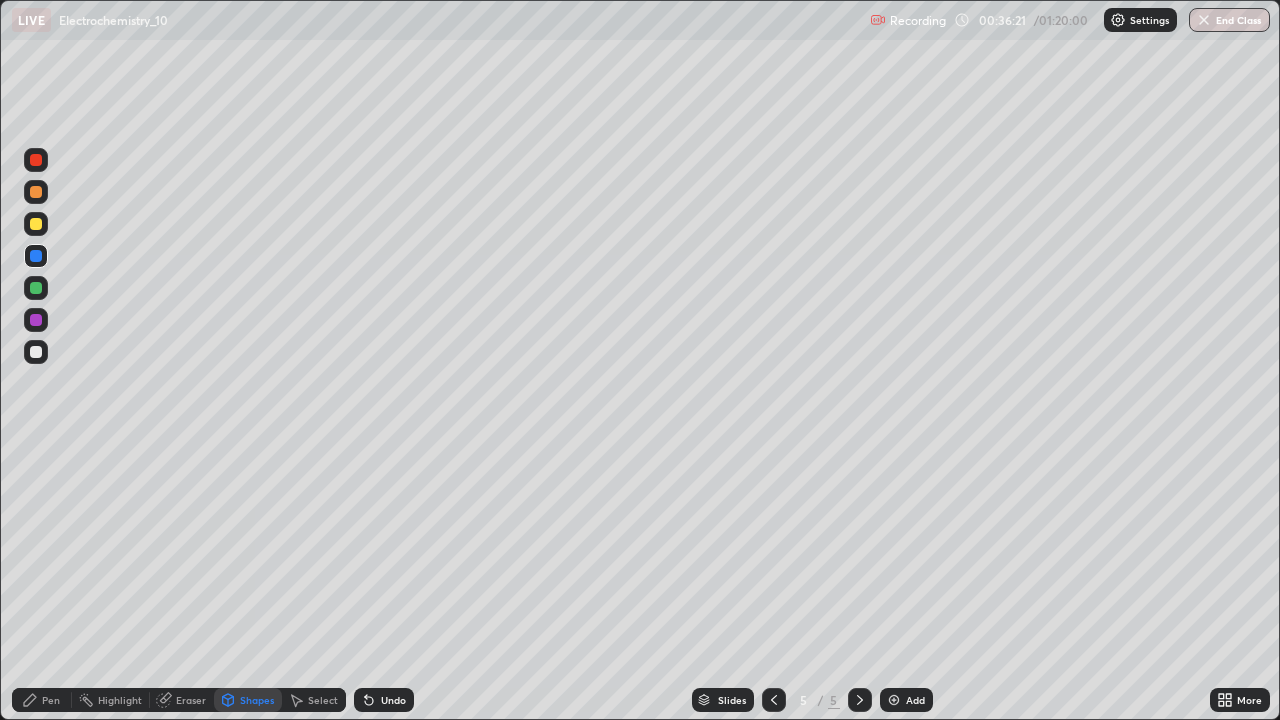 click on "Pen" at bounding box center (51, 700) 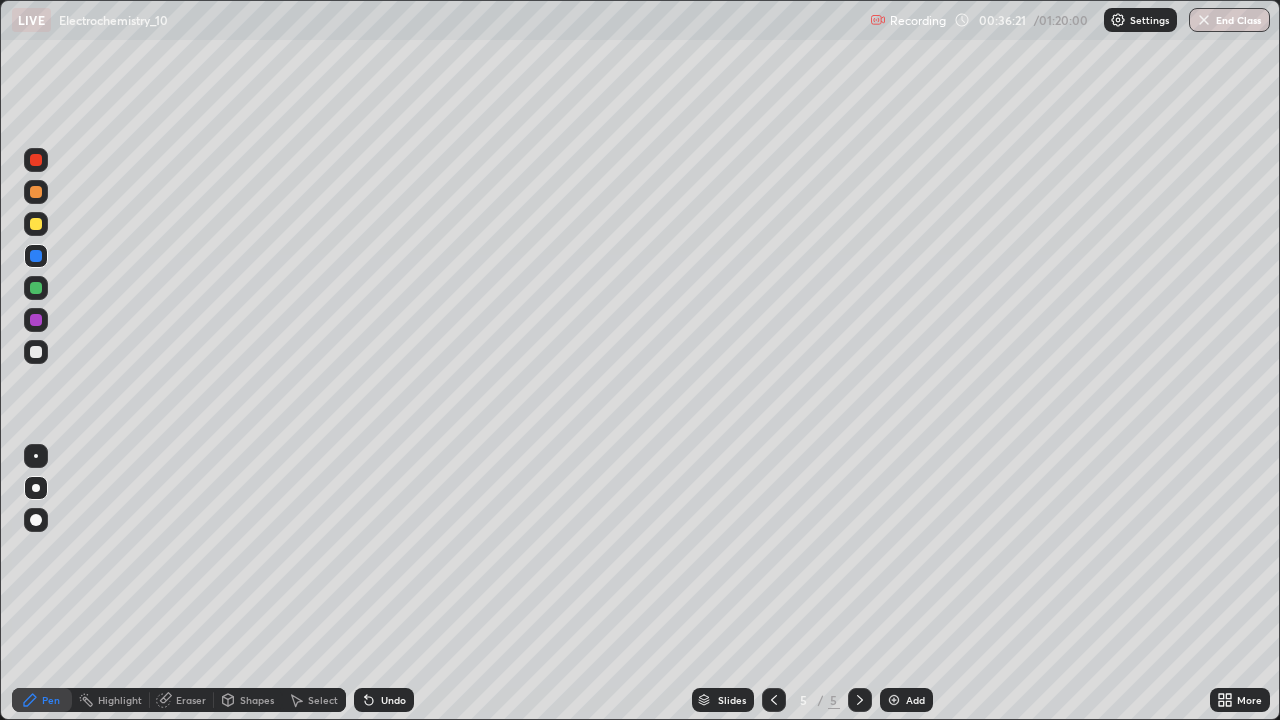 click on "Shapes" at bounding box center (257, 700) 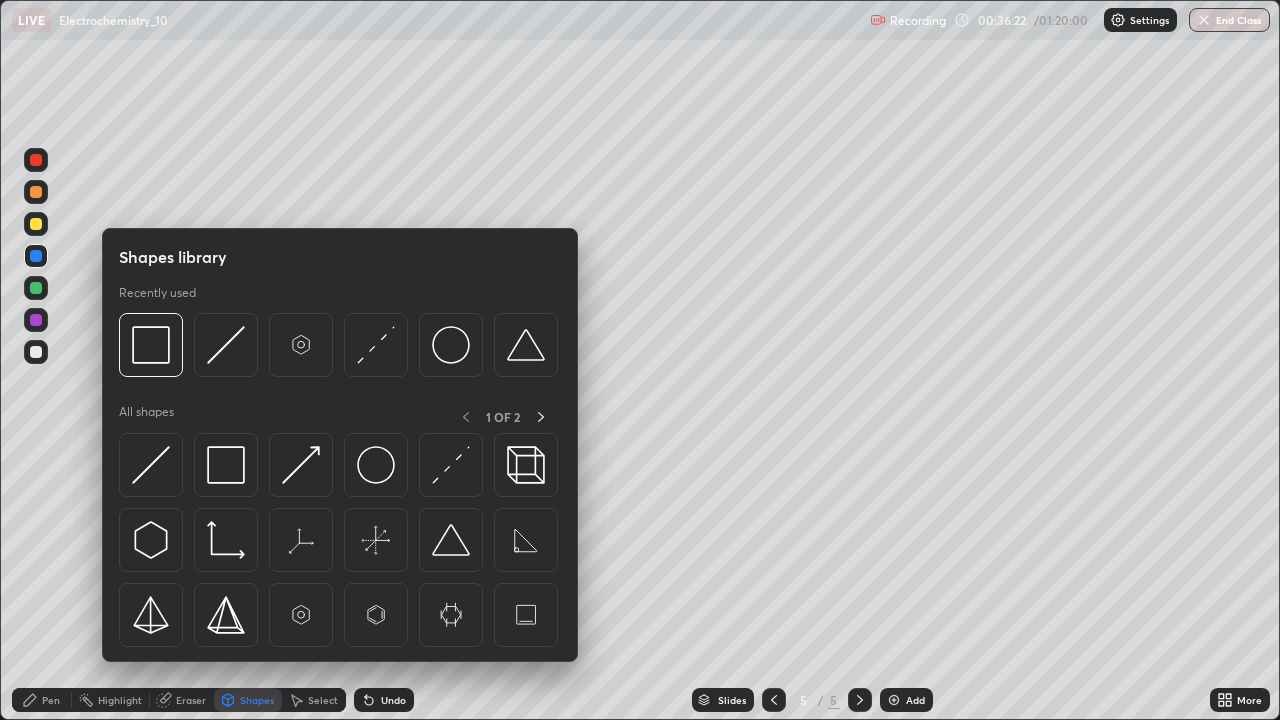 click on "Eraser" at bounding box center (182, 700) 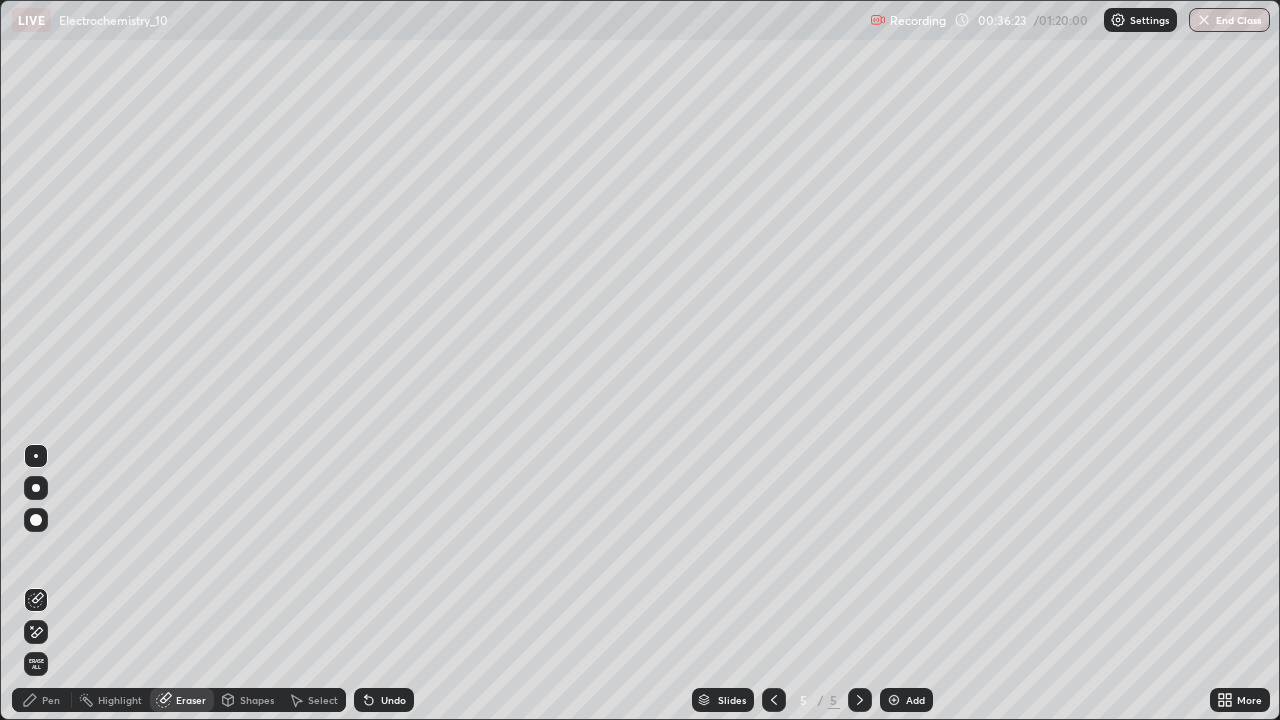 click on "Shapes" at bounding box center [248, 700] 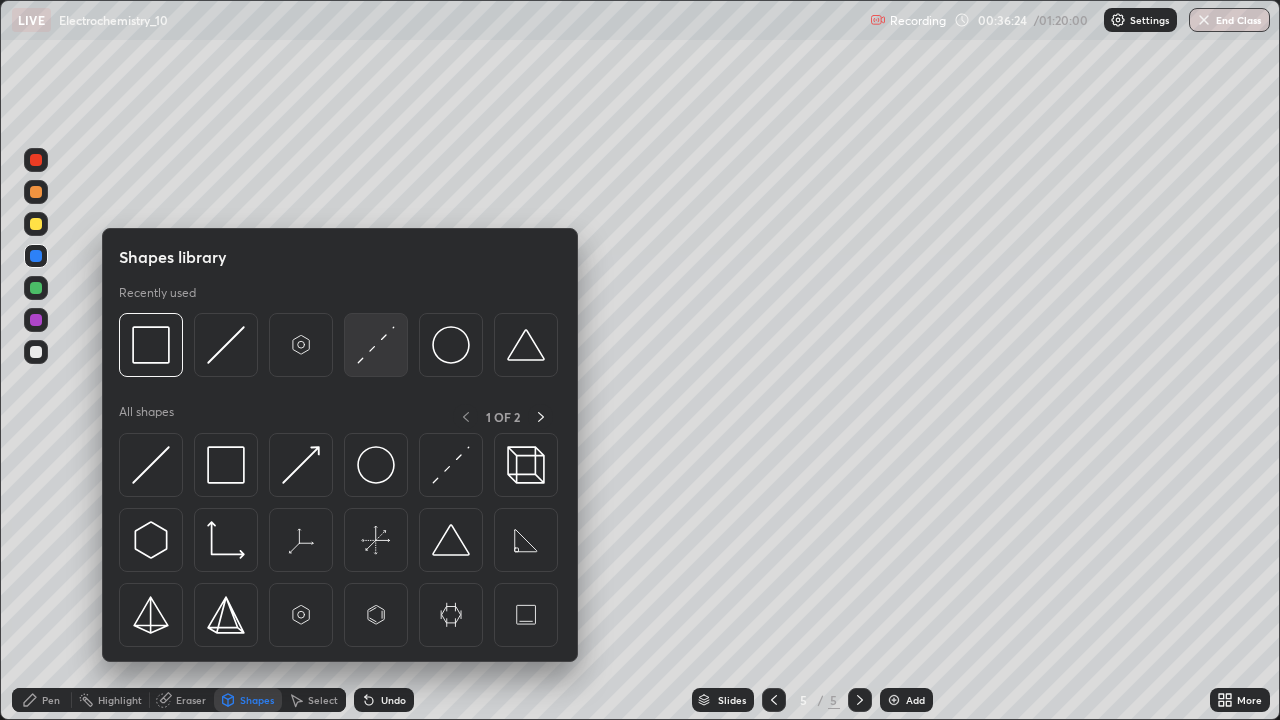click at bounding box center (376, 345) 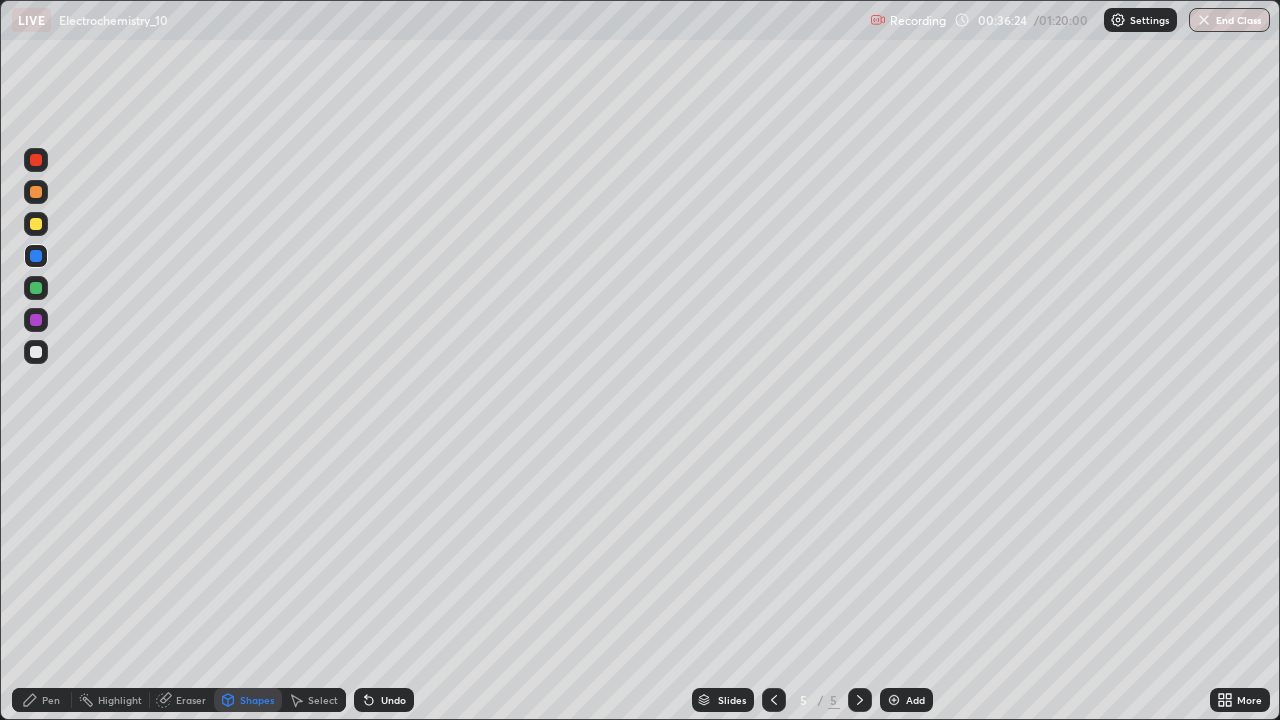 click at bounding box center [36, 320] 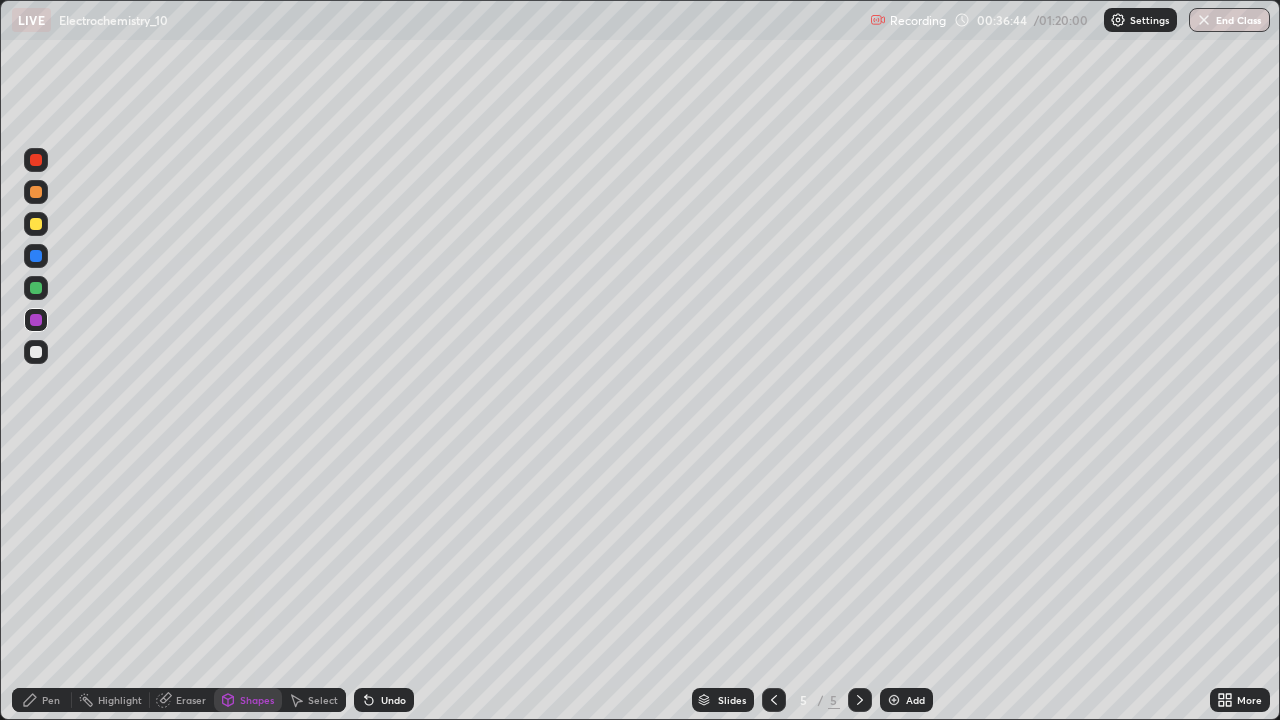 click on "Pen" at bounding box center (51, 700) 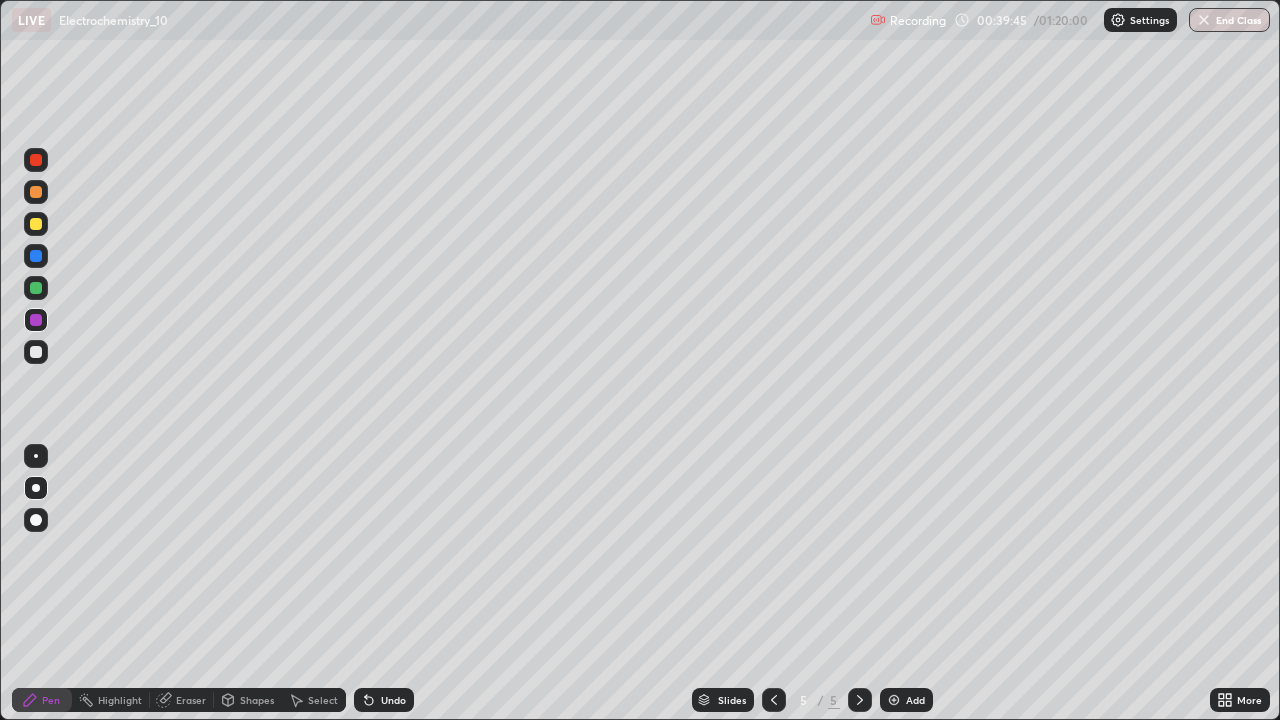 click on "Add" at bounding box center [906, 700] 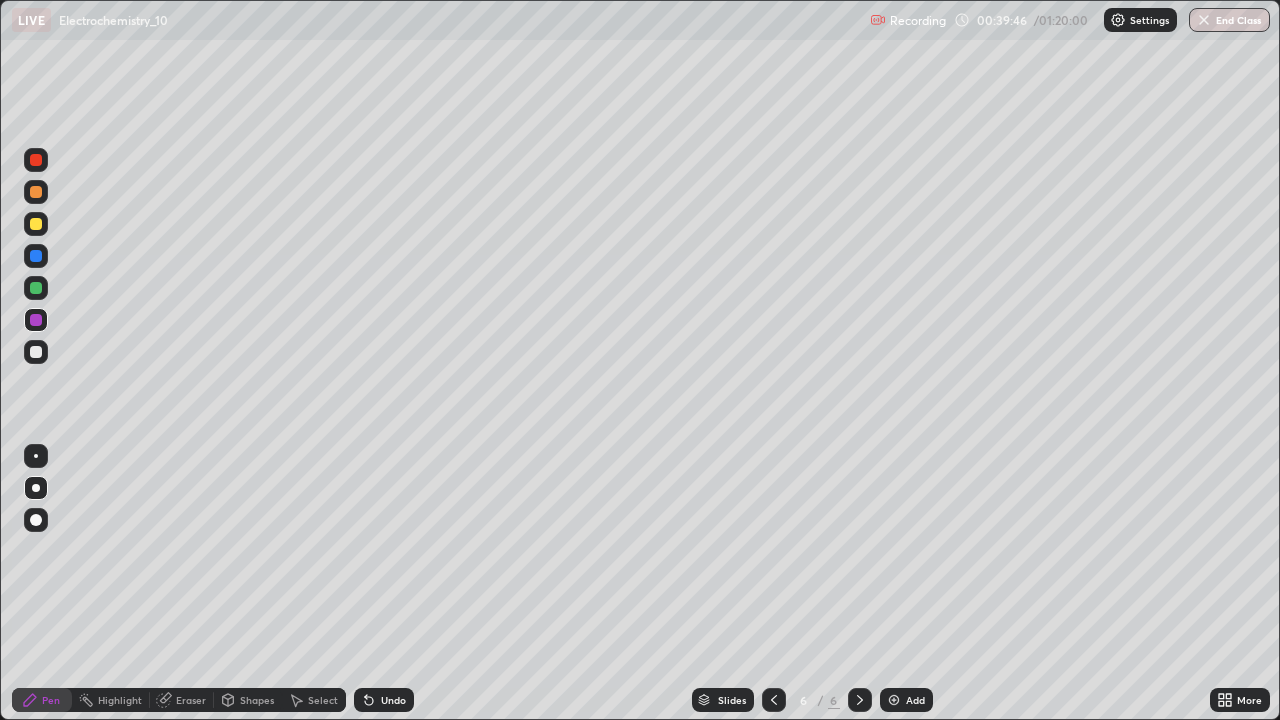 click on "Shapes" at bounding box center [248, 700] 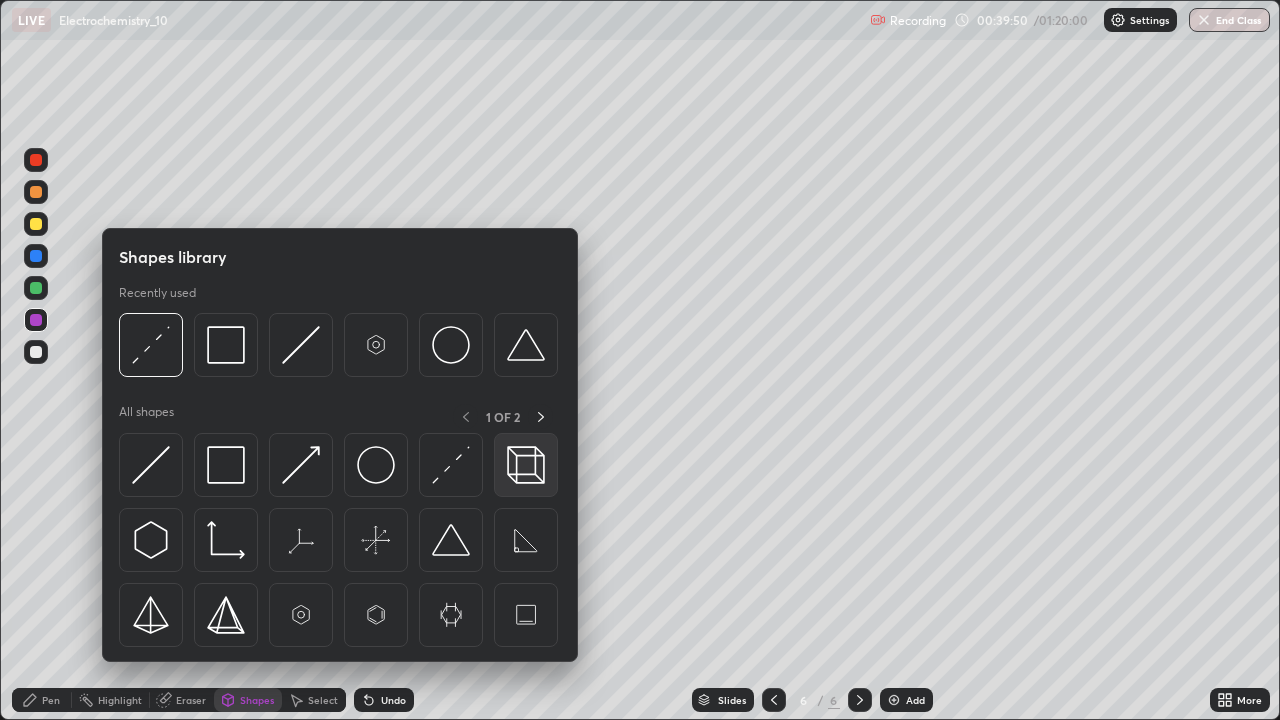click at bounding box center (526, 465) 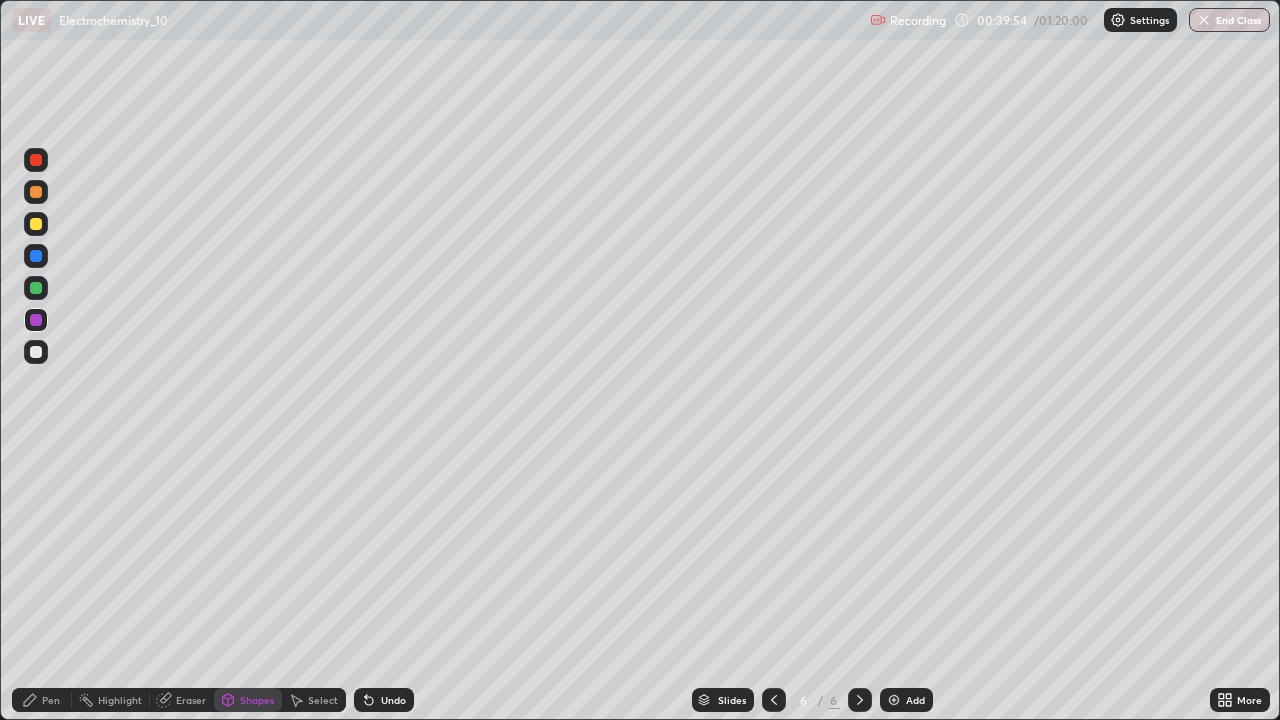 click on "Pen" at bounding box center [51, 700] 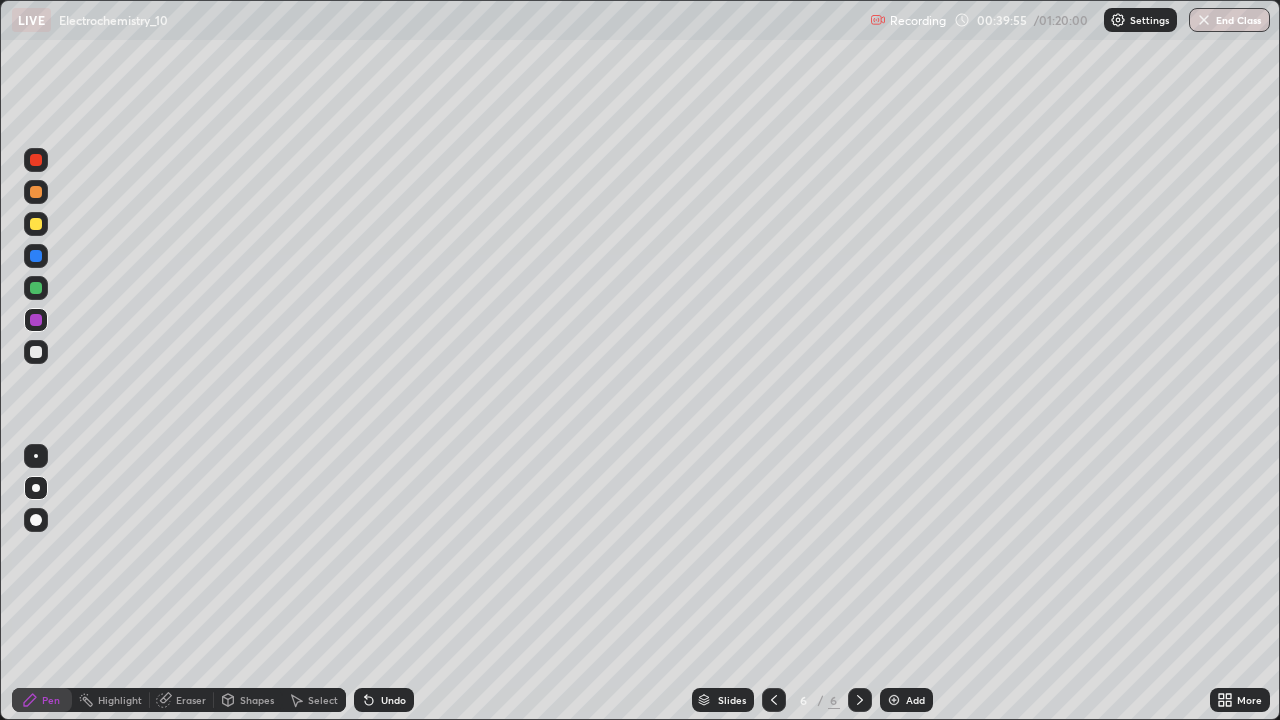 click 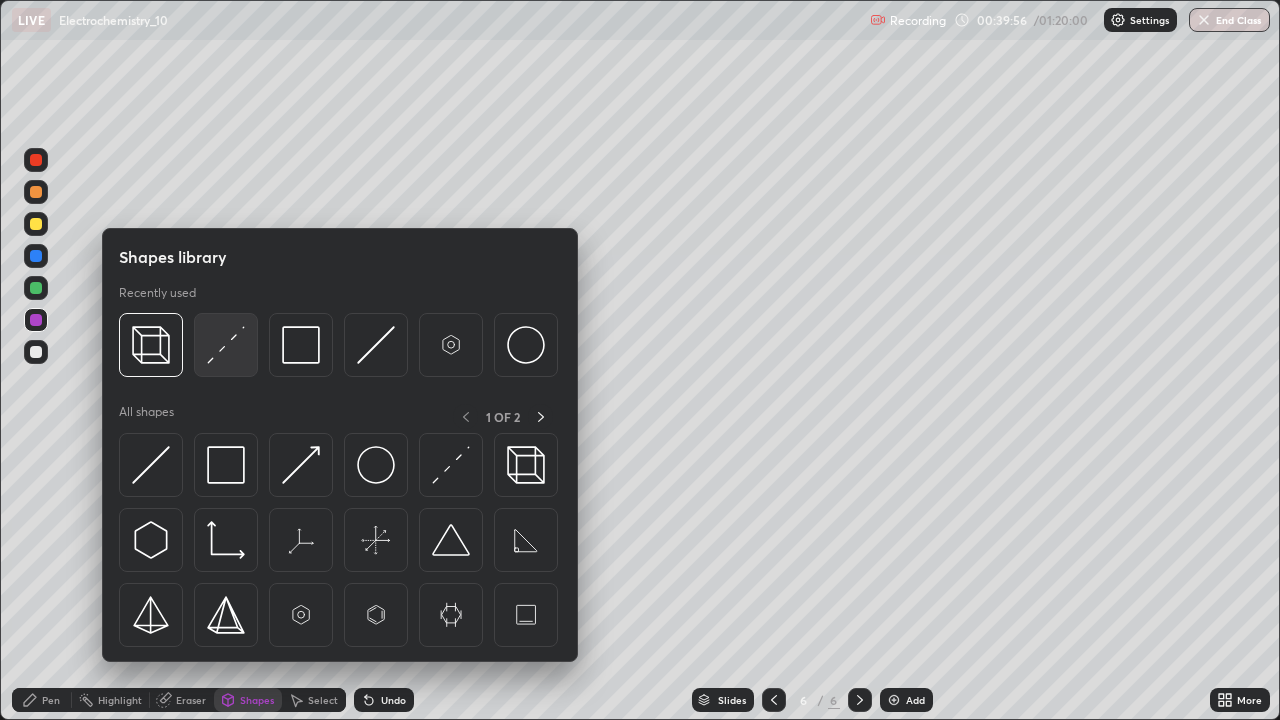 click at bounding box center [226, 345] 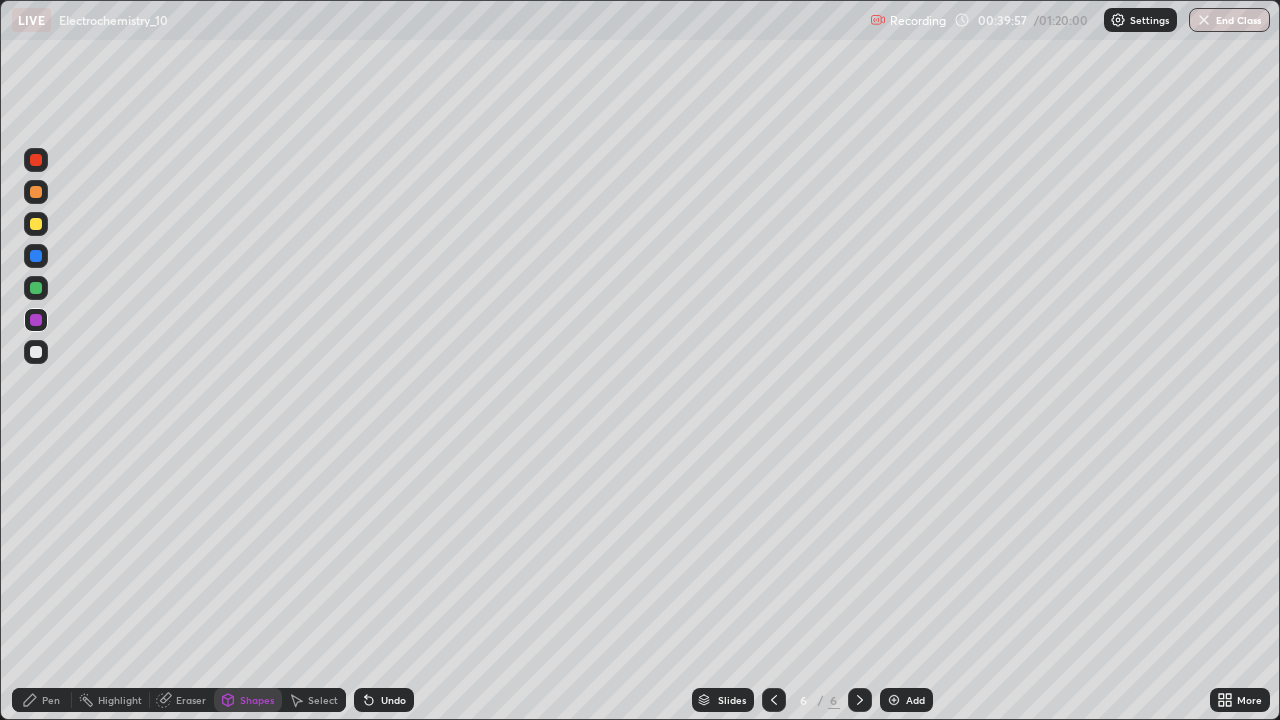 click at bounding box center [36, 288] 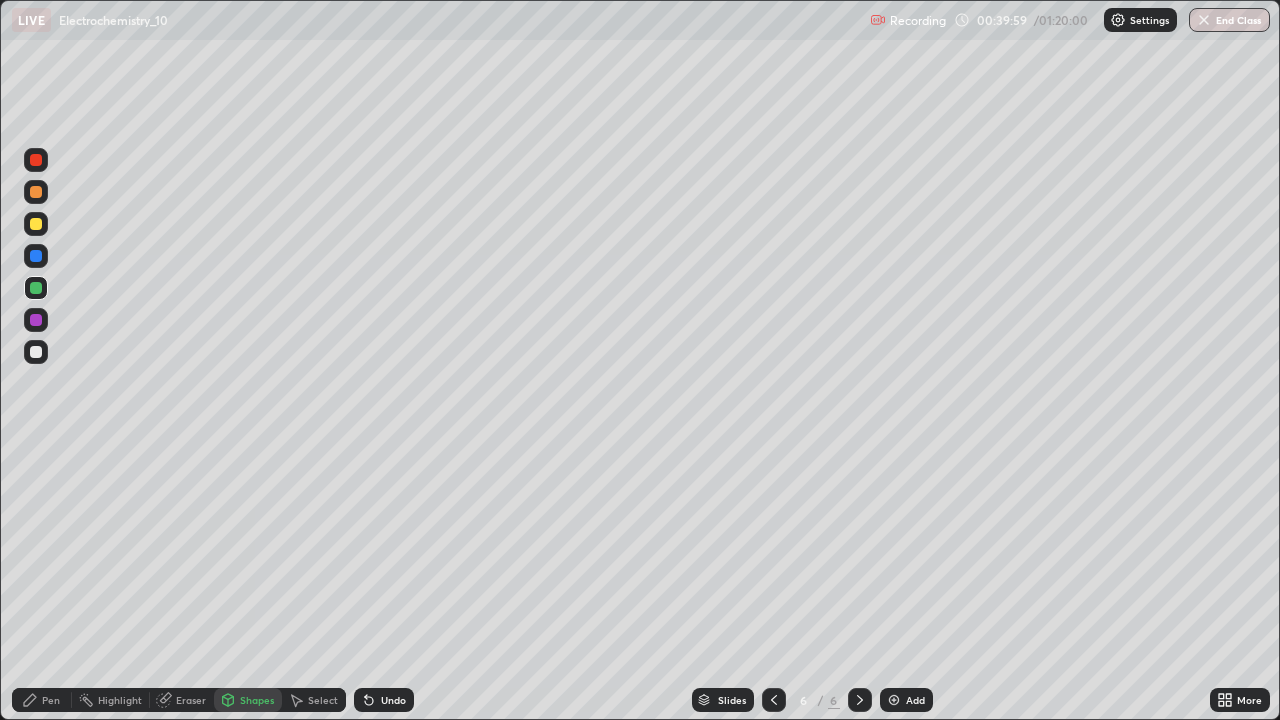 click at bounding box center [36, 192] 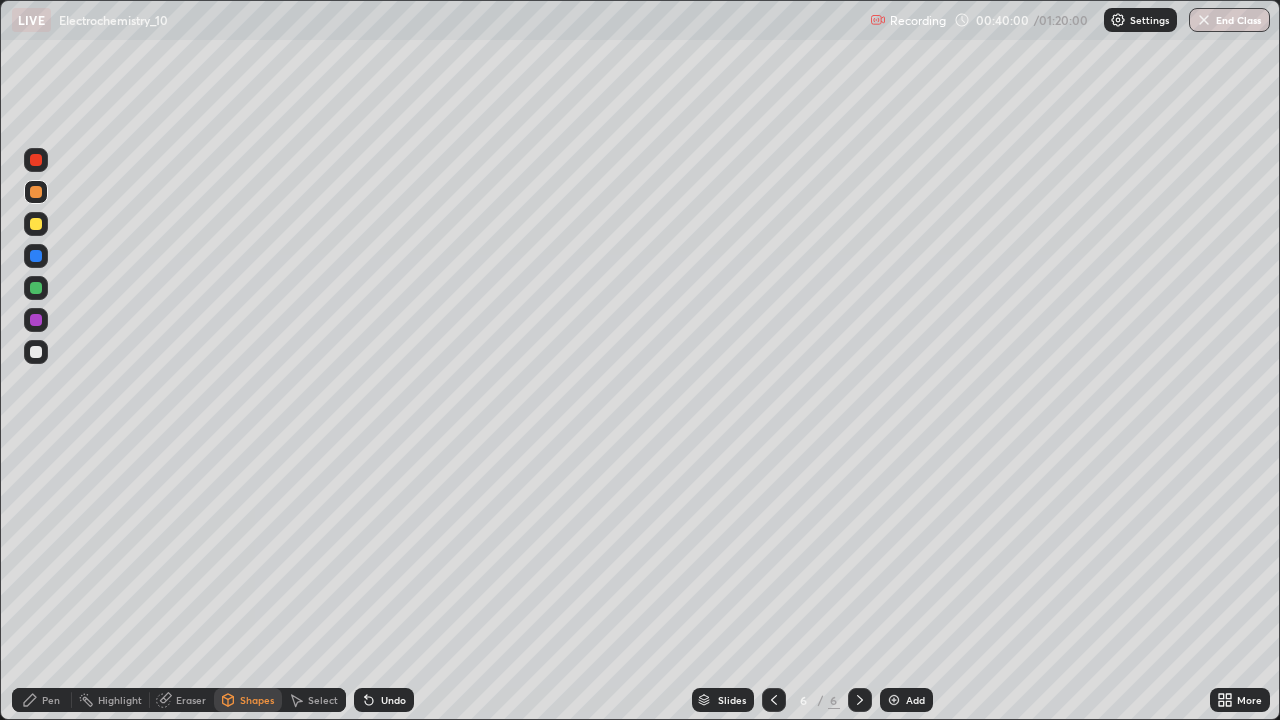 click 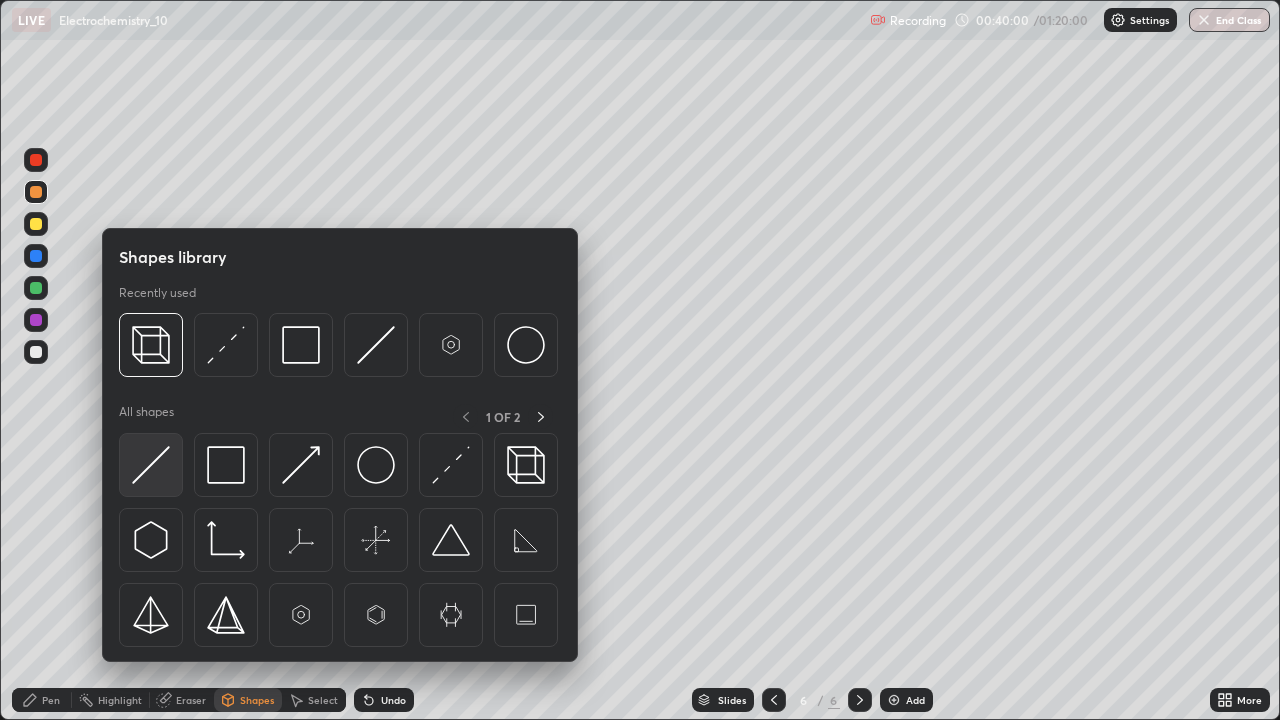 click at bounding box center (151, 465) 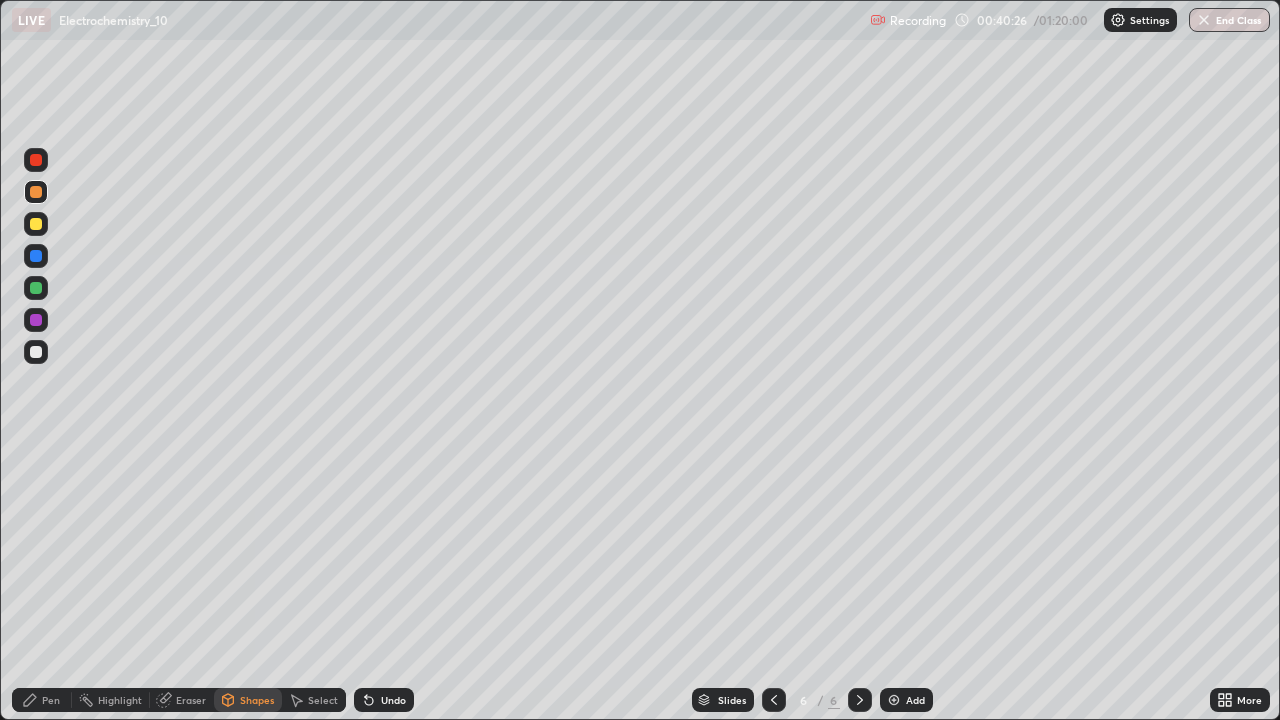 click at bounding box center (36, 256) 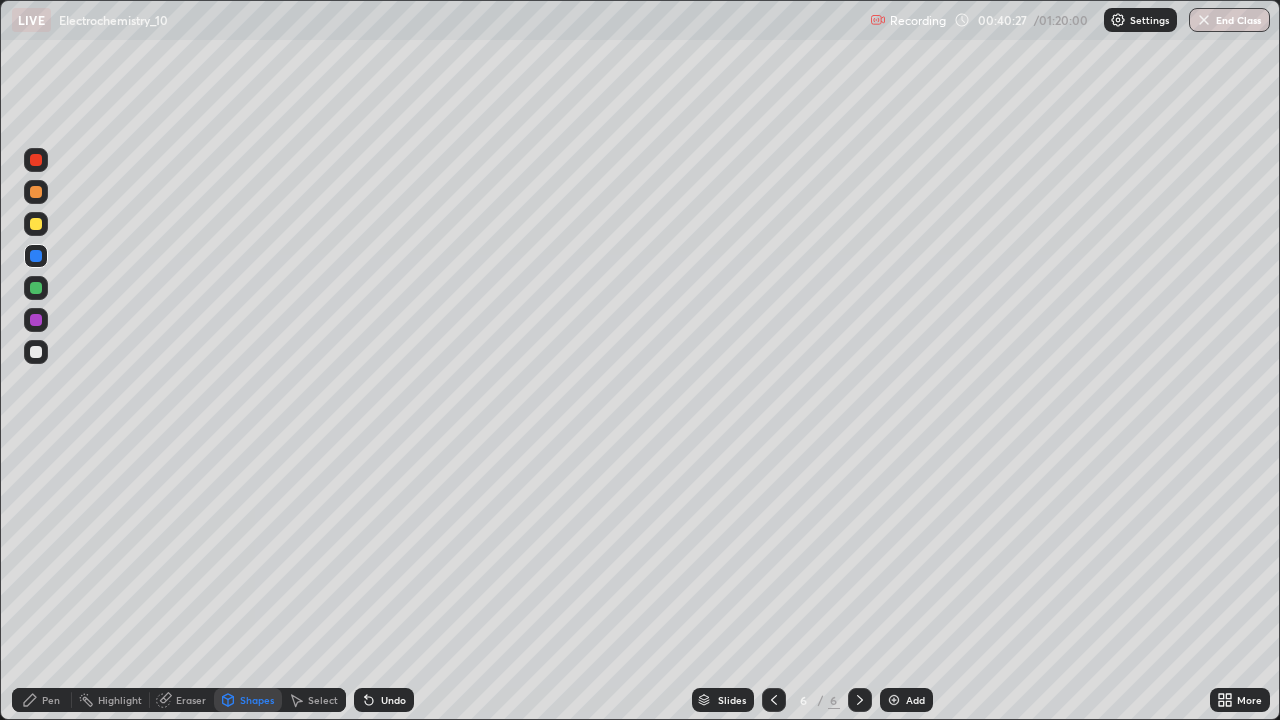 click on "Shapes" at bounding box center (257, 700) 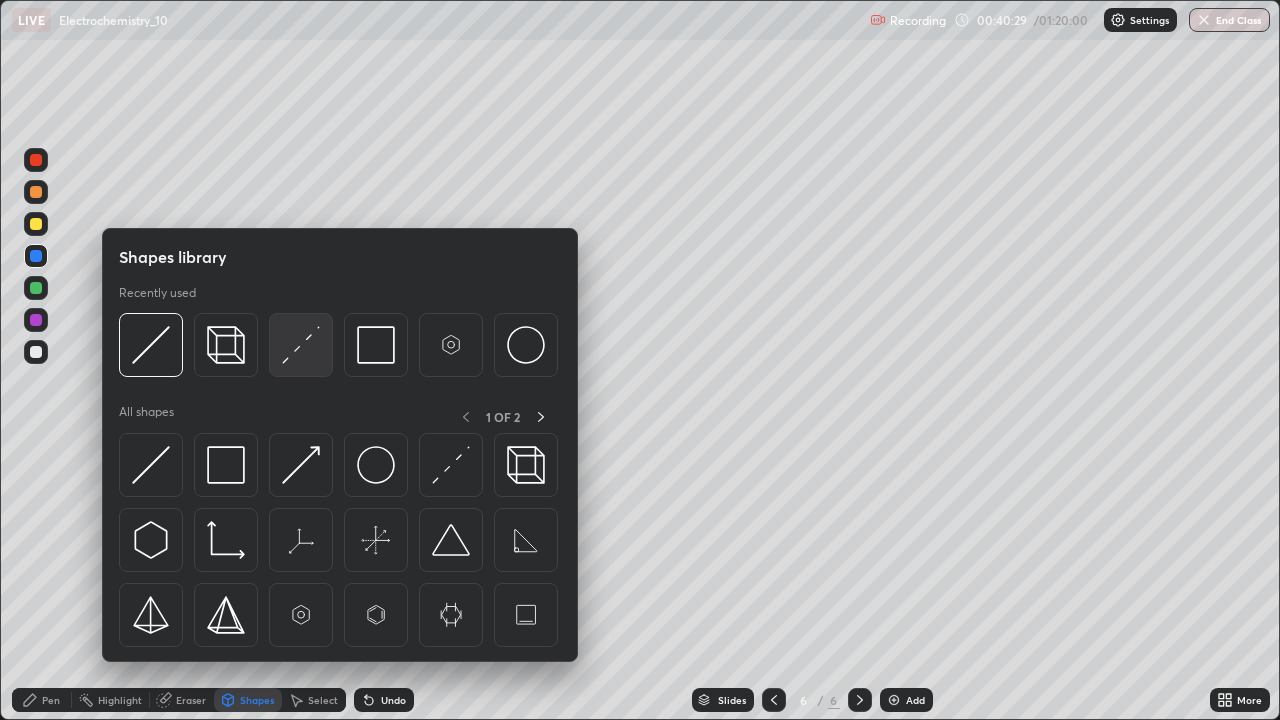 click at bounding box center [301, 345] 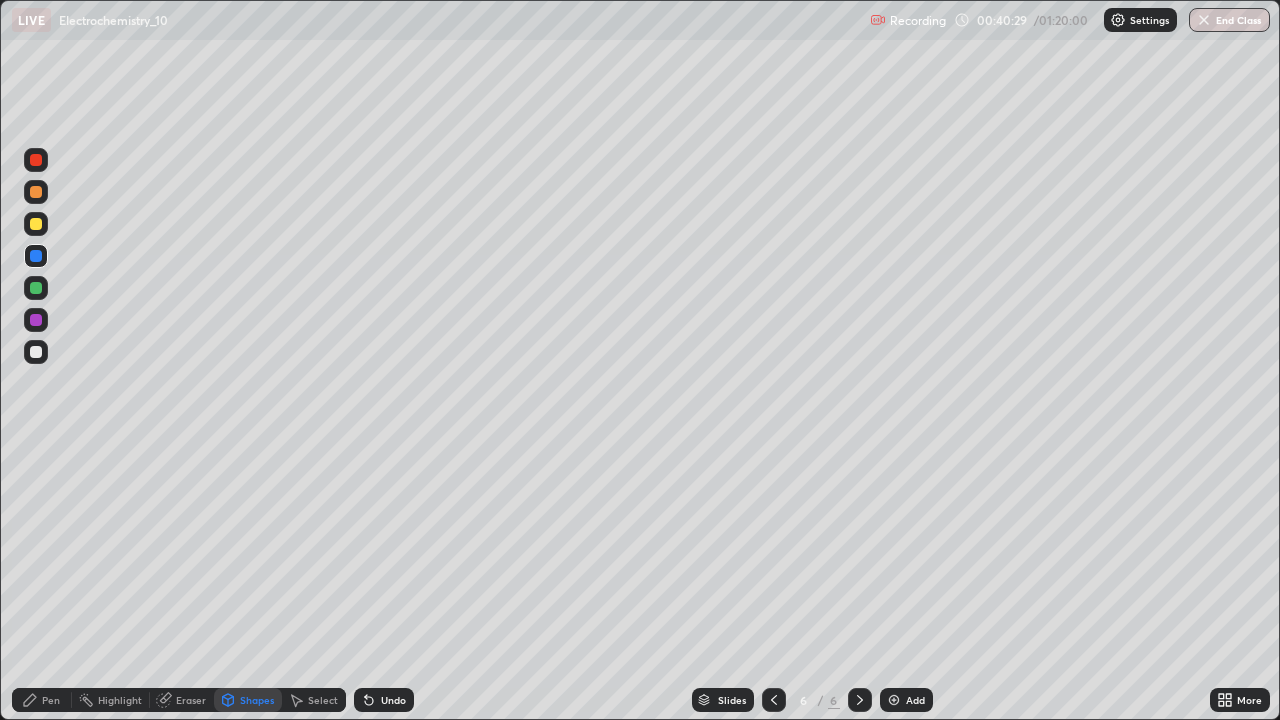 click at bounding box center (36, 288) 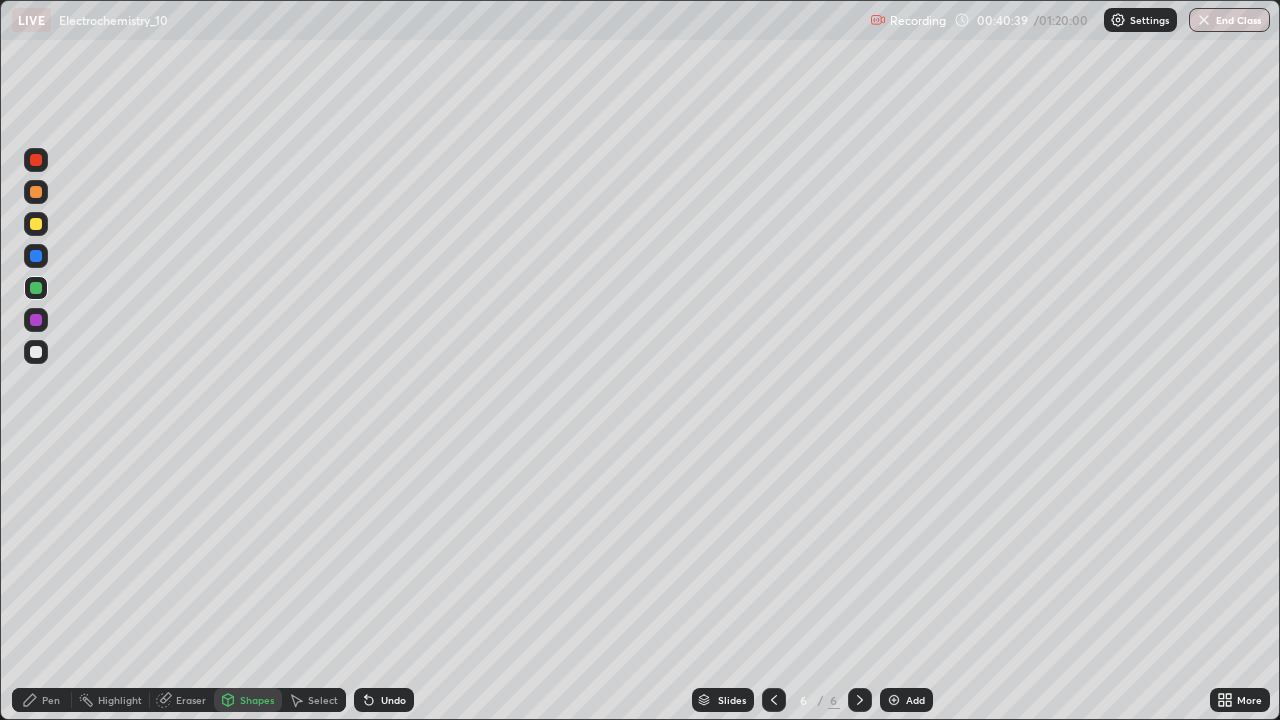 click on "Eraser" at bounding box center [191, 700] 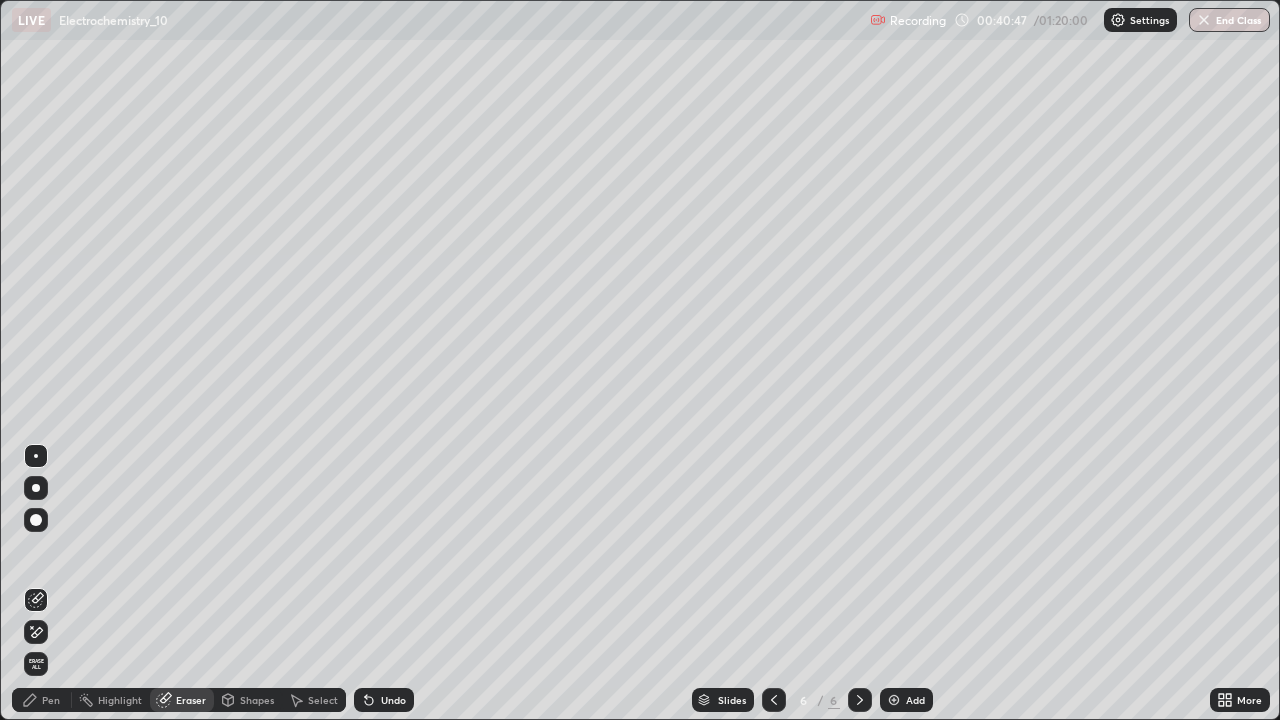 click on "Eraser" at bounding box center [191, 700] 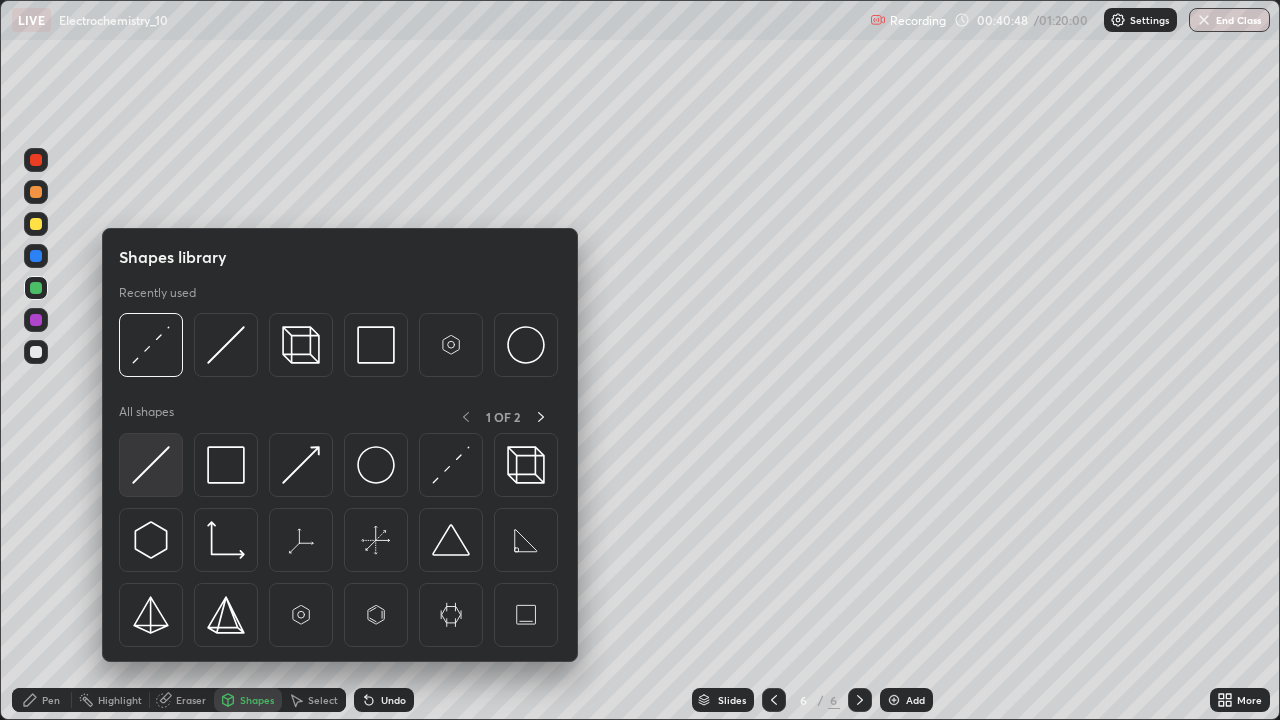 click at bounding box center [151, 465] 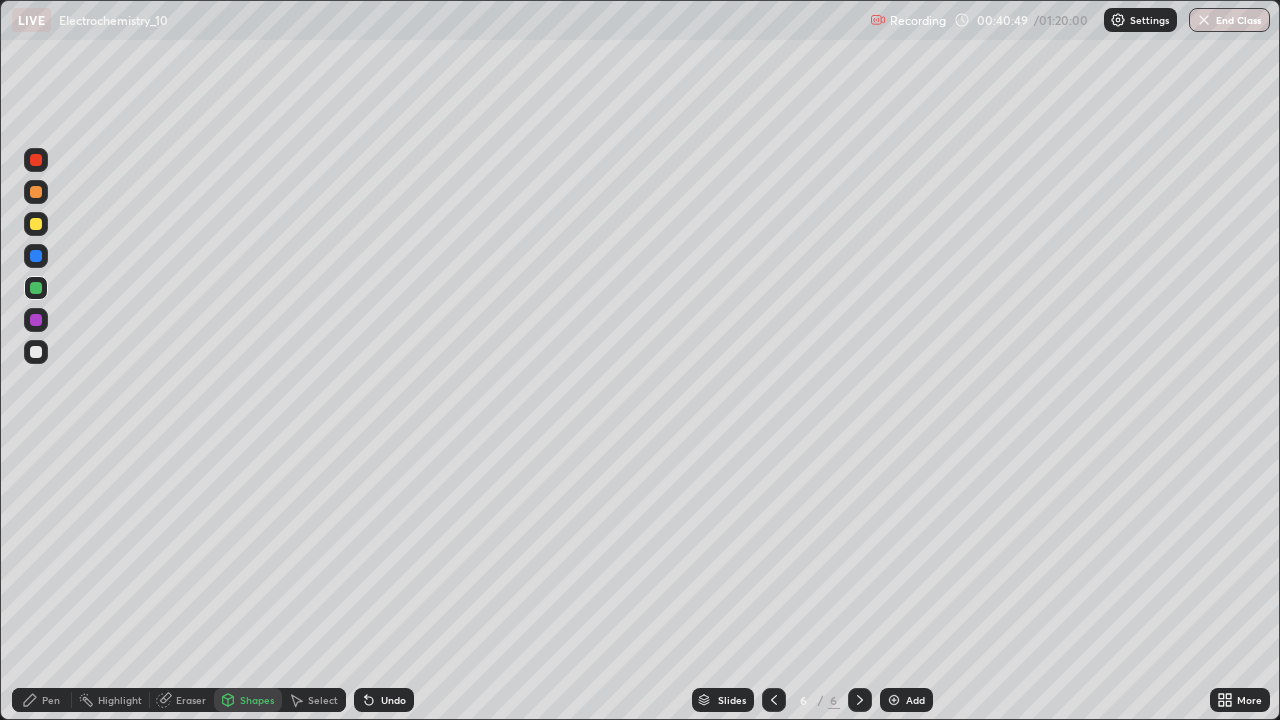 click on "Shapes" at bounding box center (257, 700) 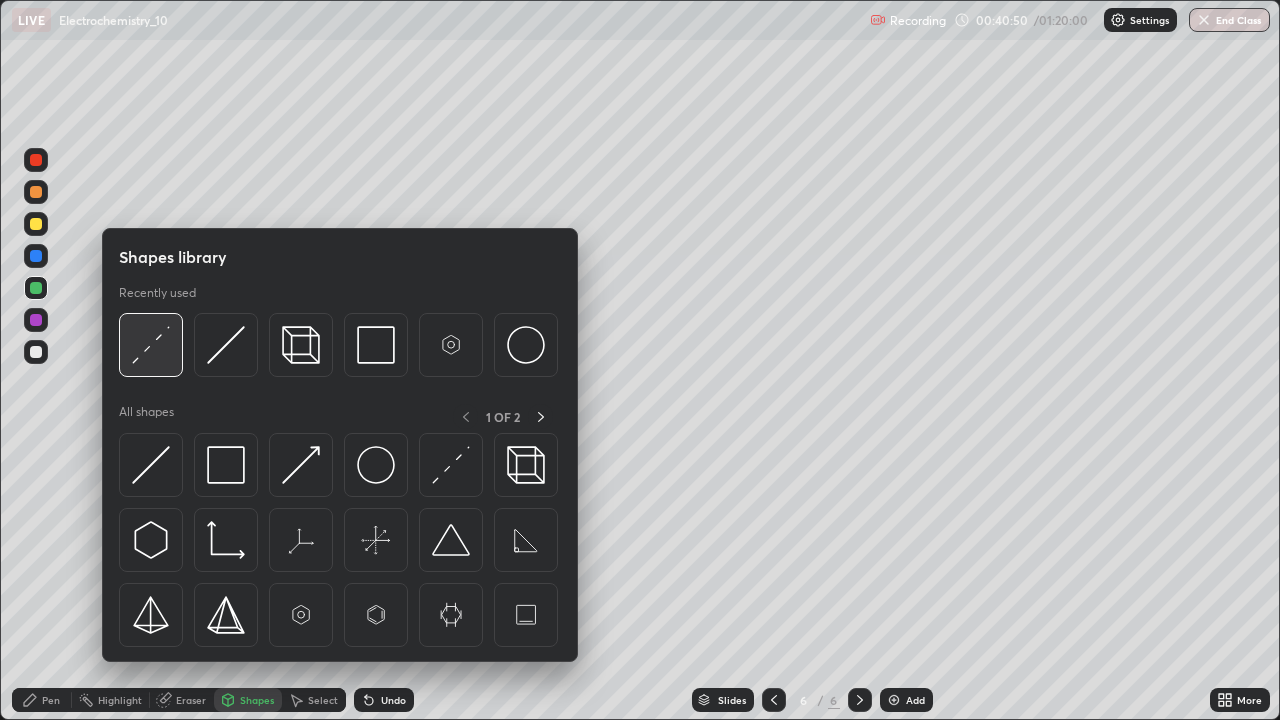 click at bounding box center (151, 345) 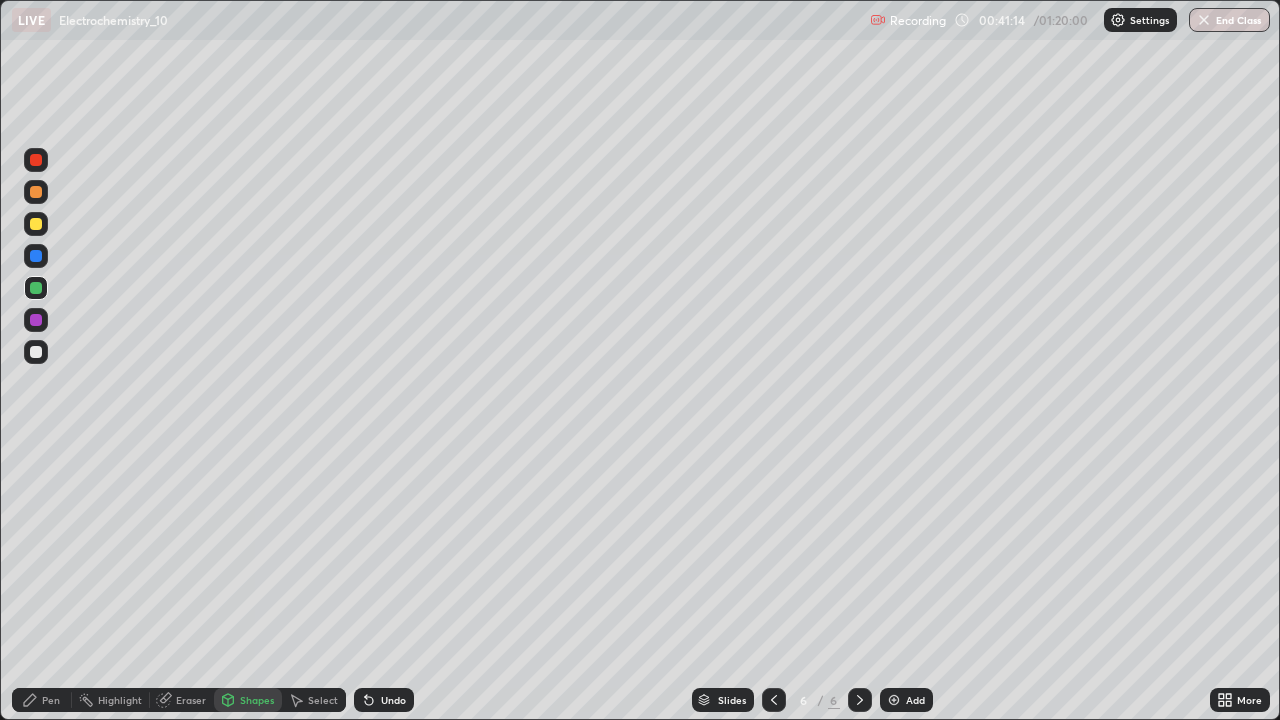 click on "Pen" at bounding box center [51, 700] 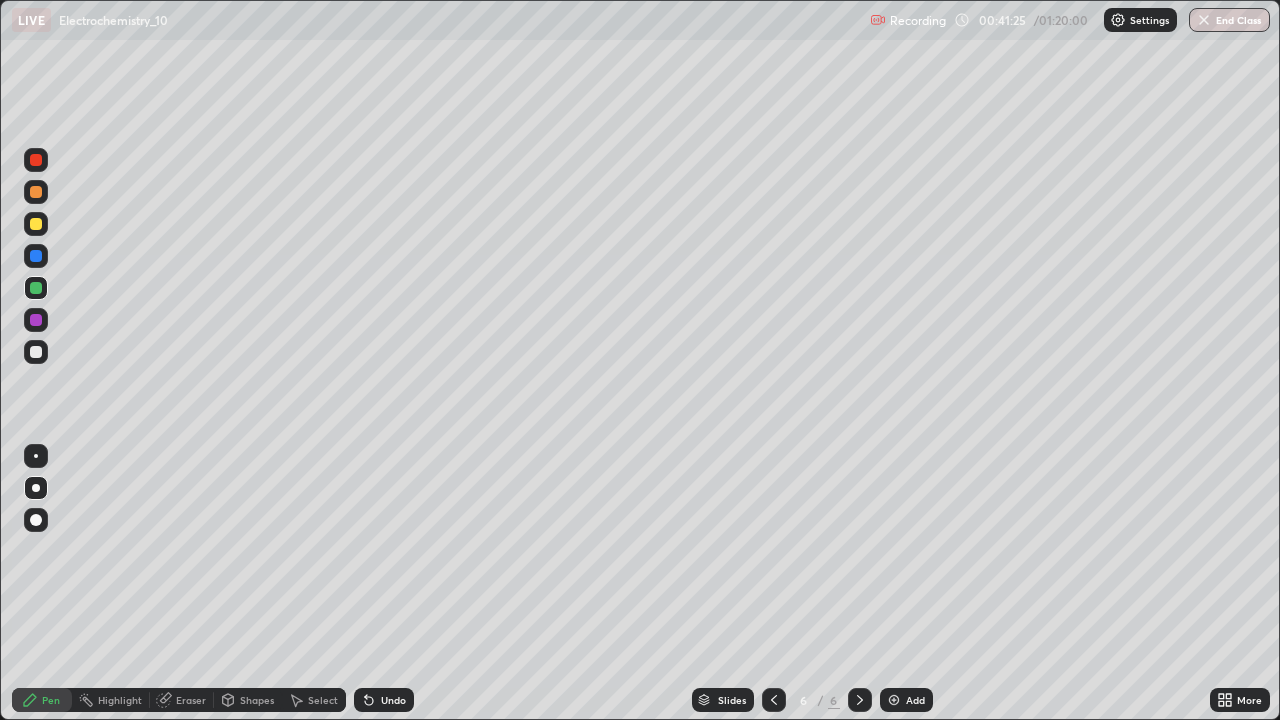 click on "Undo" at bounding box center [384, 700] 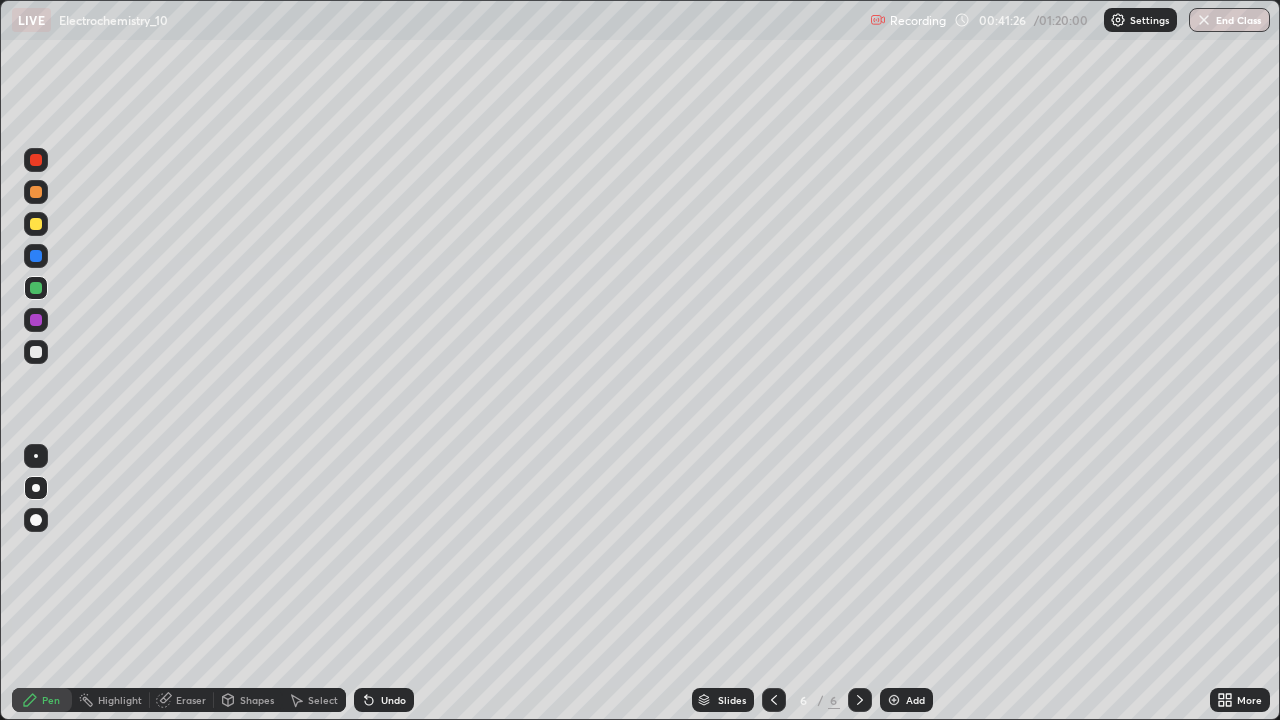 click on "Undo" at bounding box center (393, 700) 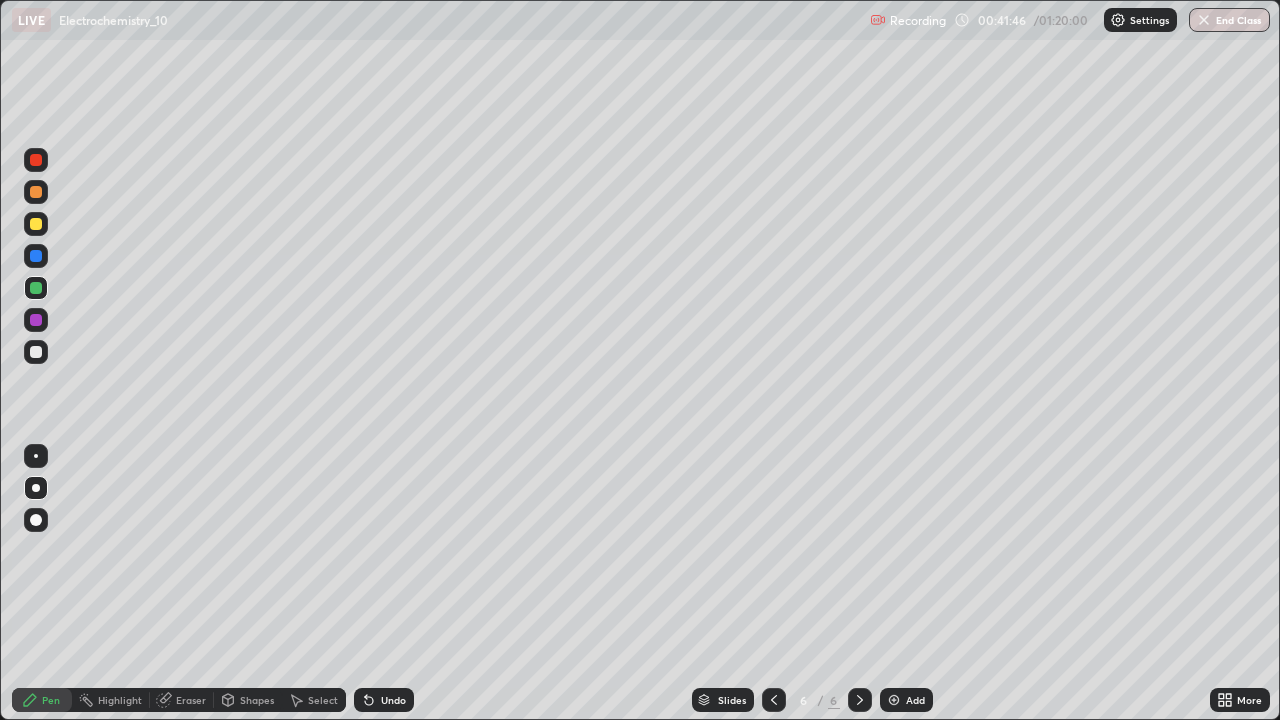 click on "Undo" at bounding box center [384, 700] 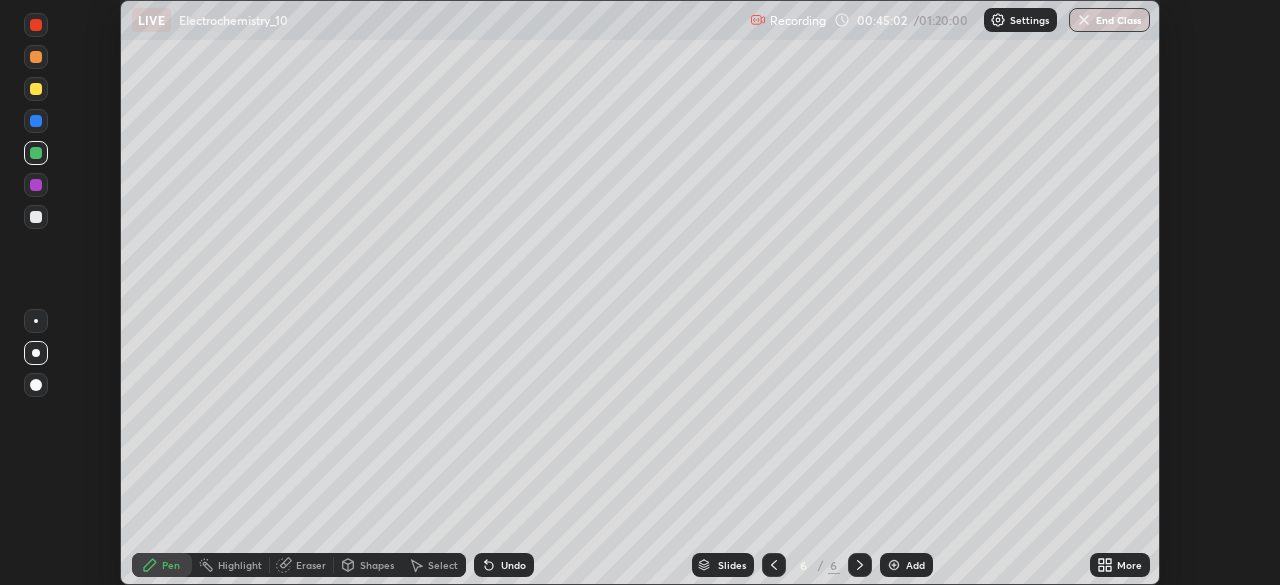 scroll, scrollTop: 585, scrollLeft: 1280, axis: both 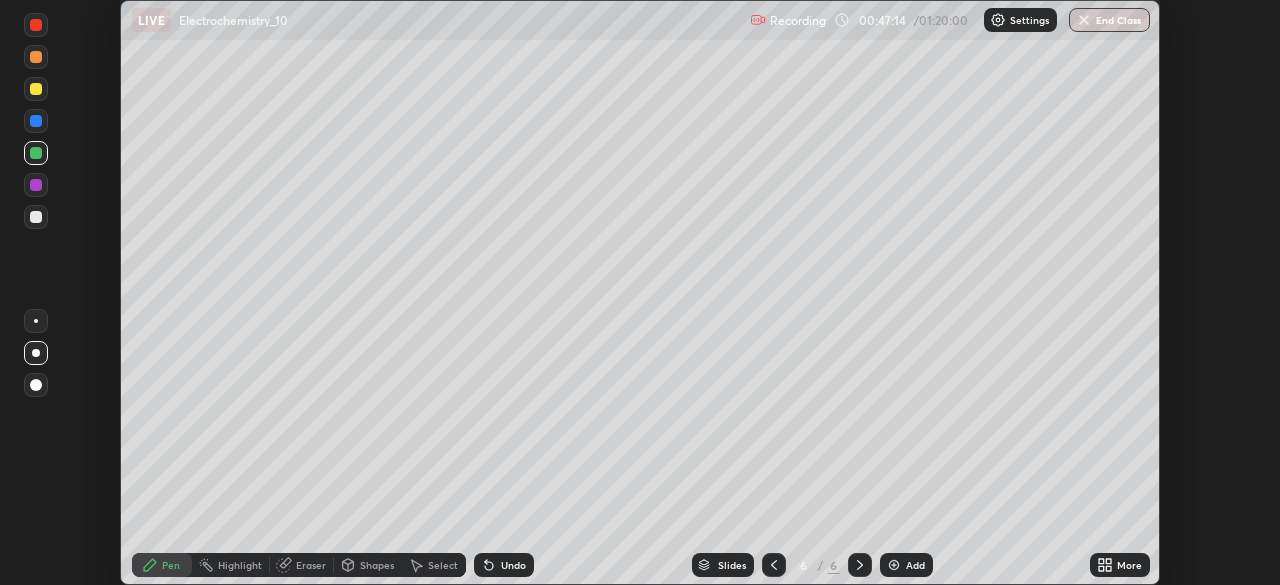 click 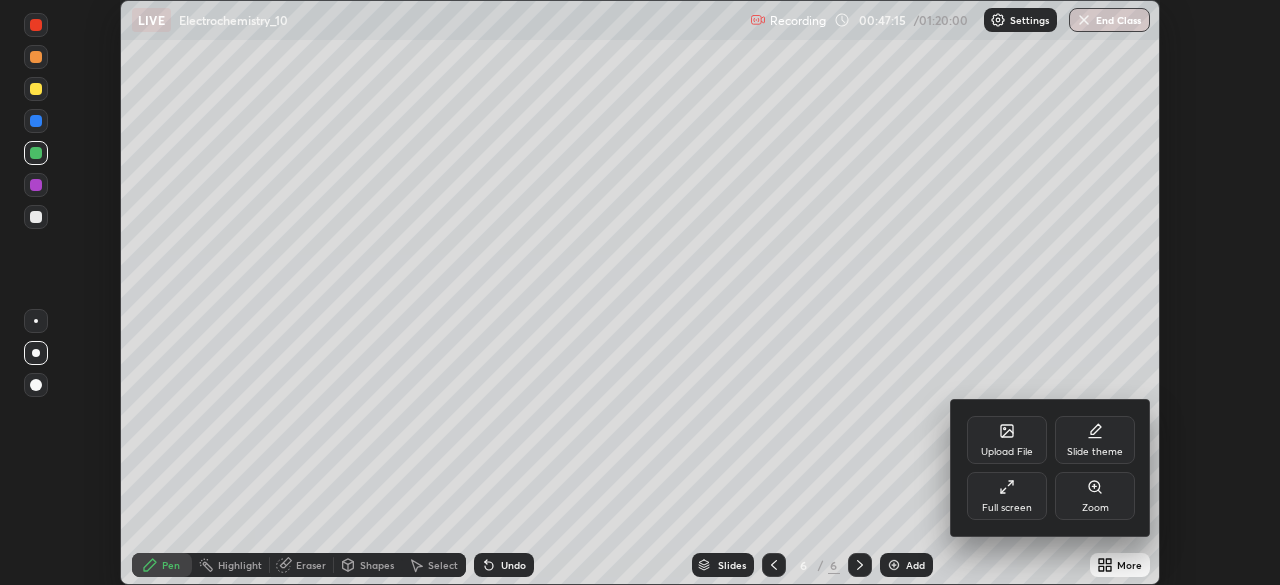click on "Full screen" at bounding box center (1007, 496) 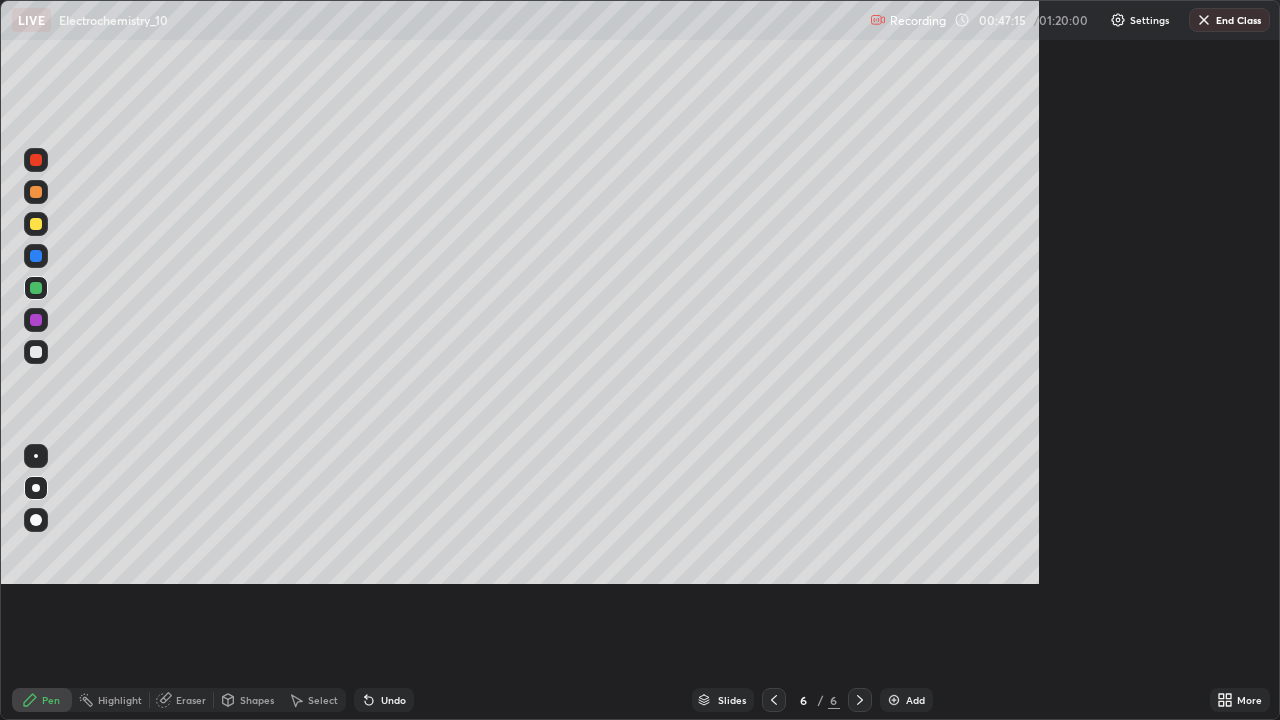 scroll, scrollTop: 99280, scrollLeft: 98720, axis: both 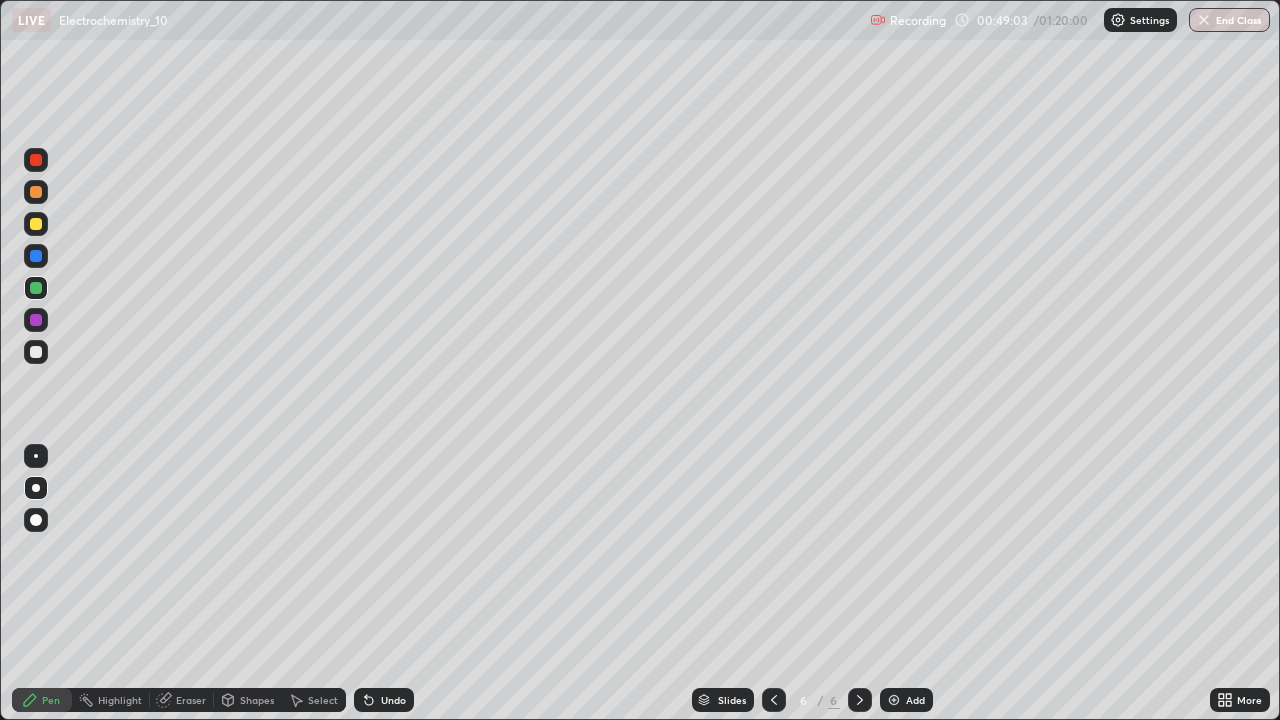 click on "Add" at bounding box center [906, 700] 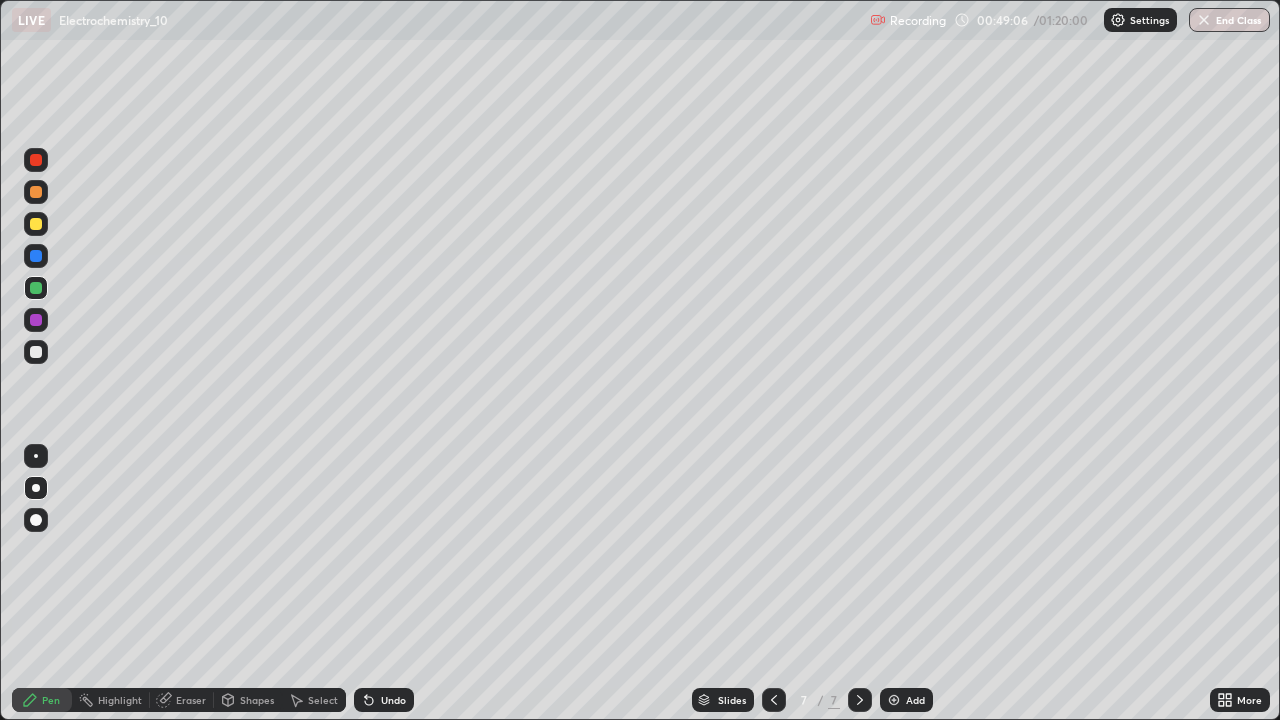 click at bounding box center (36, 352) 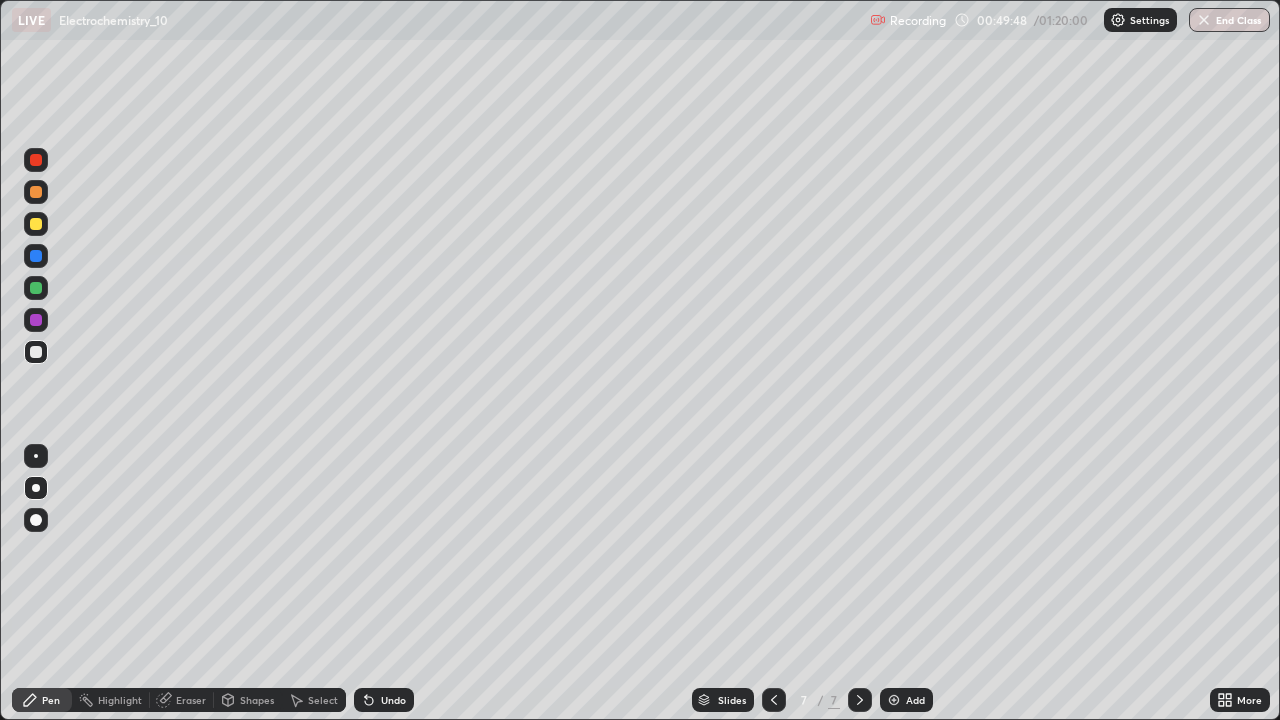 click on "Undo" at bounding box center [384, 700] 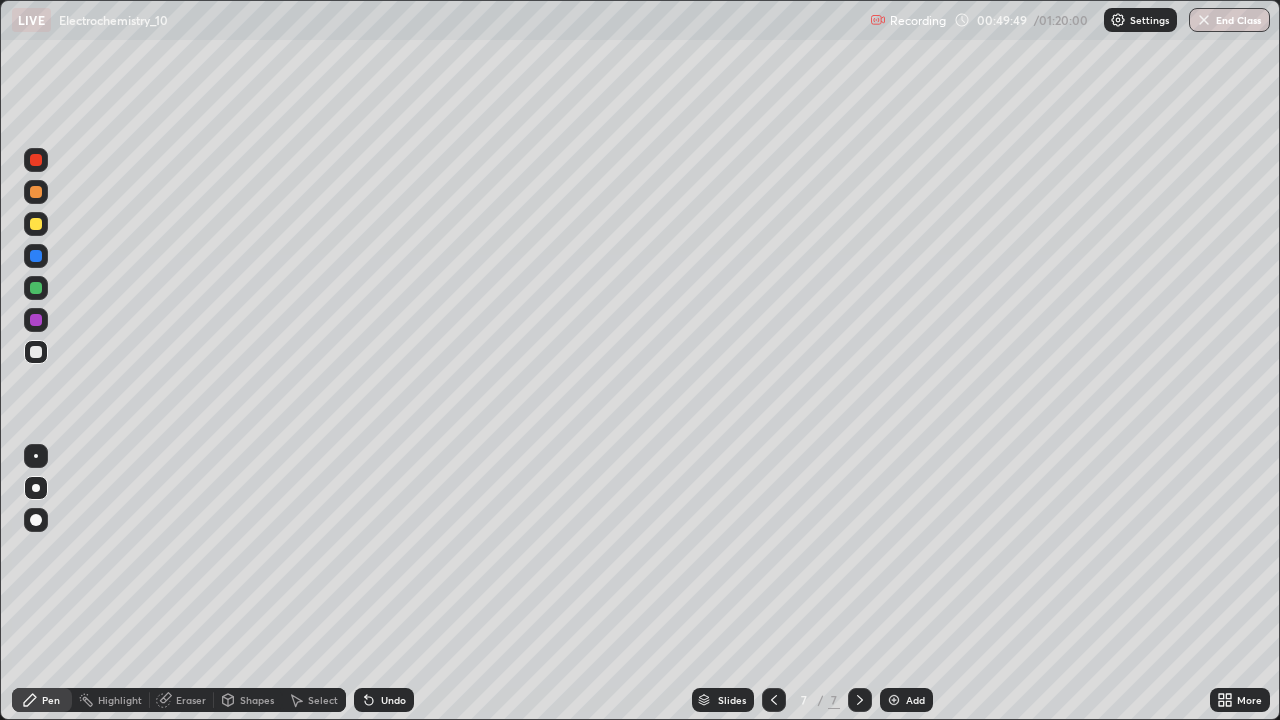 click on "Undo" at bounding box center (384, 700) 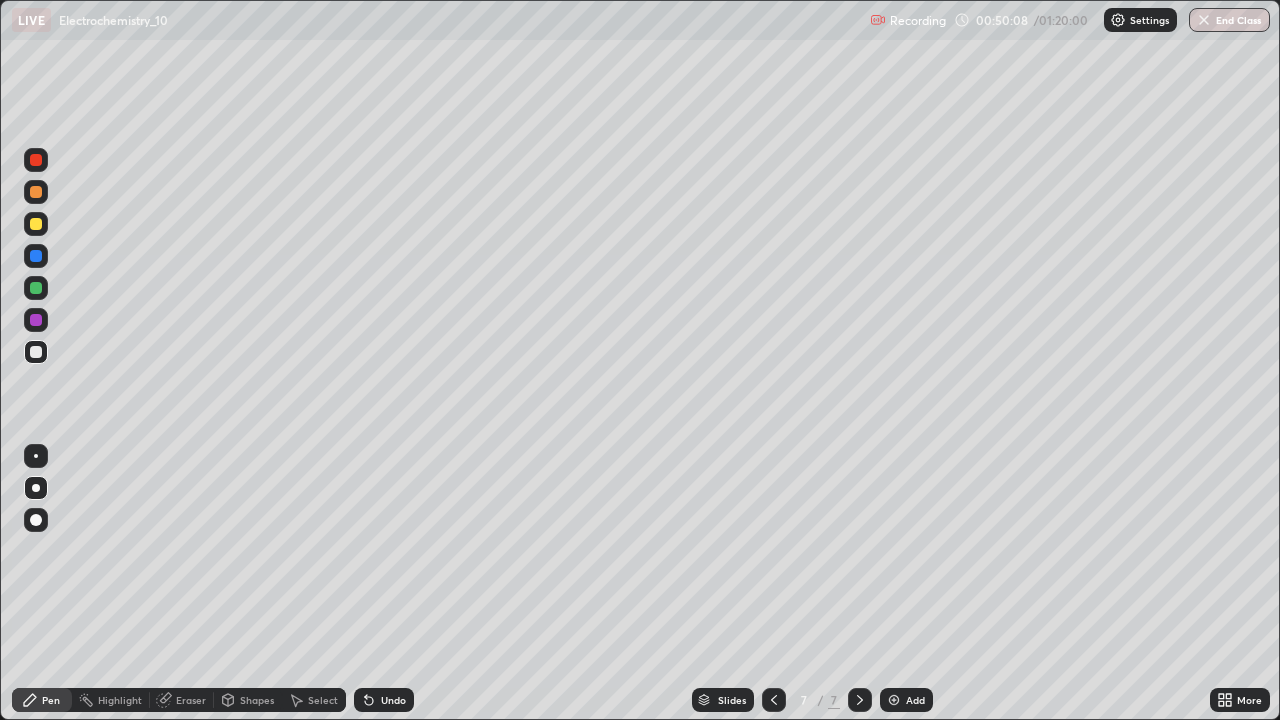 click at bounding box center (36, 288) 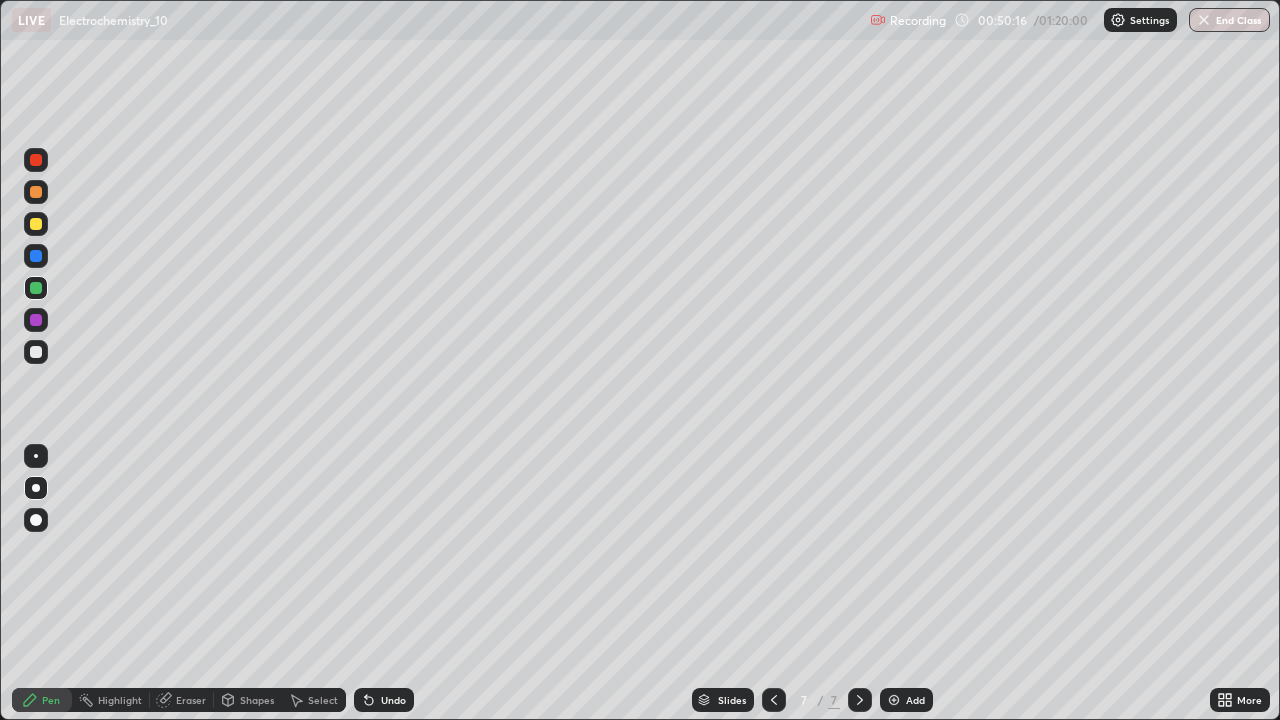 click on "Undo" at bounding box center [384, 700] 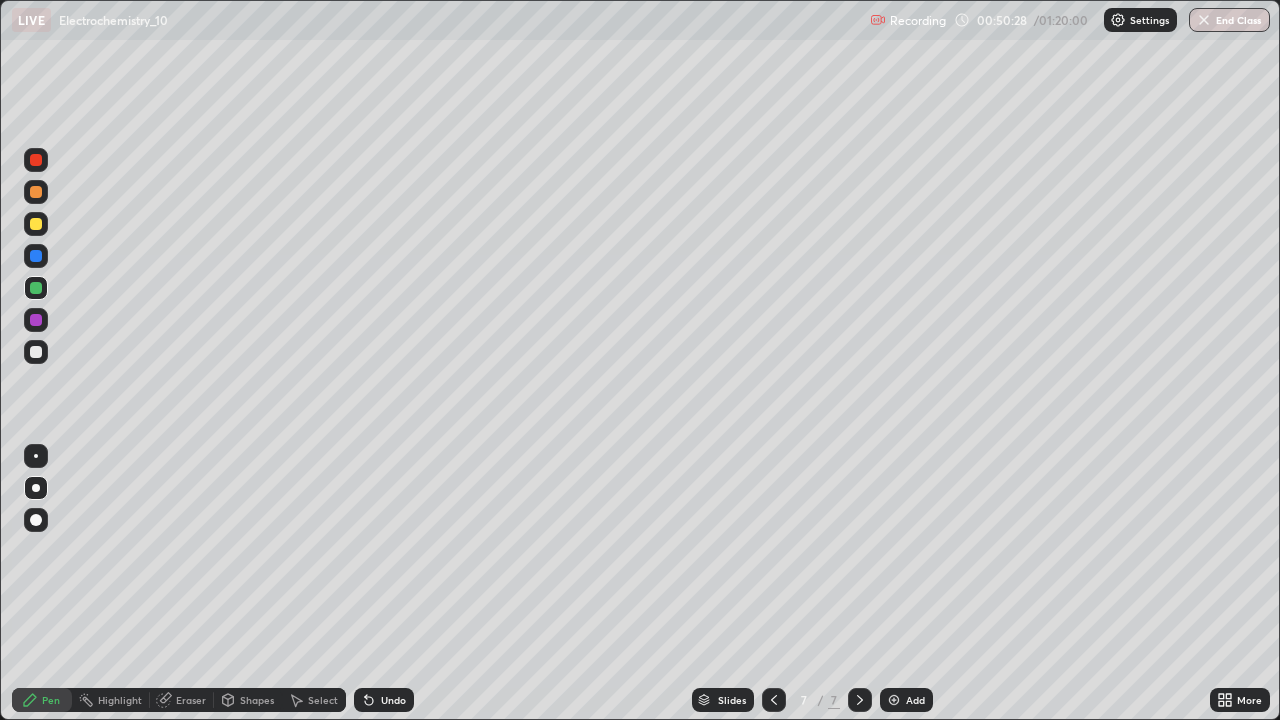 click on "Shapes" at bounding box center (248, 700) 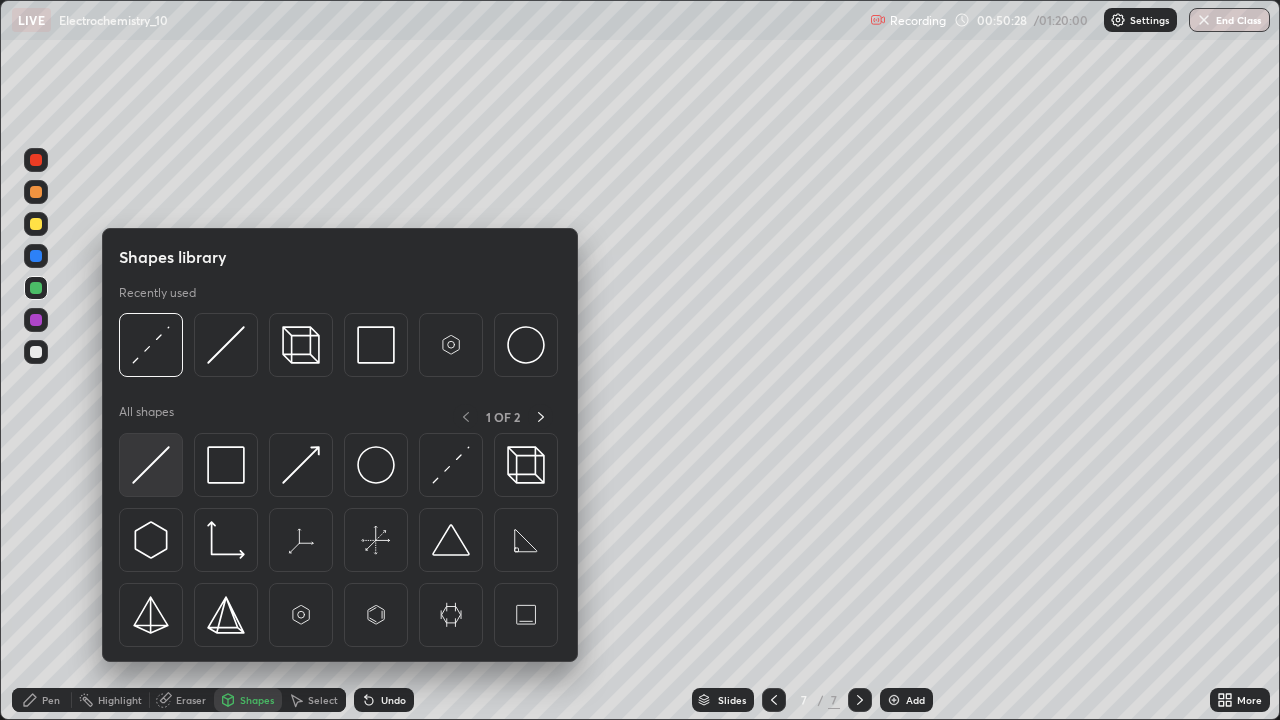 click at bounding box center (151, 465) 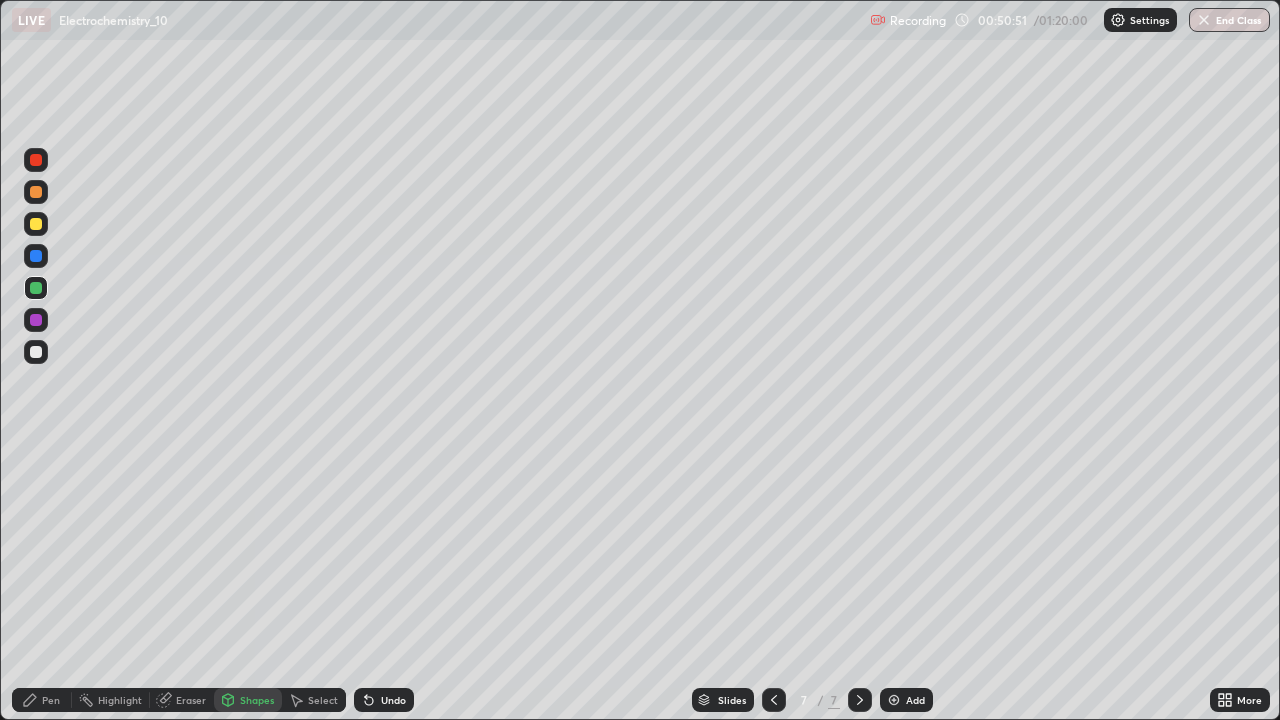 click on "Undo" at bounding box center [393, 700] 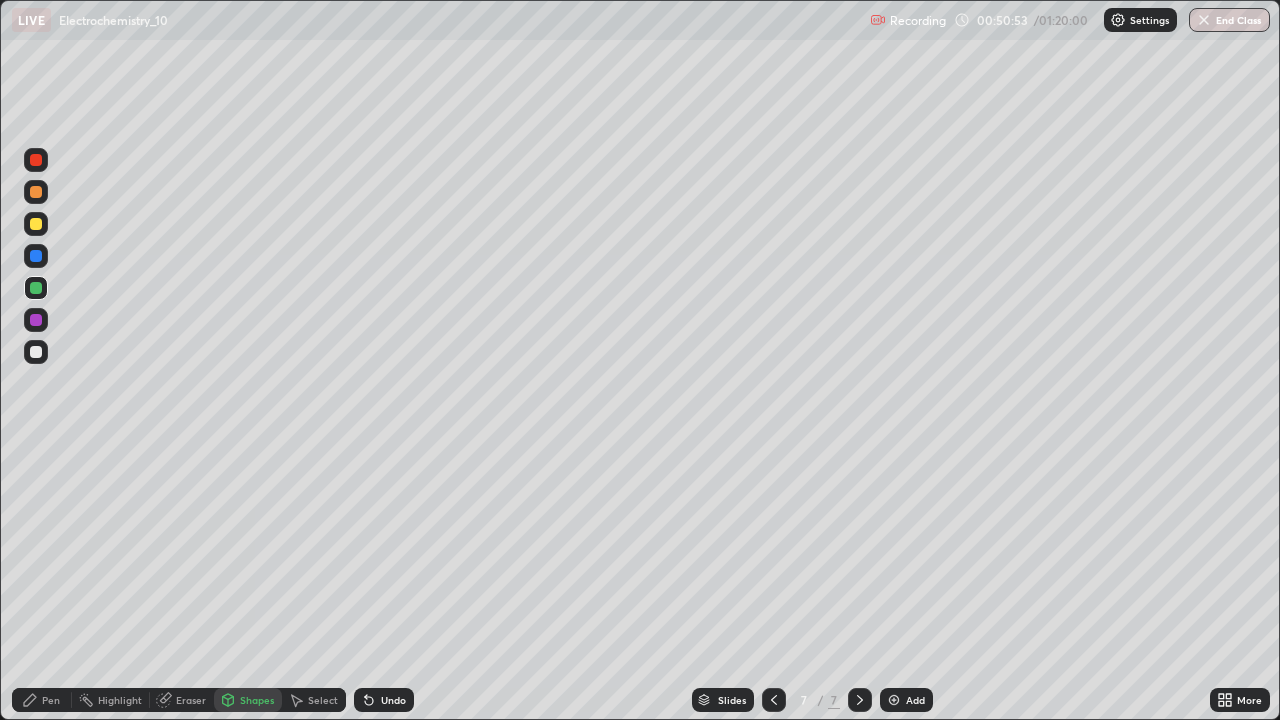 click on "Pen" at bounding box center (42, 700) 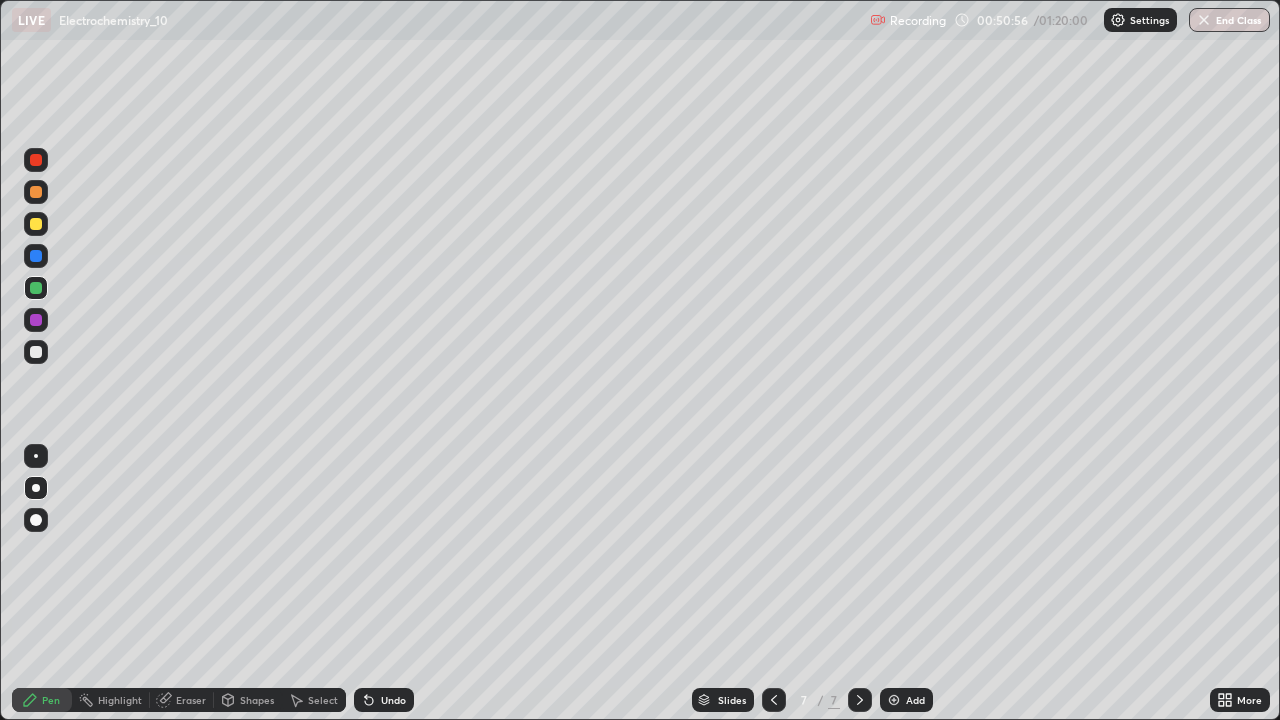 click on "Undo" at bounding box center [393, 700] 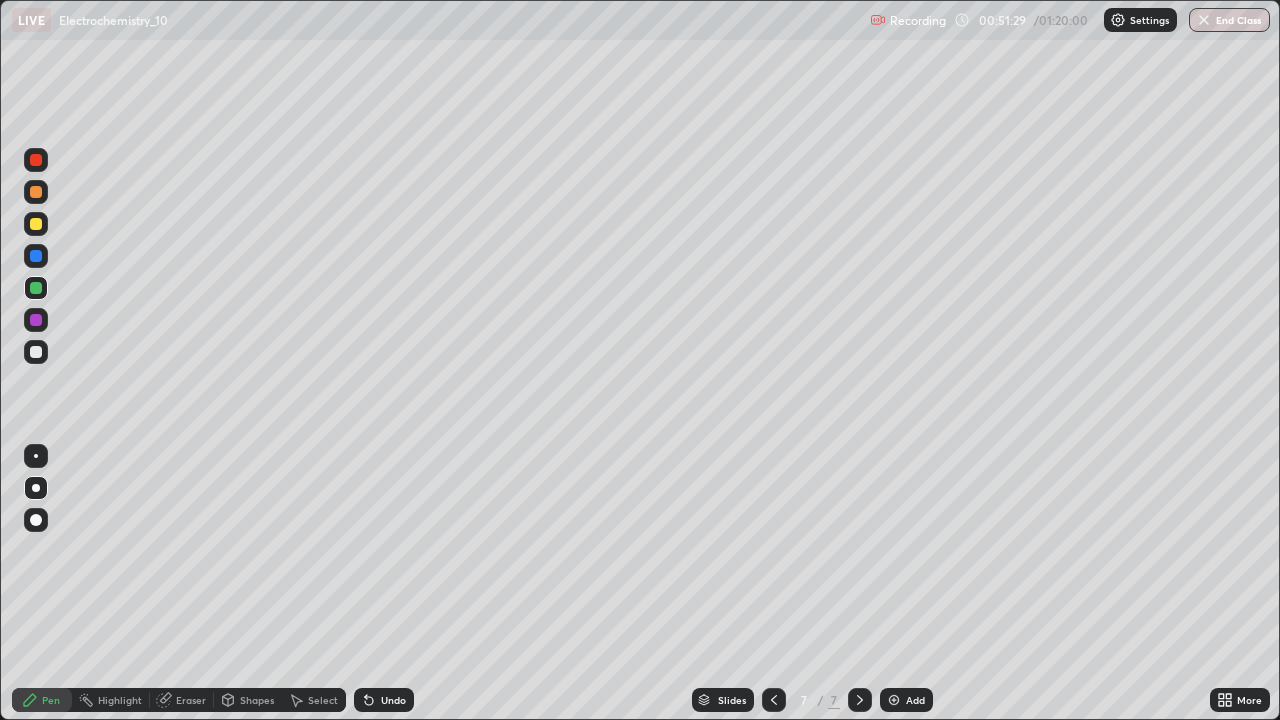 click on "Undo" at bounding box center (393, 700) 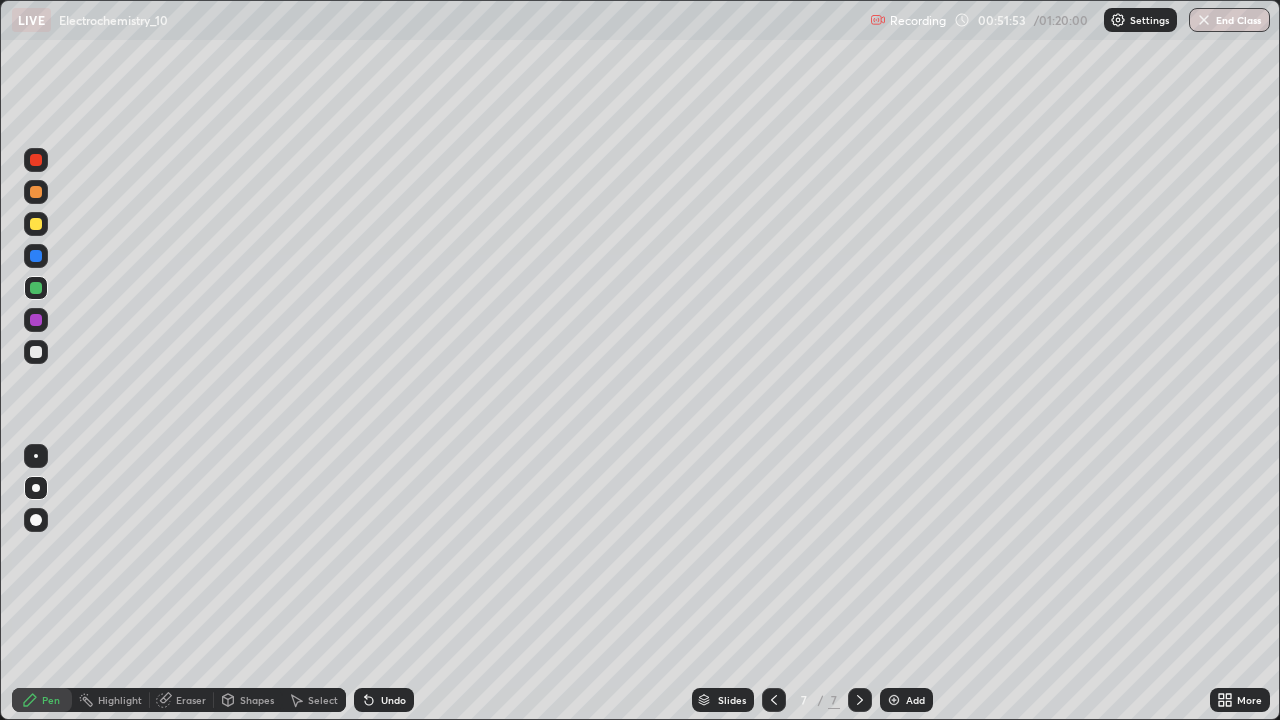 click on "Undo" at bounding box center (393, 700) 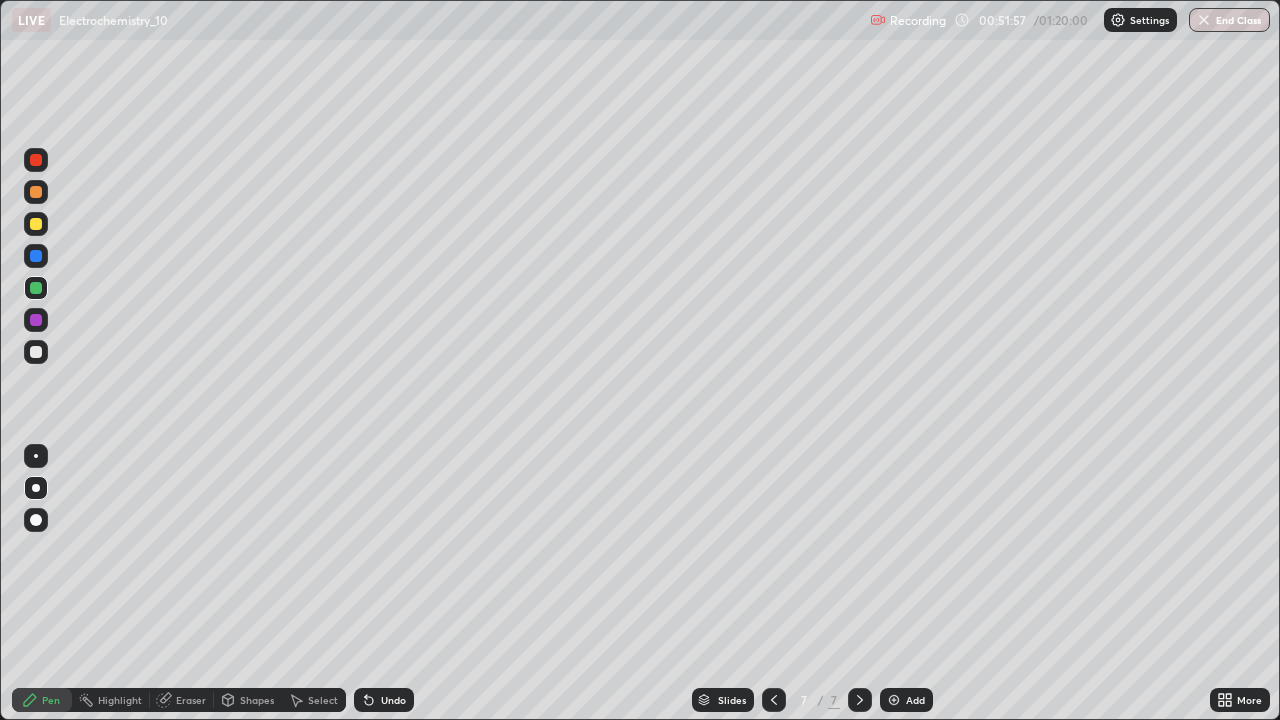 click on "Undo" at bounding box center (393, 700) 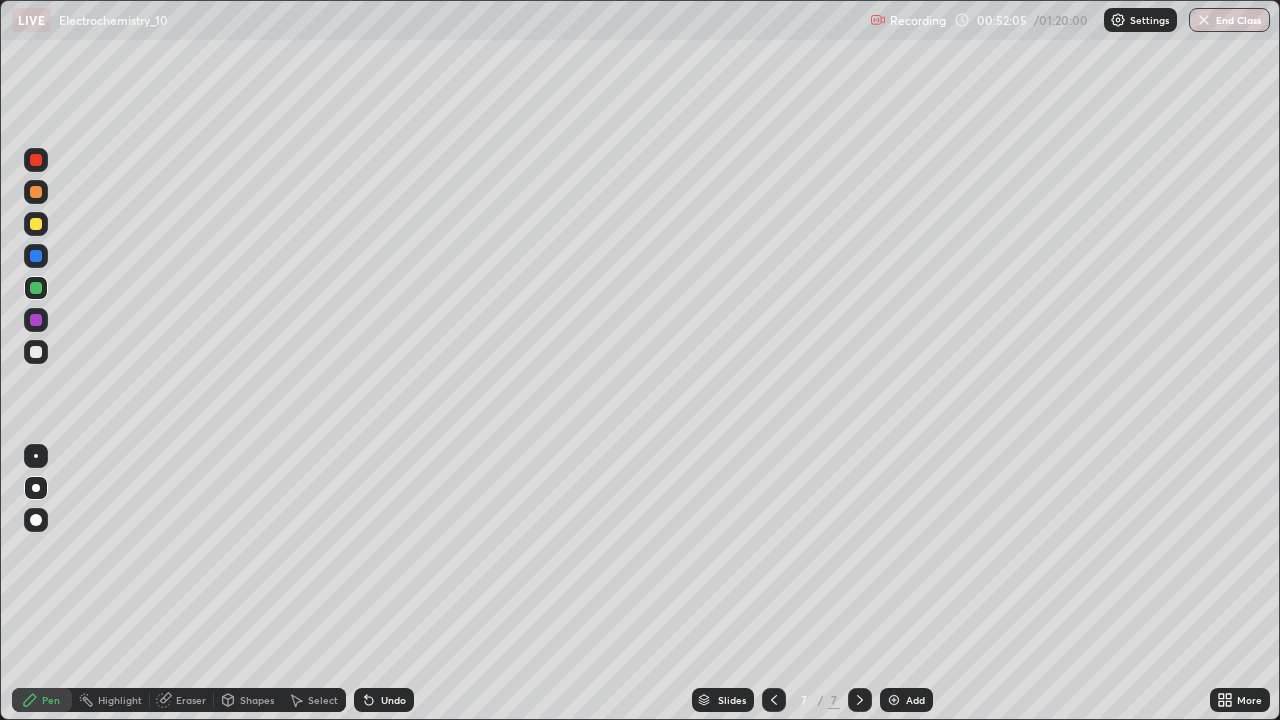 click on "Undo" at bounding box center [393, 700] 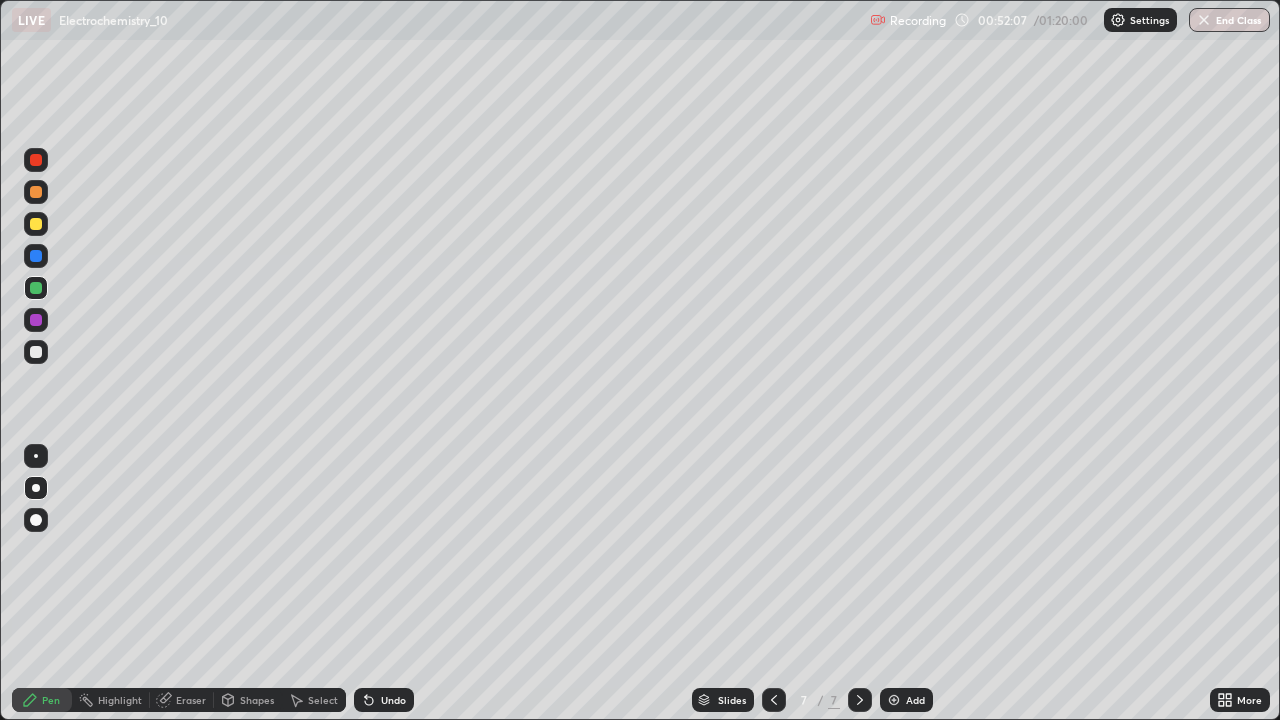 click on "Undo" at bounding box center [393, 700] 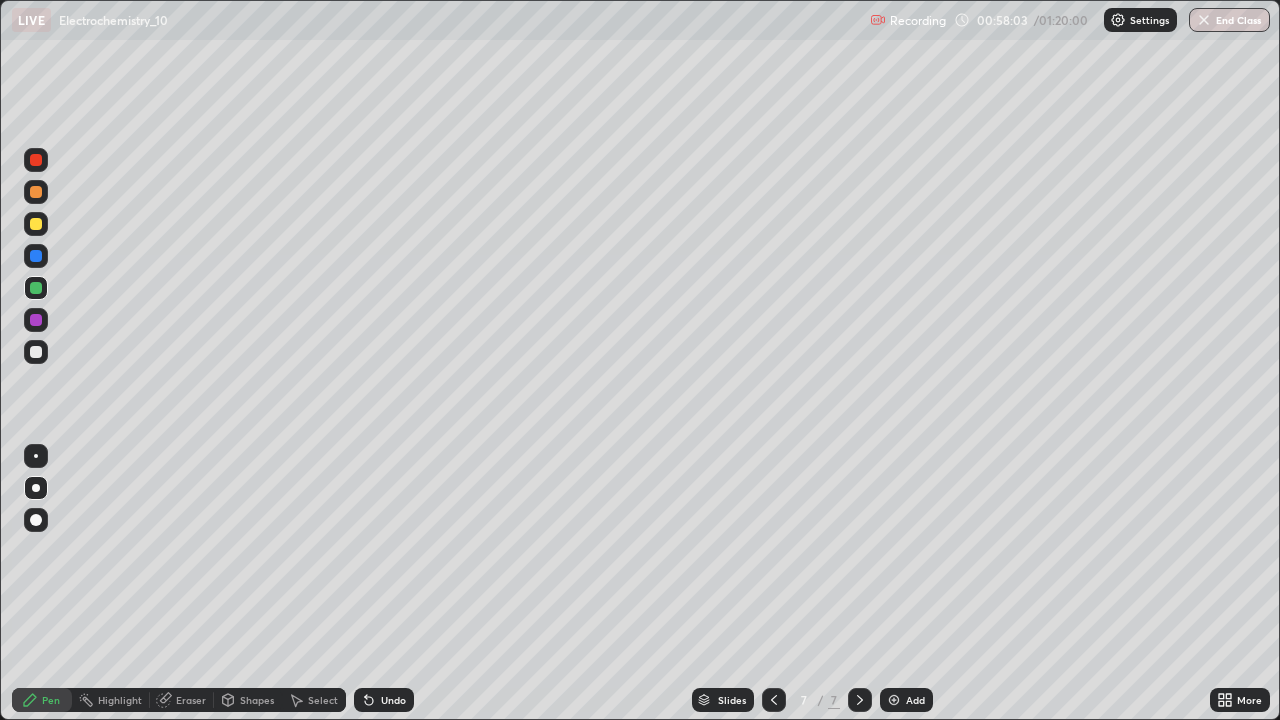 click on "Add" at bounding box center (906, 700) 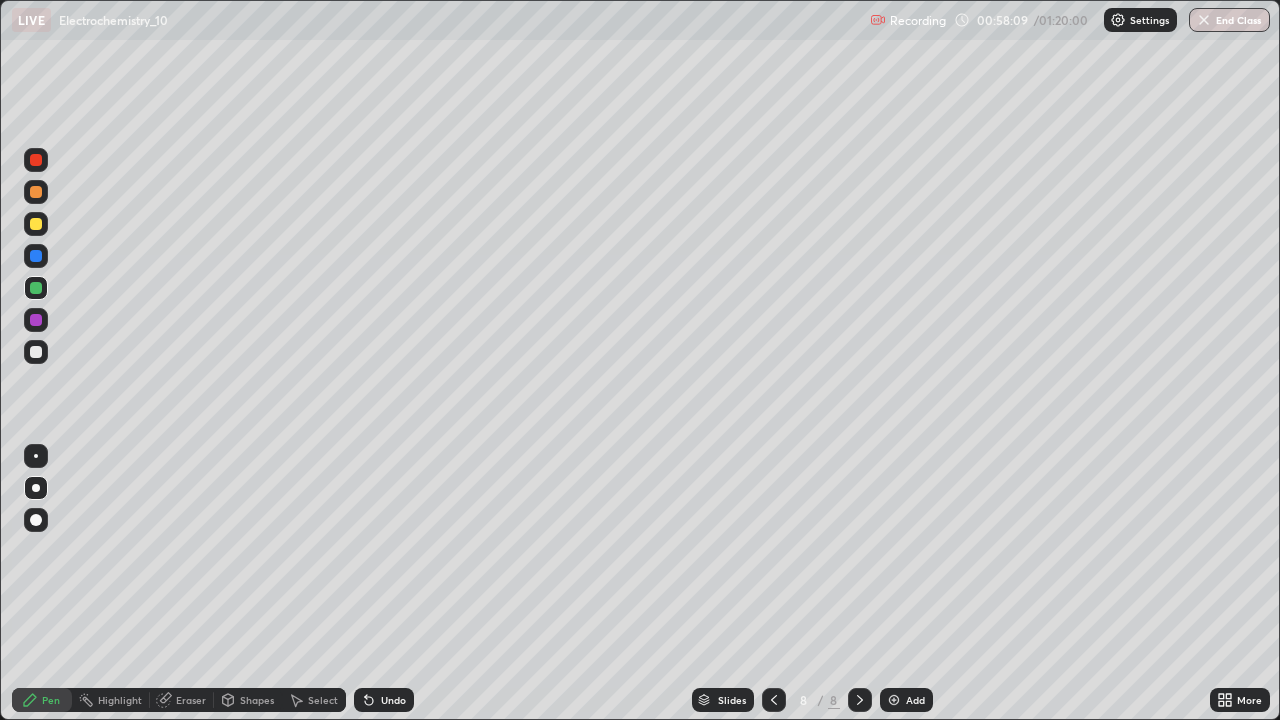 click on "Undo" at bounding box center (384, 700) 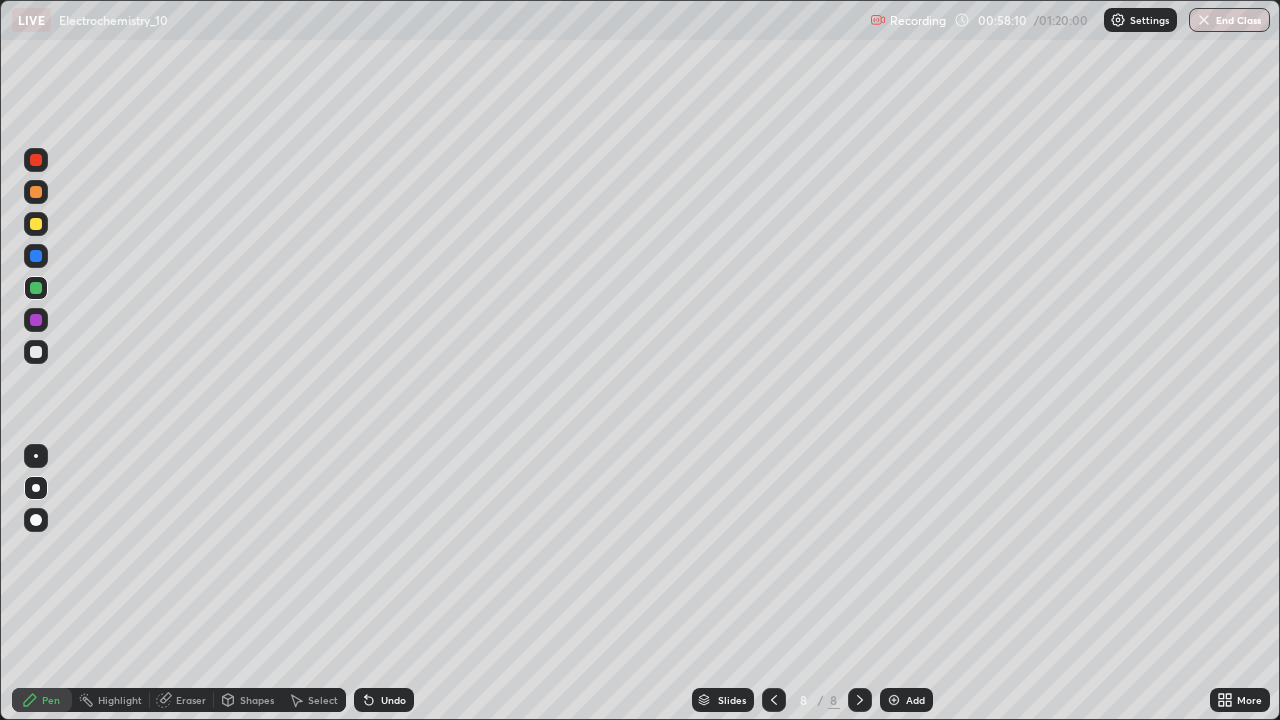 click 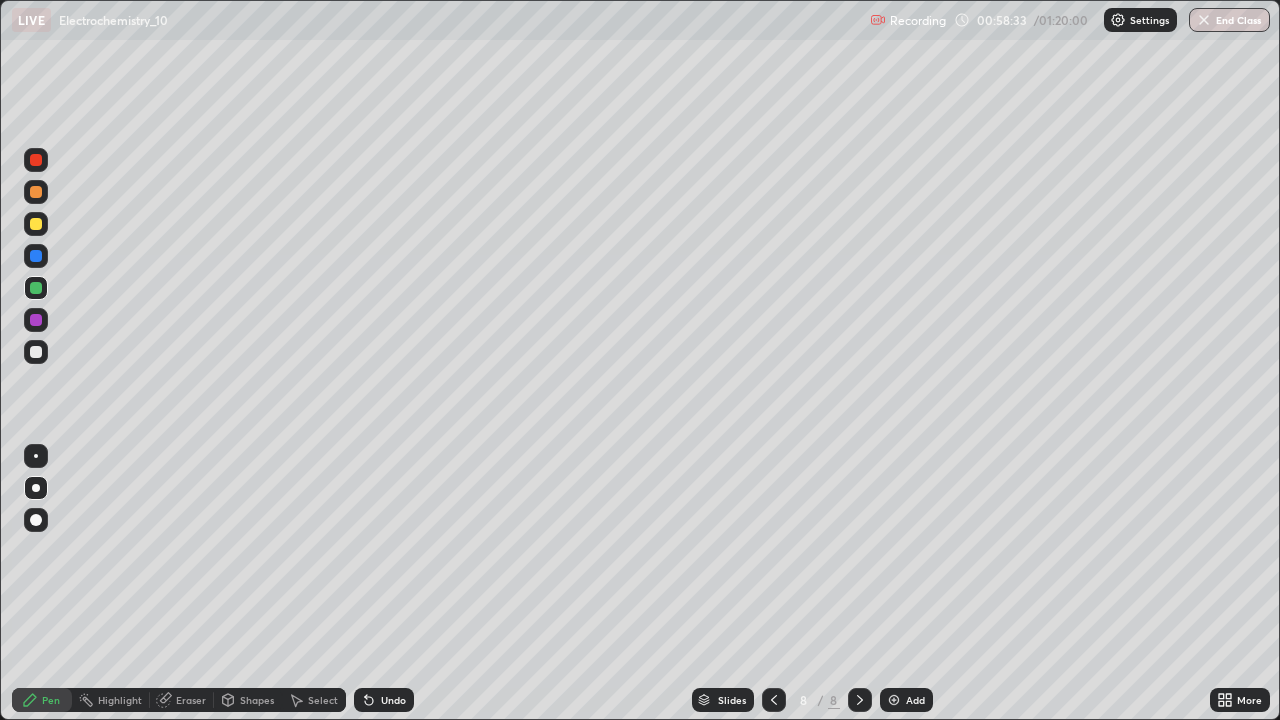 click at bounding box center [774, 700] 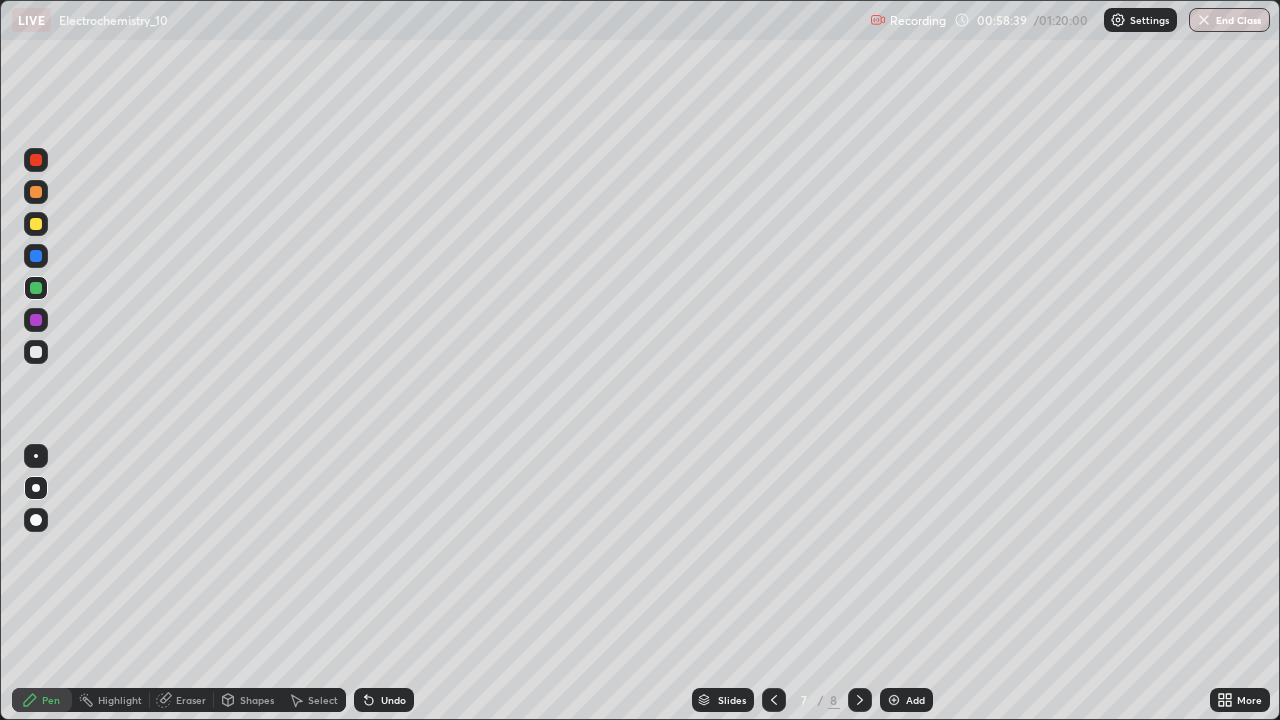 click at bounding box center (860, 700) 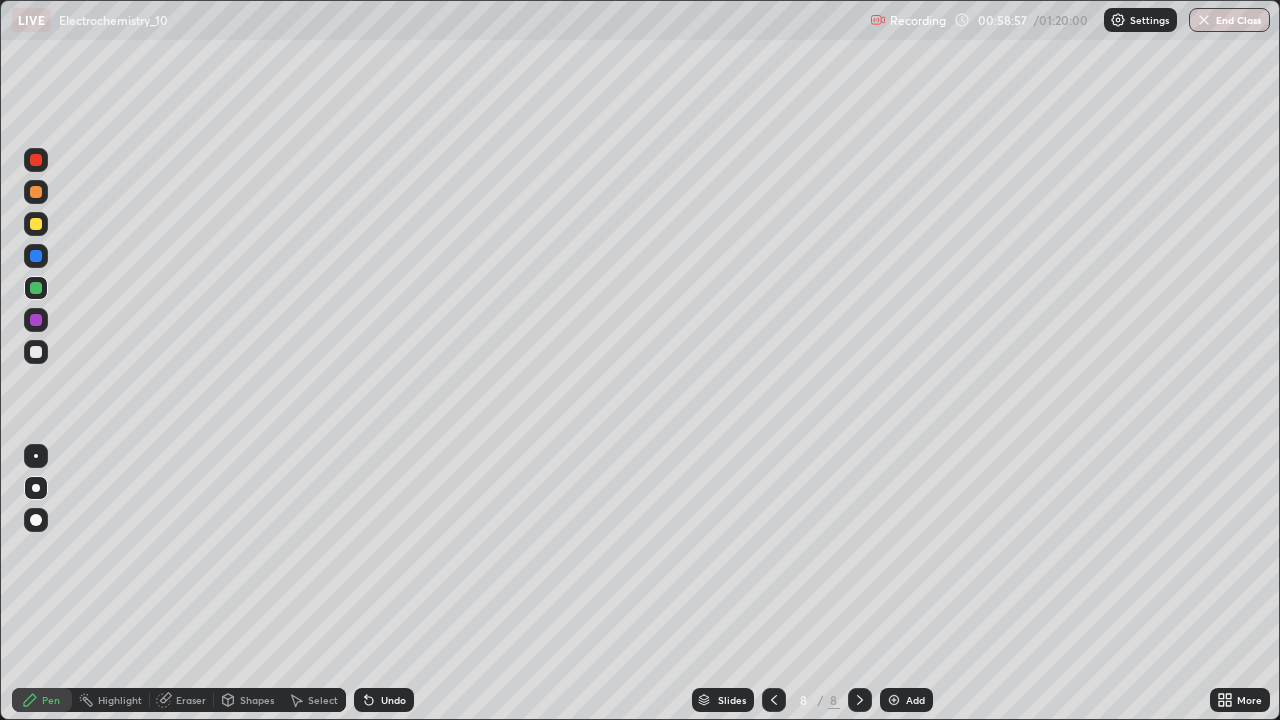 click on "Undo" at bounding box center (380, 700) 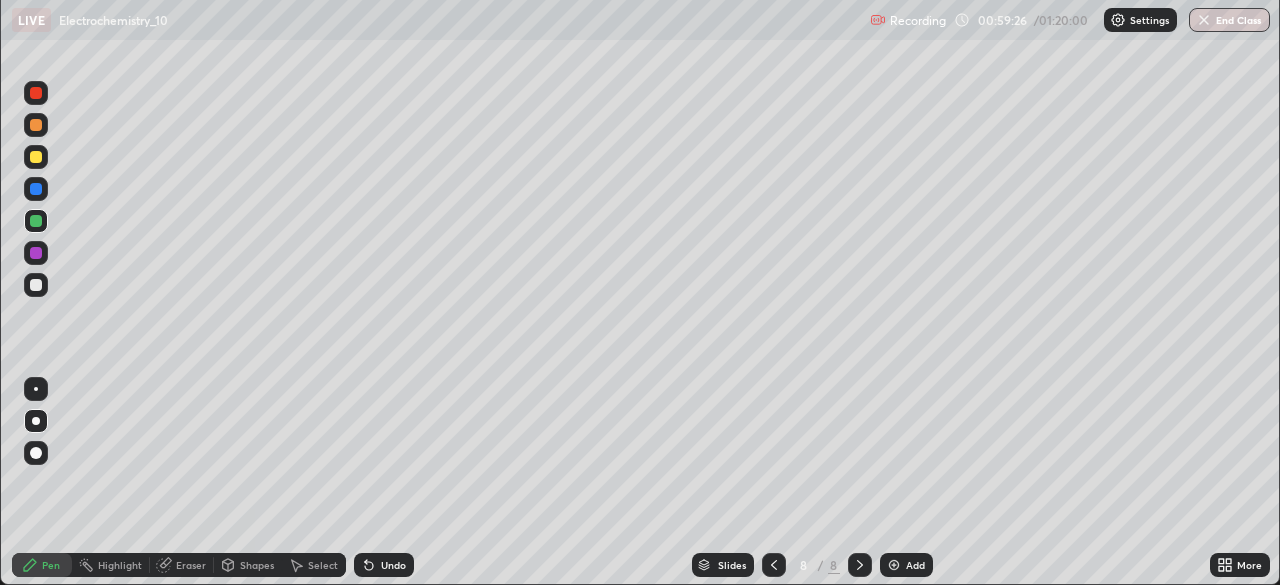 scroll, scrollTop: 585, scrollLeft: 1280, axis: both 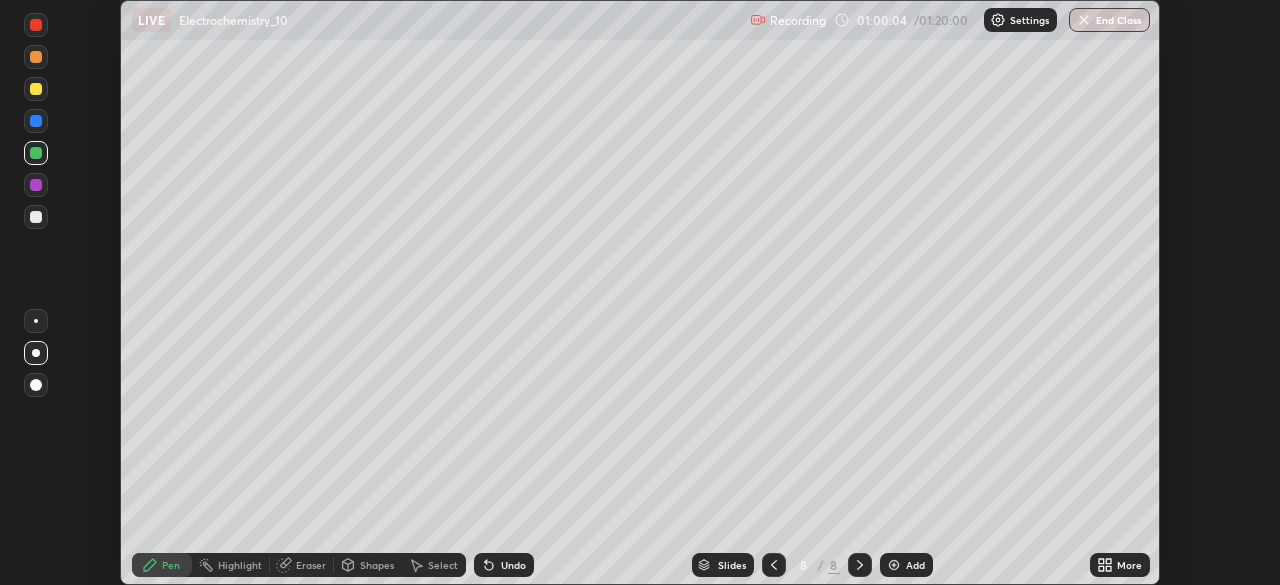 click 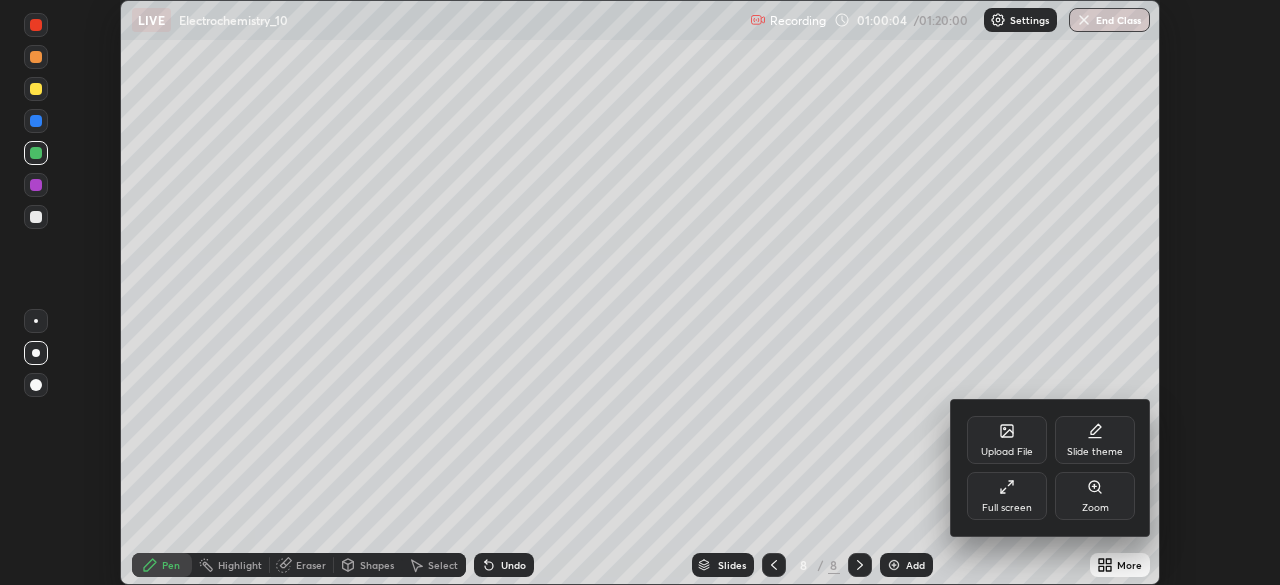 click on "Full screen" at bounding box center (1007, 496) 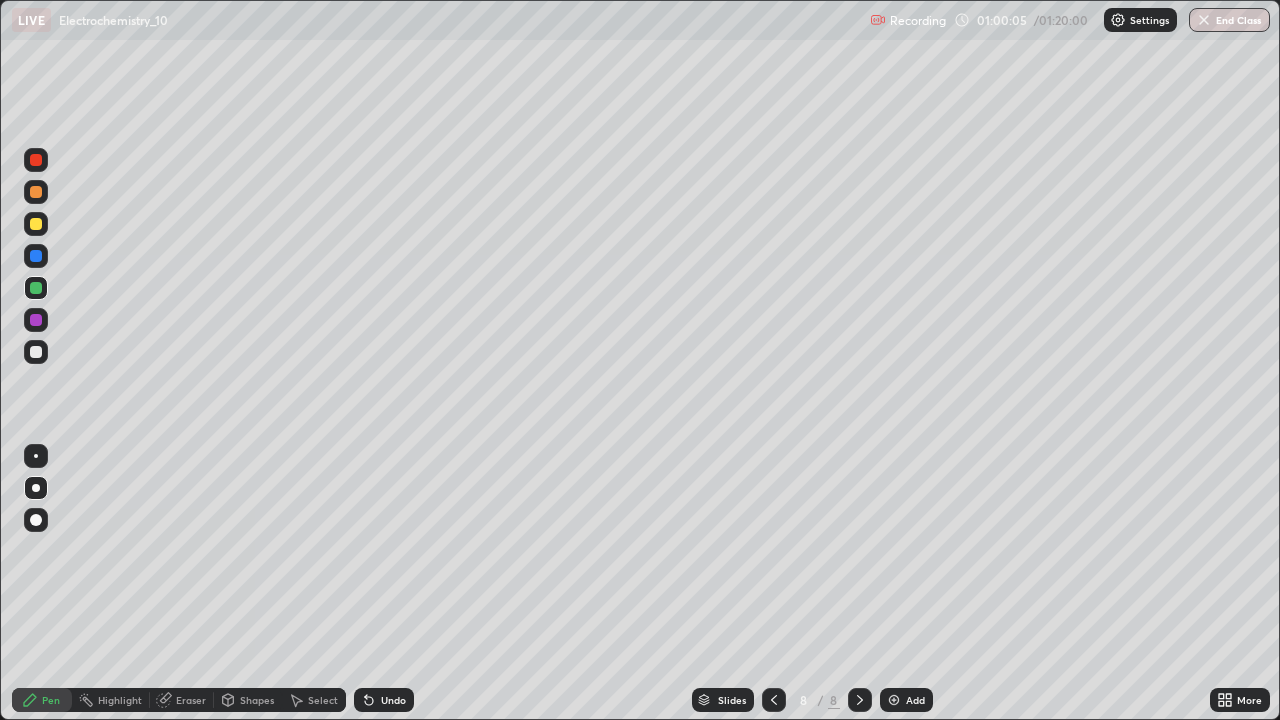 scroll, scrollTop: 99280, scrollLeft: 98720, axis: both 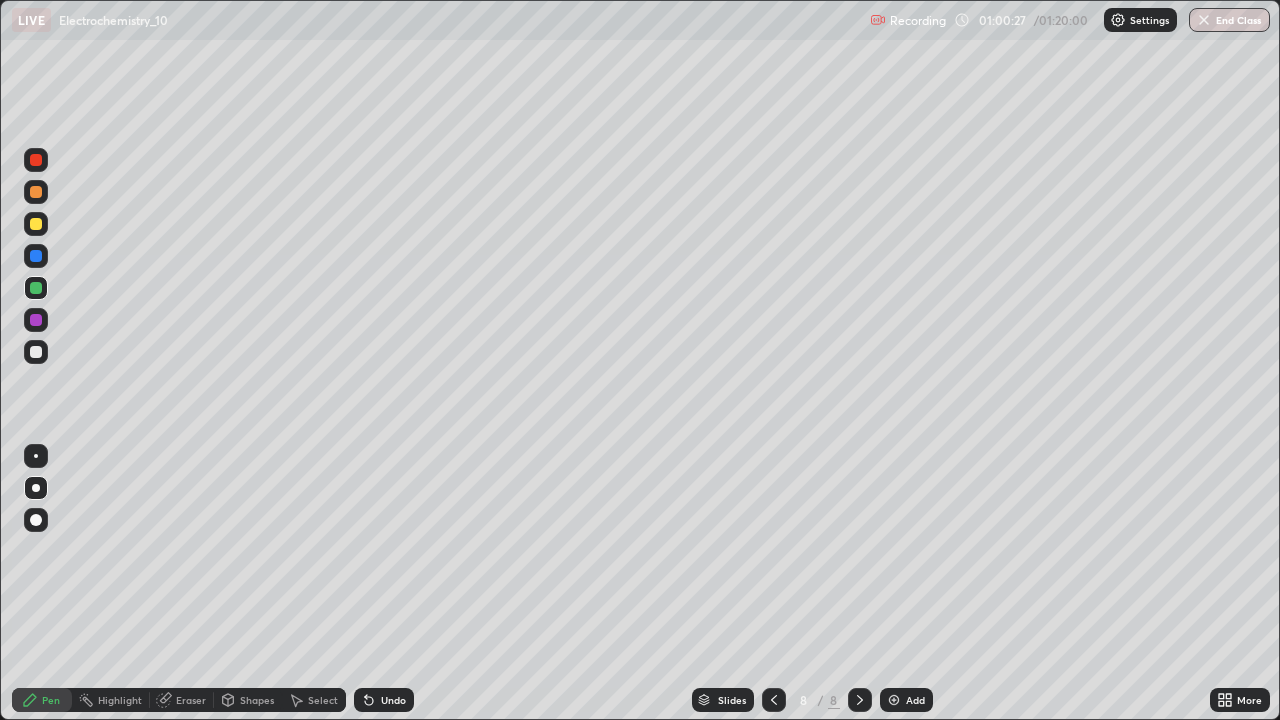 click on "Eraser" at bounding box center (191, 700) 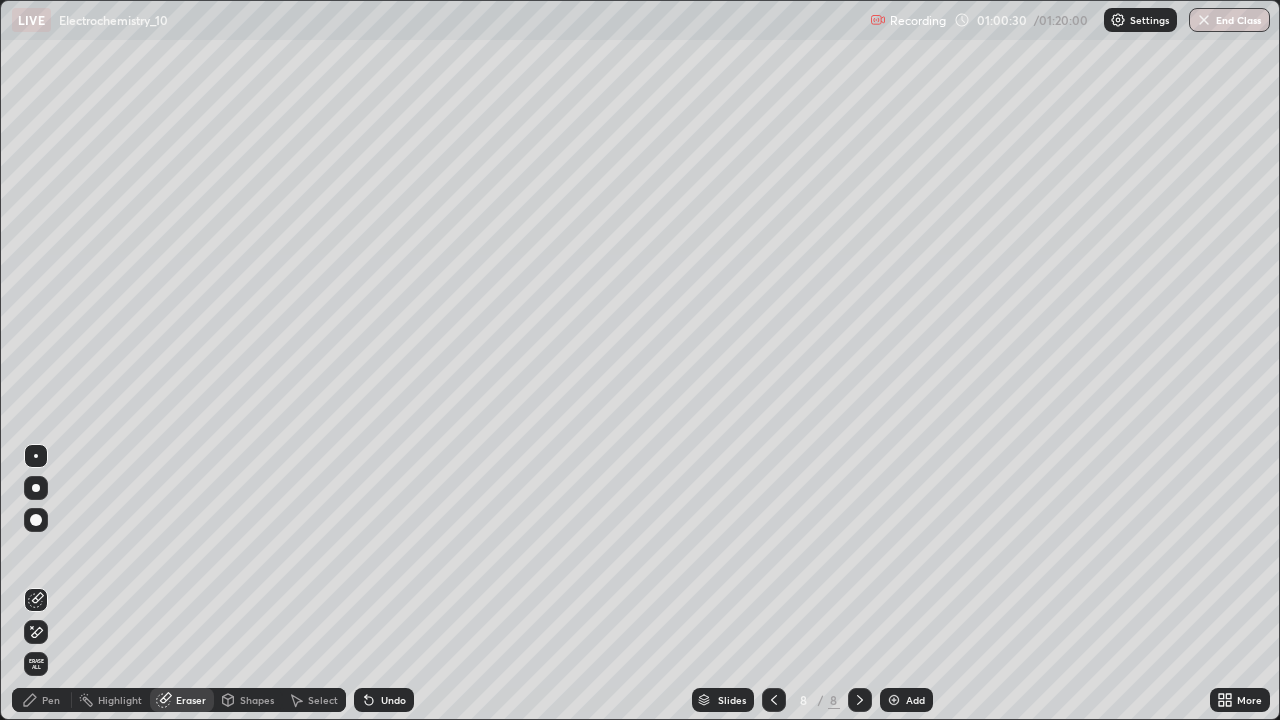 click on "Shapes" at bounding box center (248, 700) 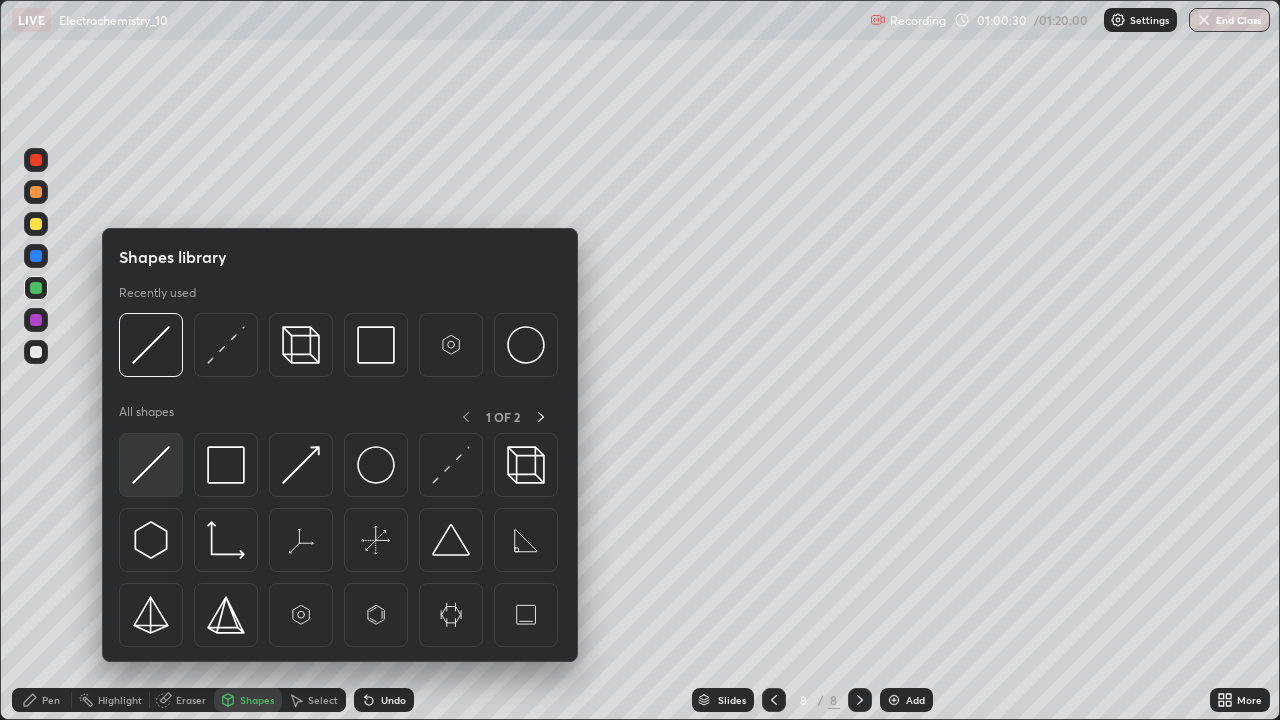 click at bounding box center (151, 465) 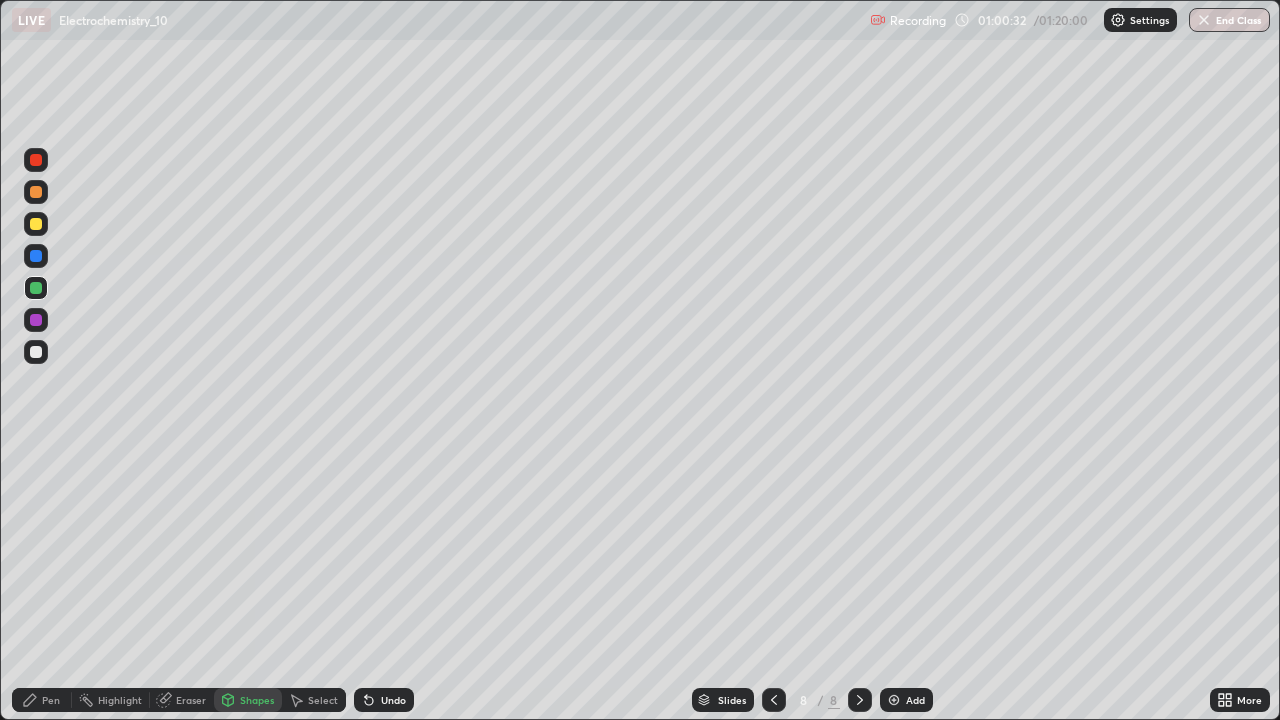 click on "Pen" at bounding box center [42, 700] 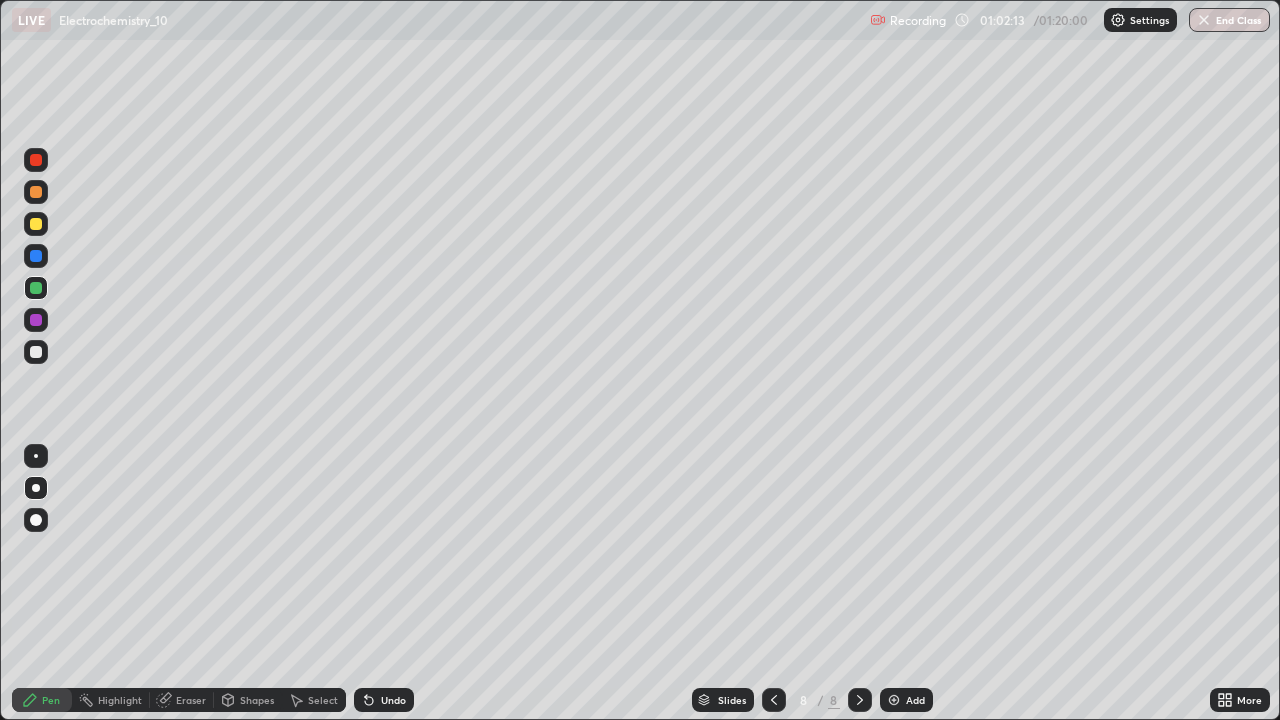 click on "Add" at bounding box center [915, 700] 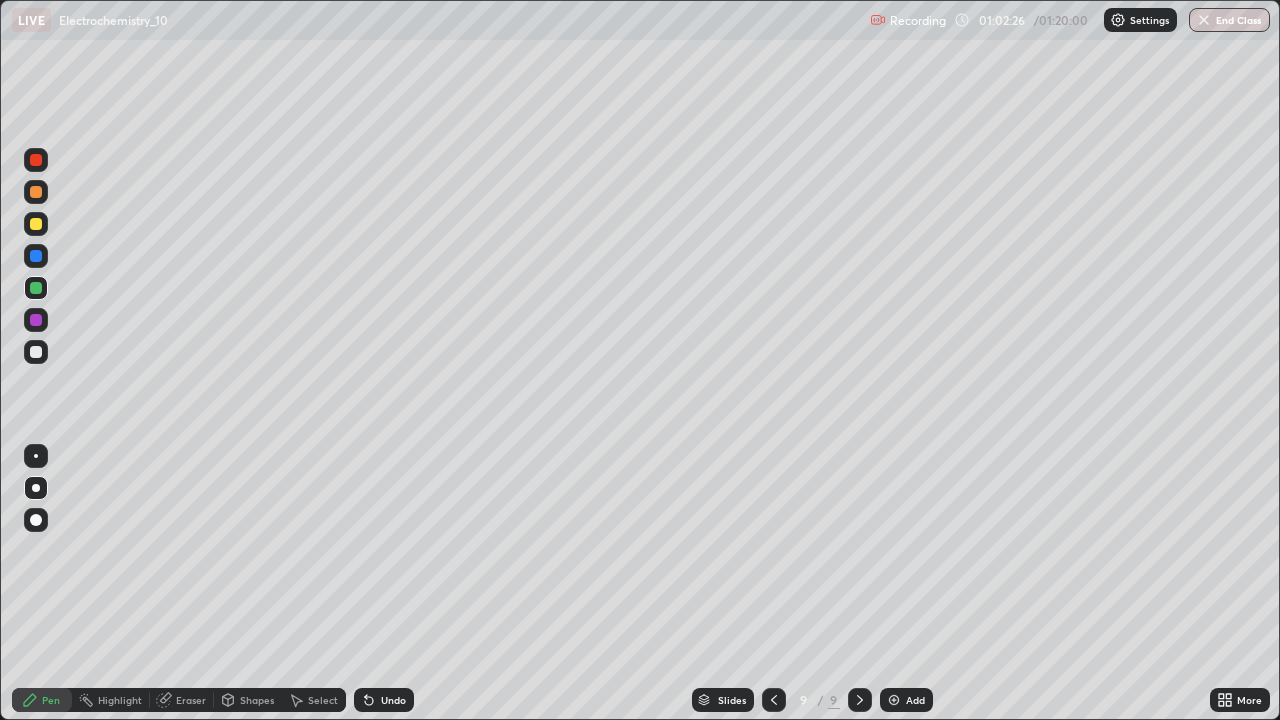 click on "Undo" at bounding box center [384, 700] 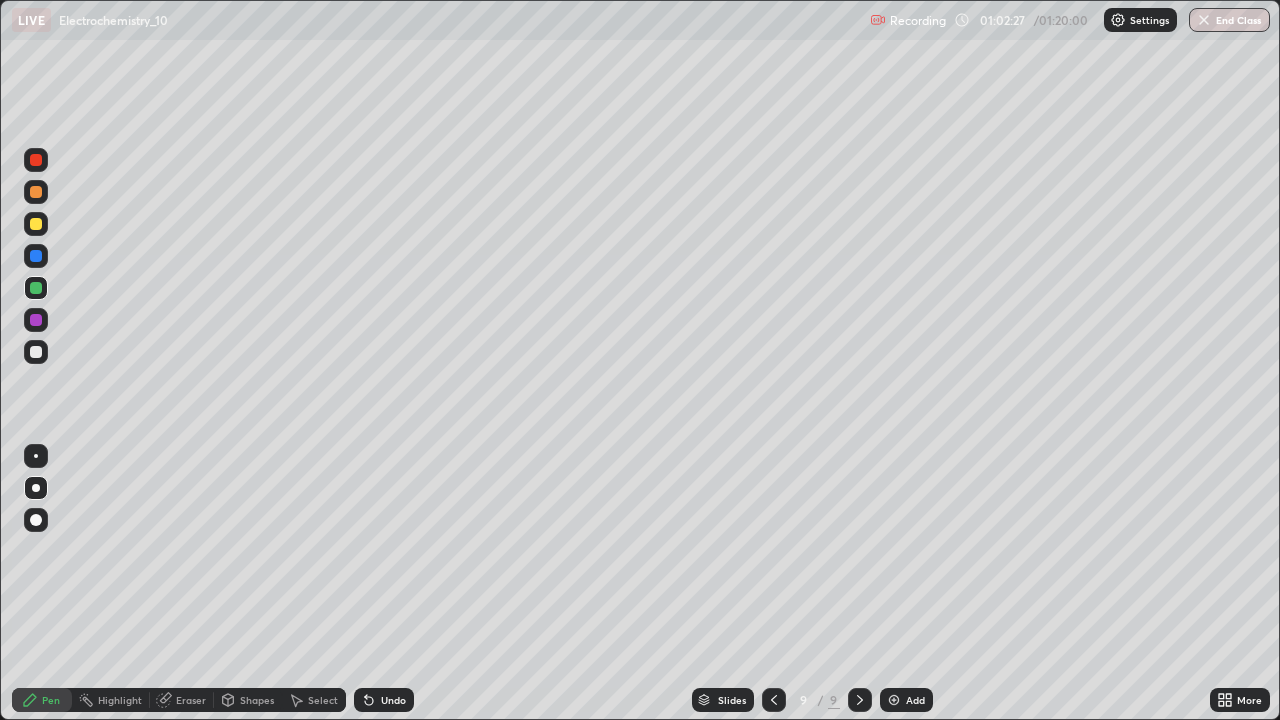 click on "Undo" at bounding box center [384, 700] 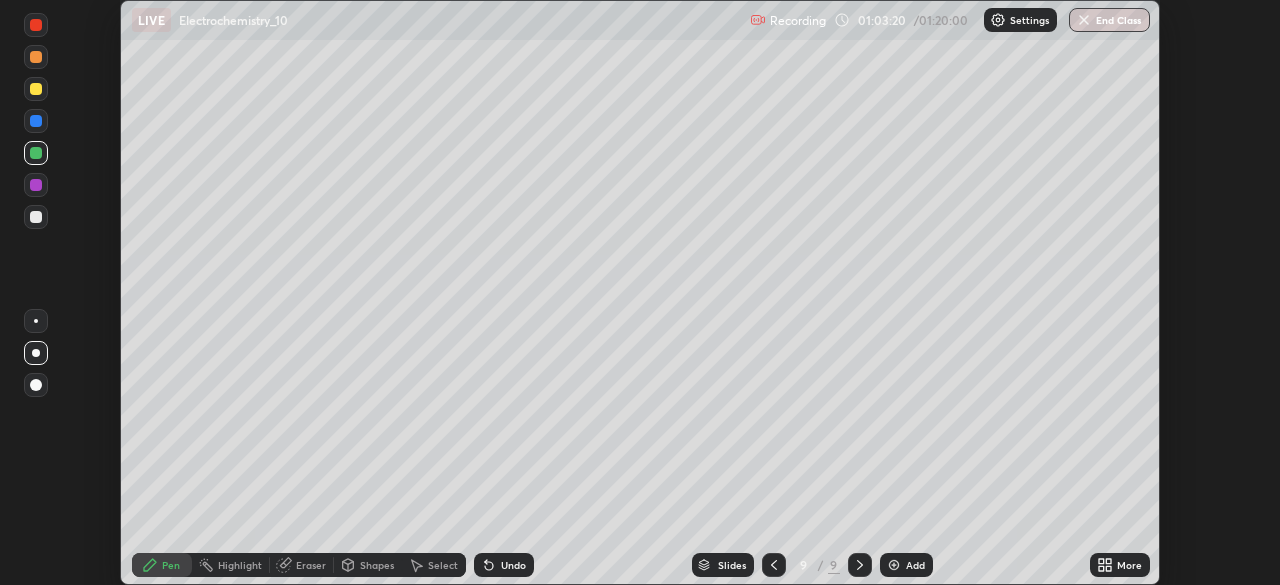 scroll, scrollTop: 585, scrollLeft: 1280, axis: both 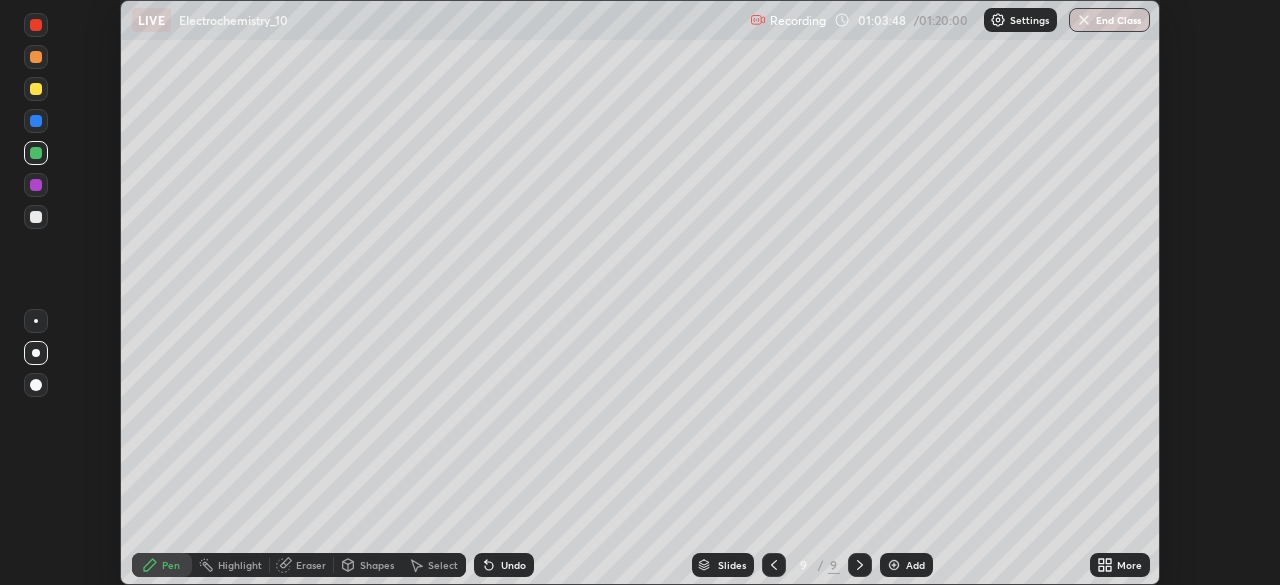 click 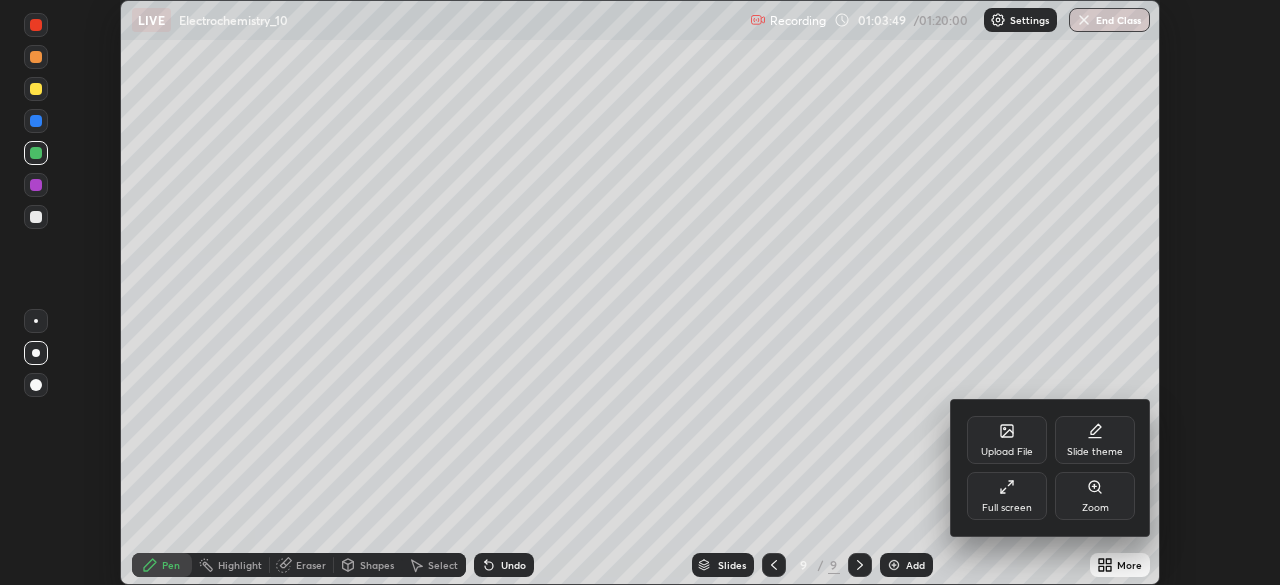 click on "Full screen" at bounding box center (1007, 496) 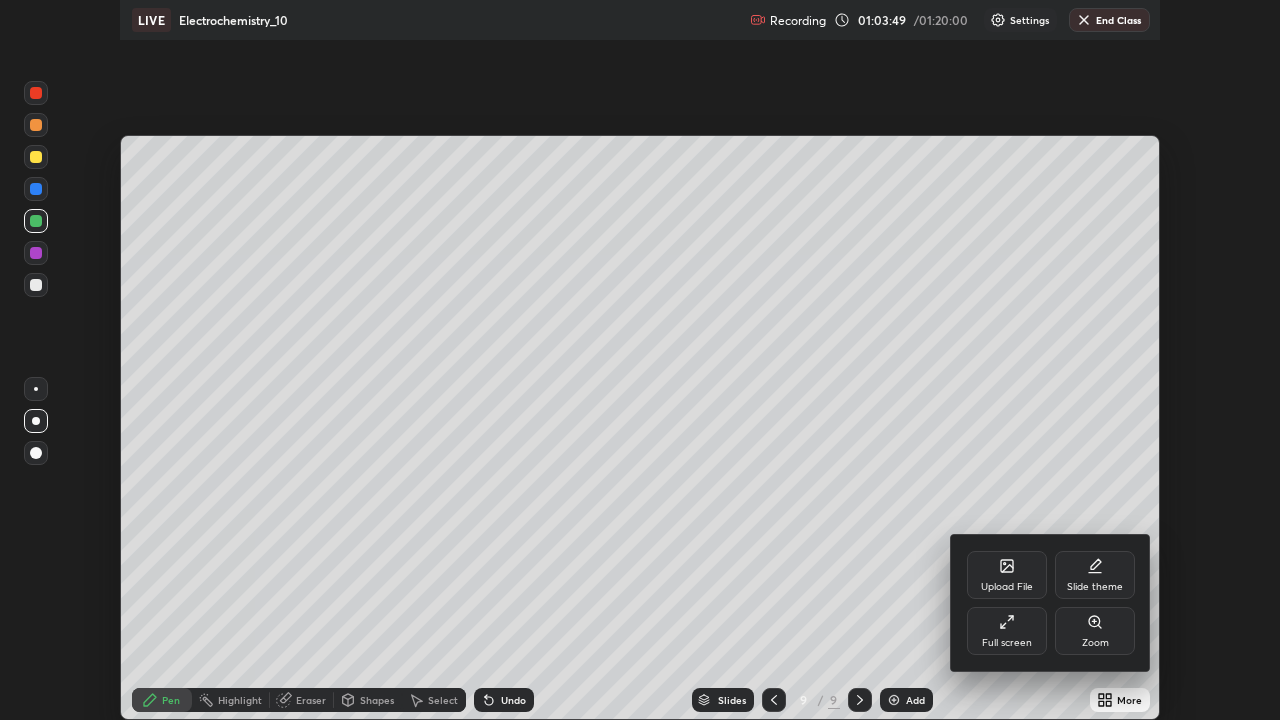 scroll, scrollTop: 99280, scrollLeft: 98720, axis: both 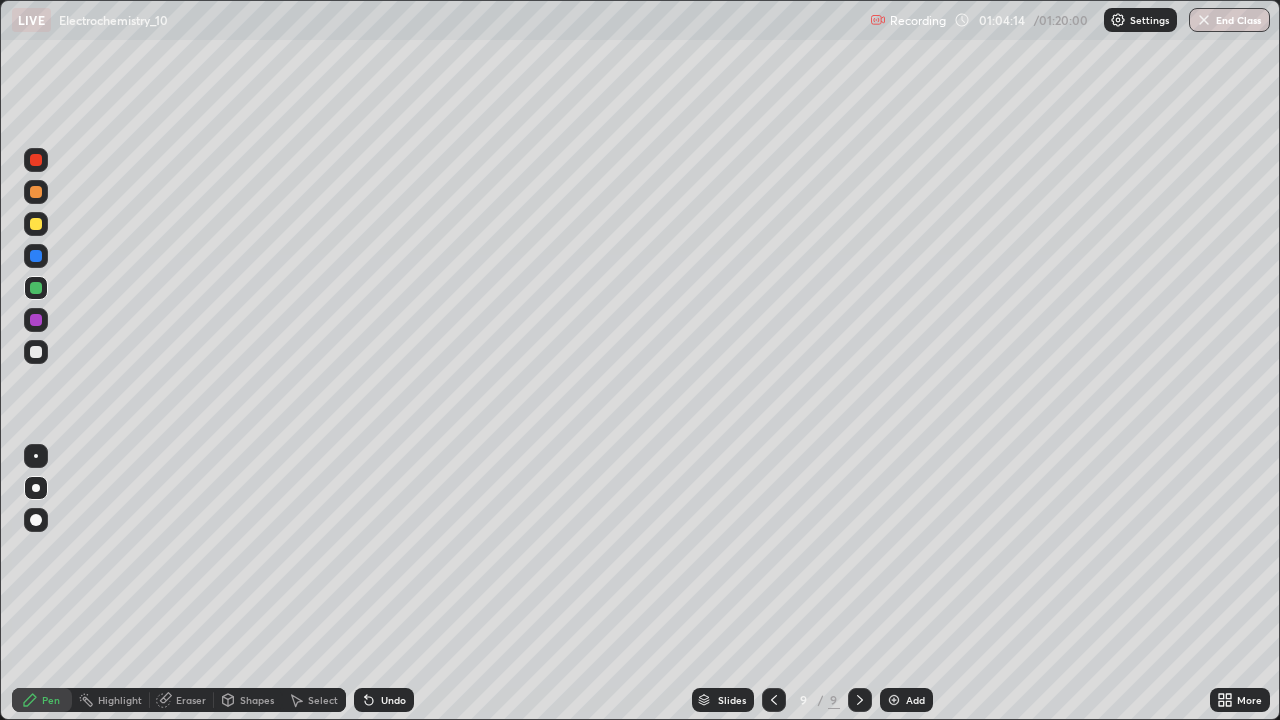 click on "Select" at bounding box center [323, 700] 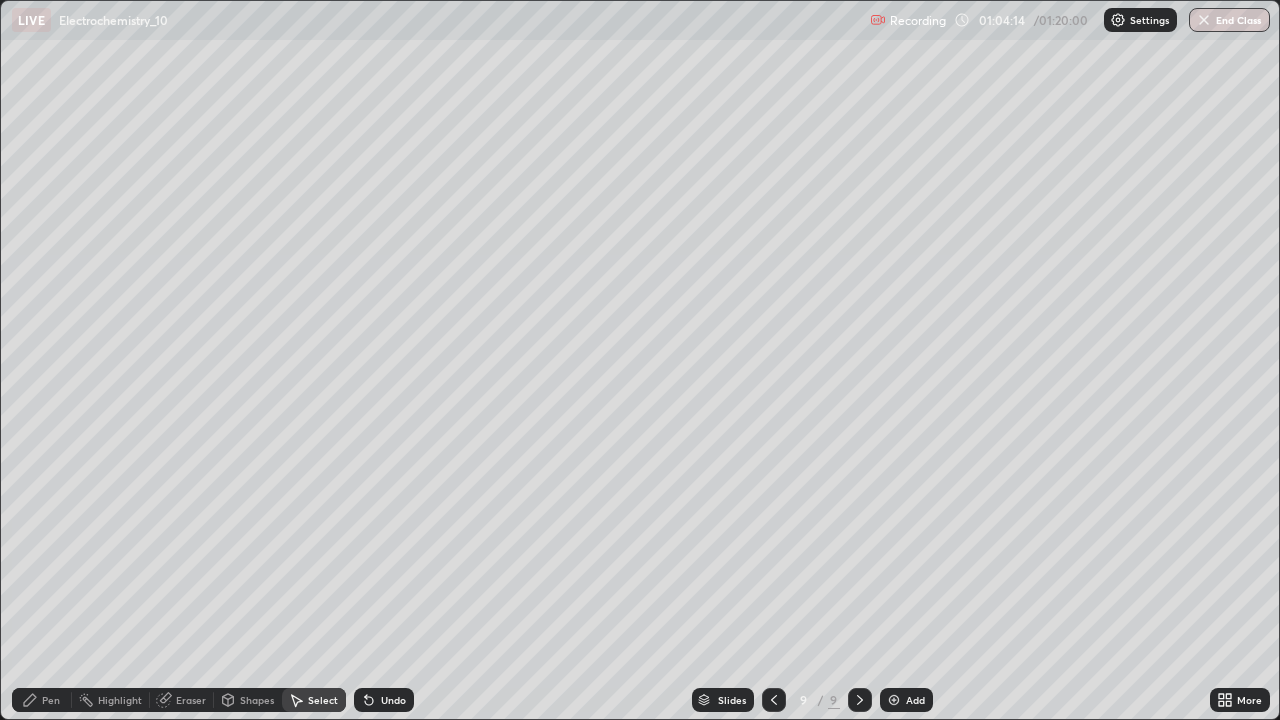 click on "Shapes" at bounding box center (257, 700) 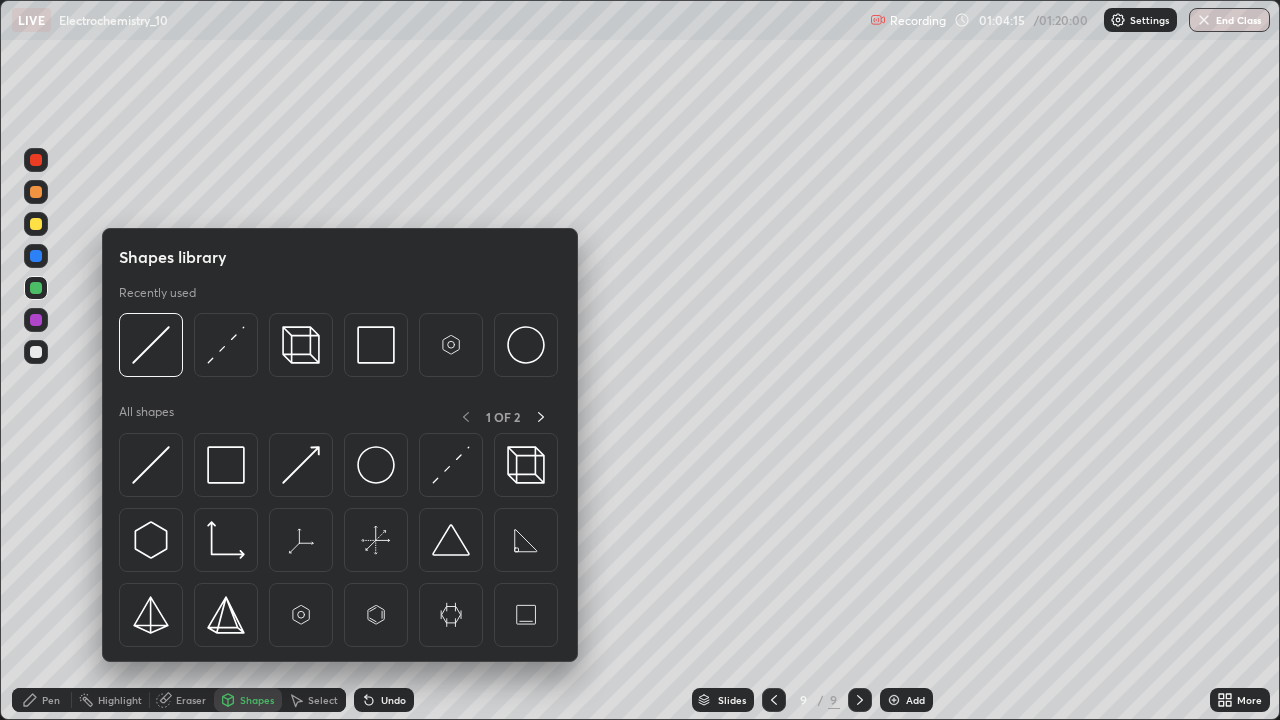 click on "Select" at bounding box center [323, 700] 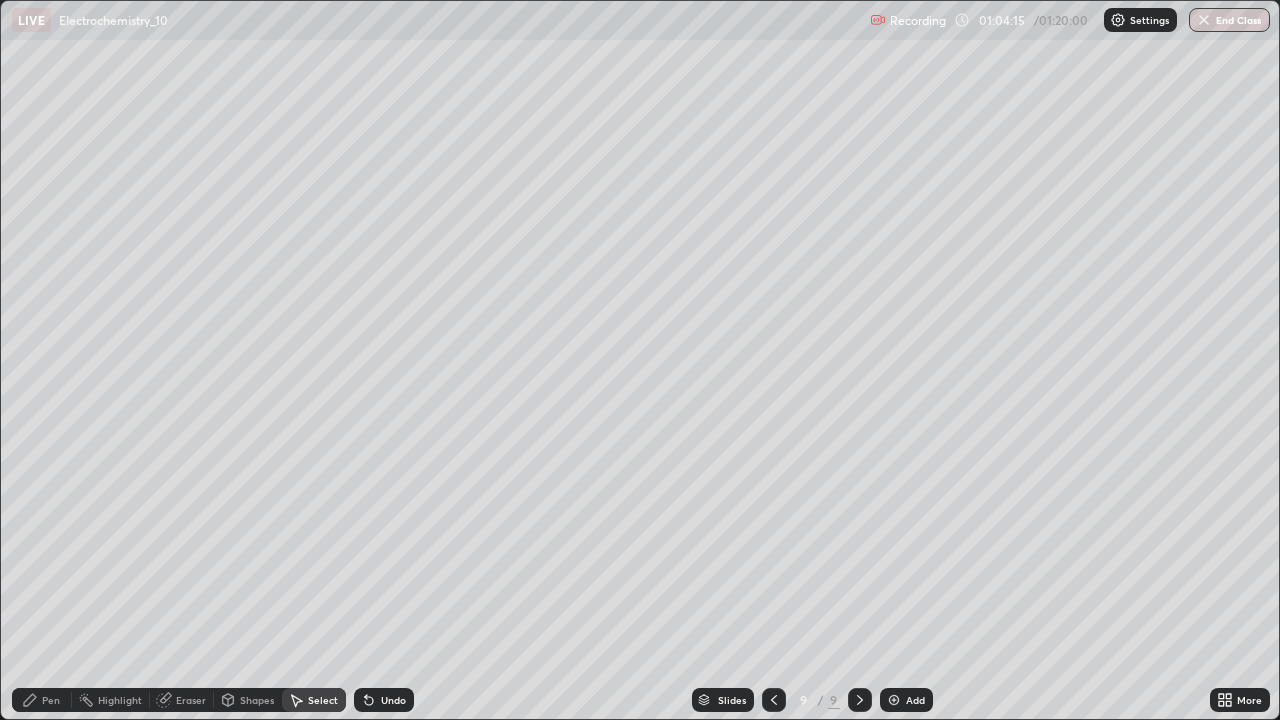 click on "Shapes" at bounding box center [257, 700] 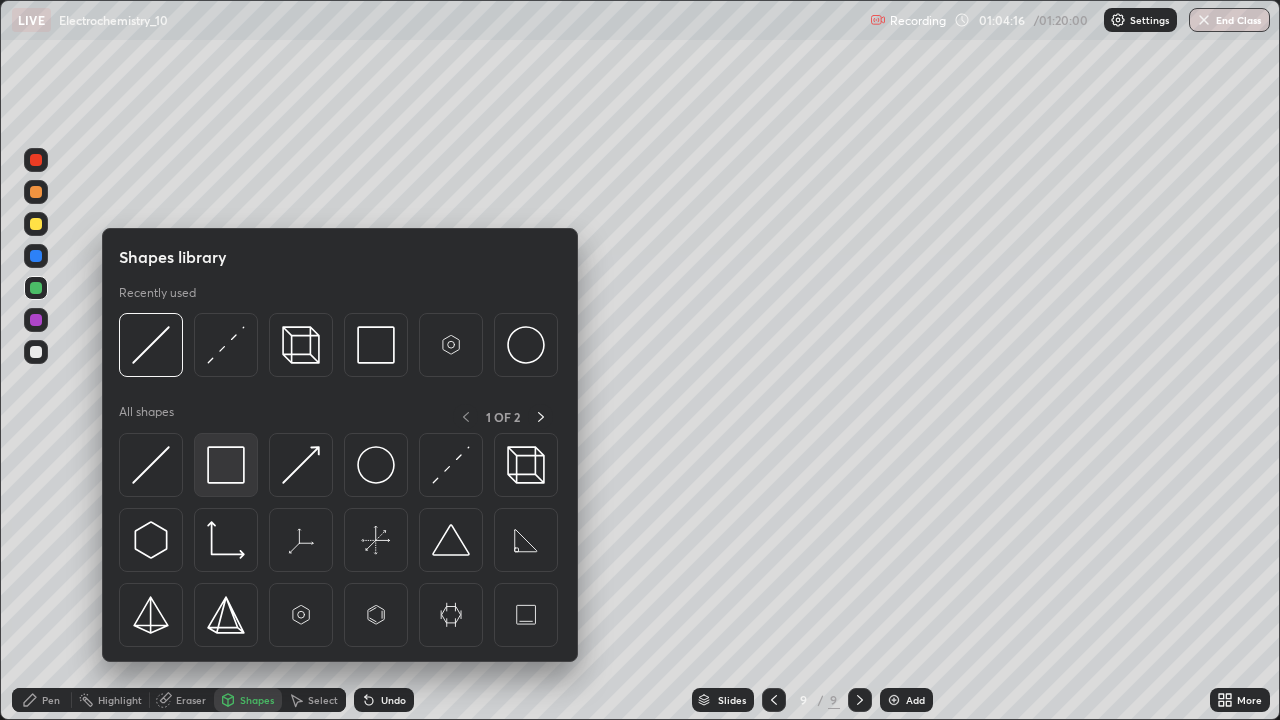 click at bounding box center (226, 465) 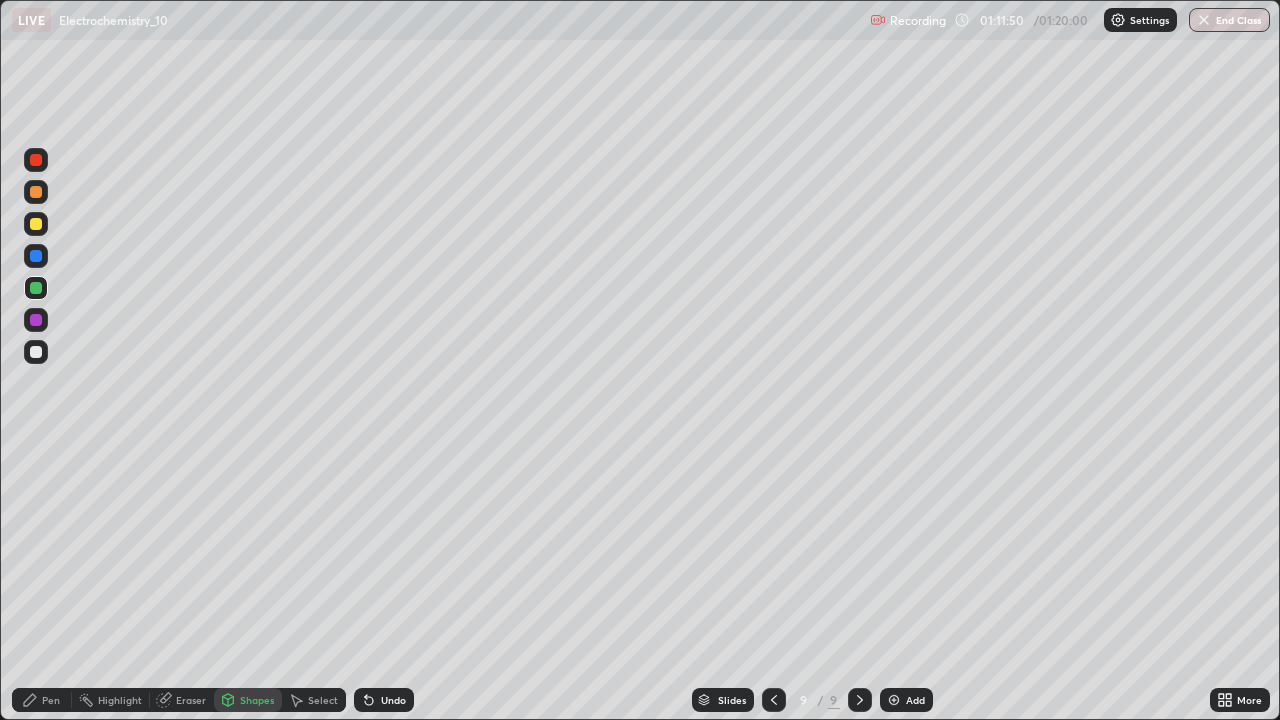 click on "Add" at bounding box center (906, 700) 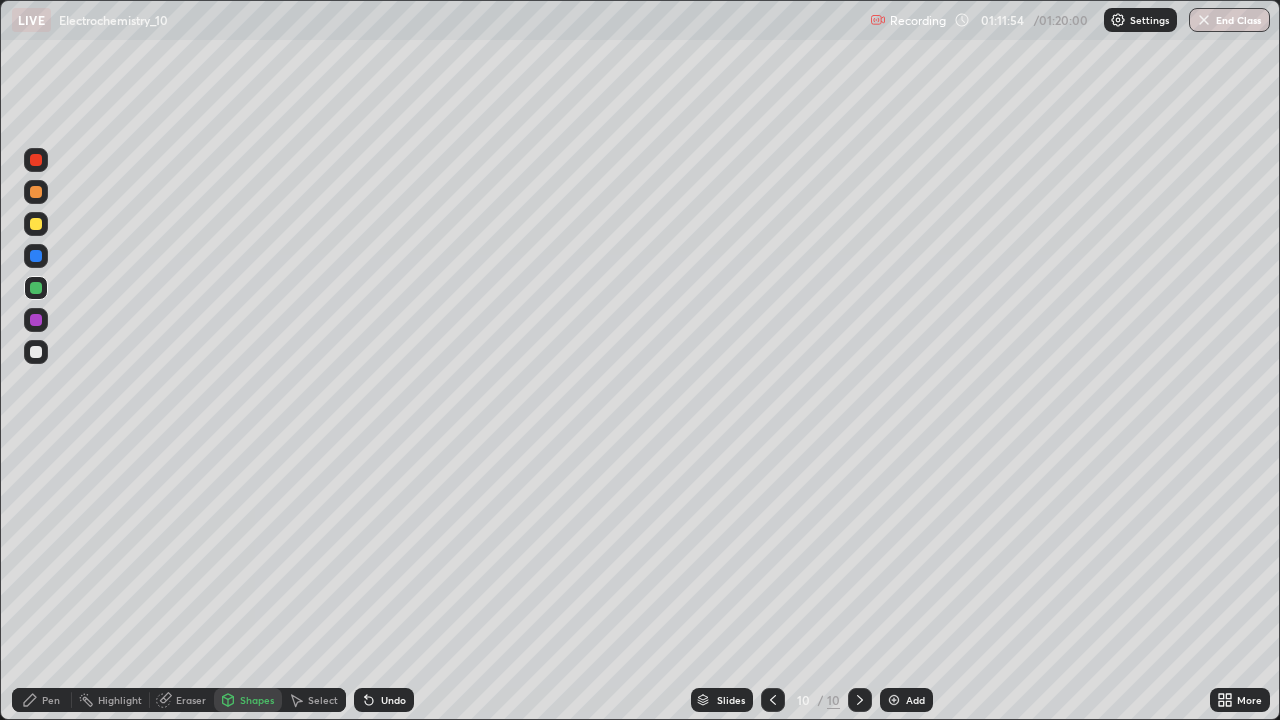 click on "Pen" at bounding box center [42, 700] 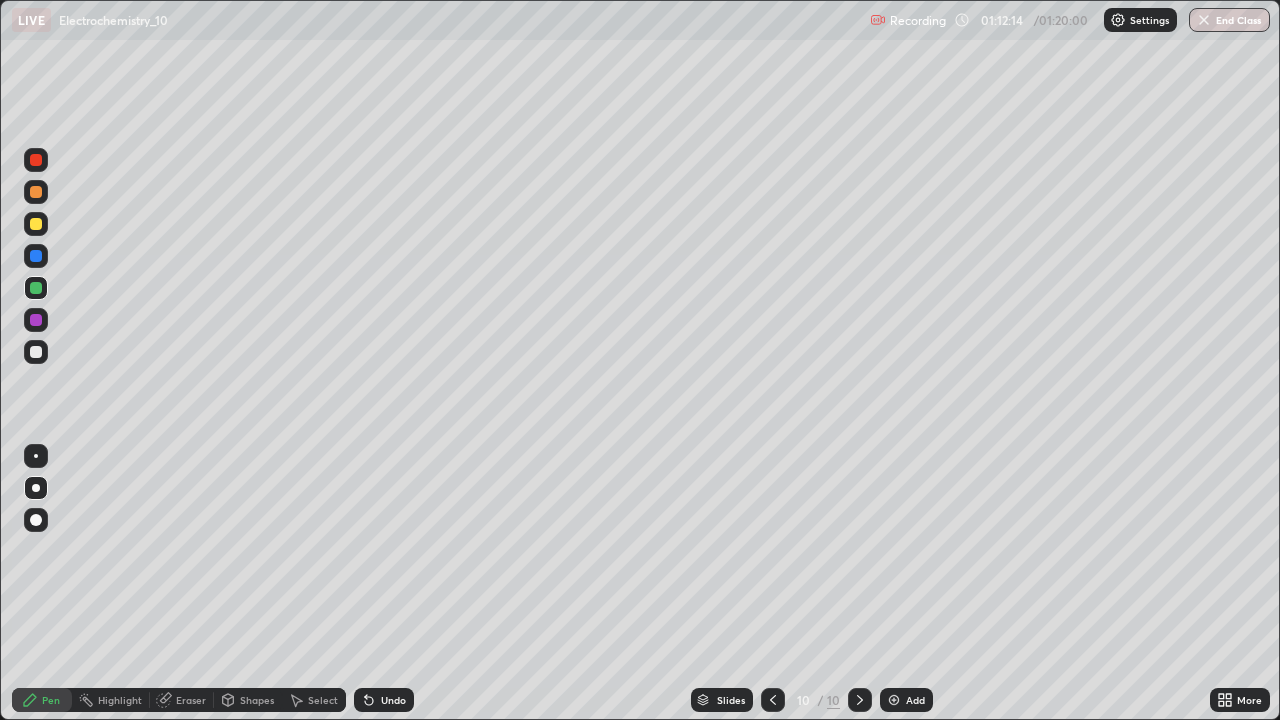 click on "Undo" at bounding box center [384, 700] 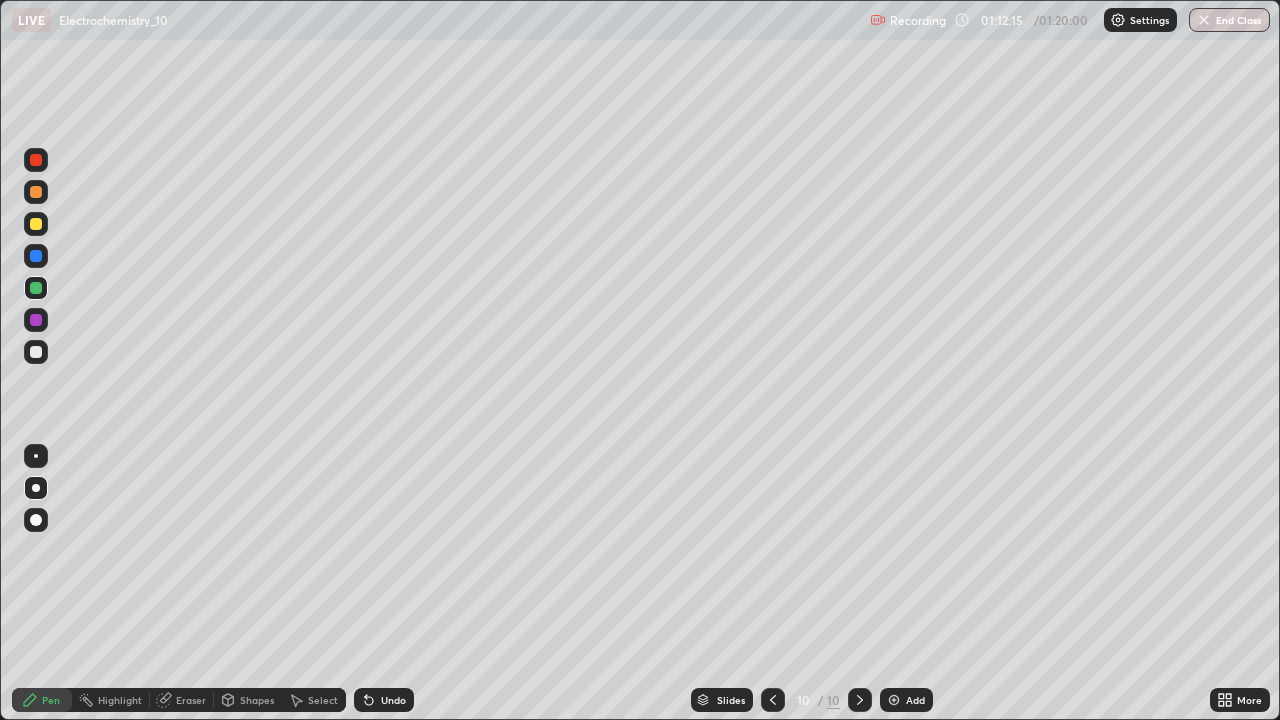 click on "Undo" at bounding box center [384, 700] 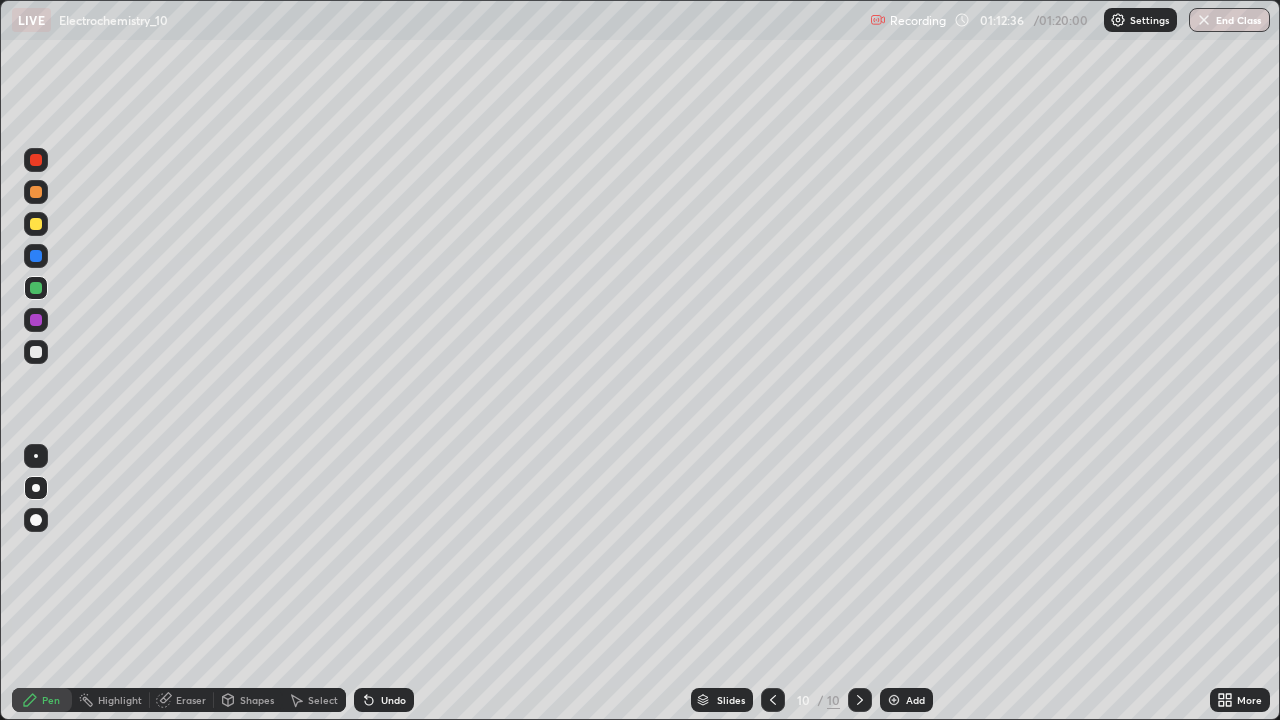 click on "Undo" at bounding box center [384, 700] 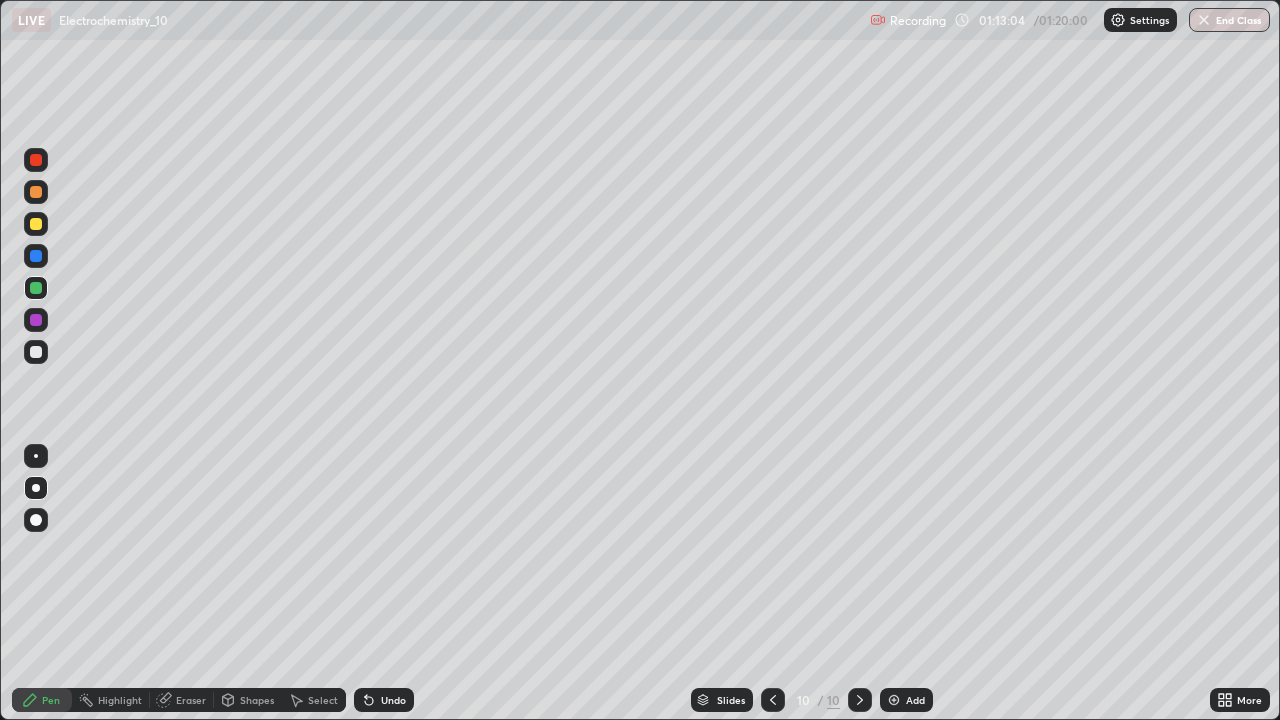 click on "Undo" at bounding box center [384, 700] 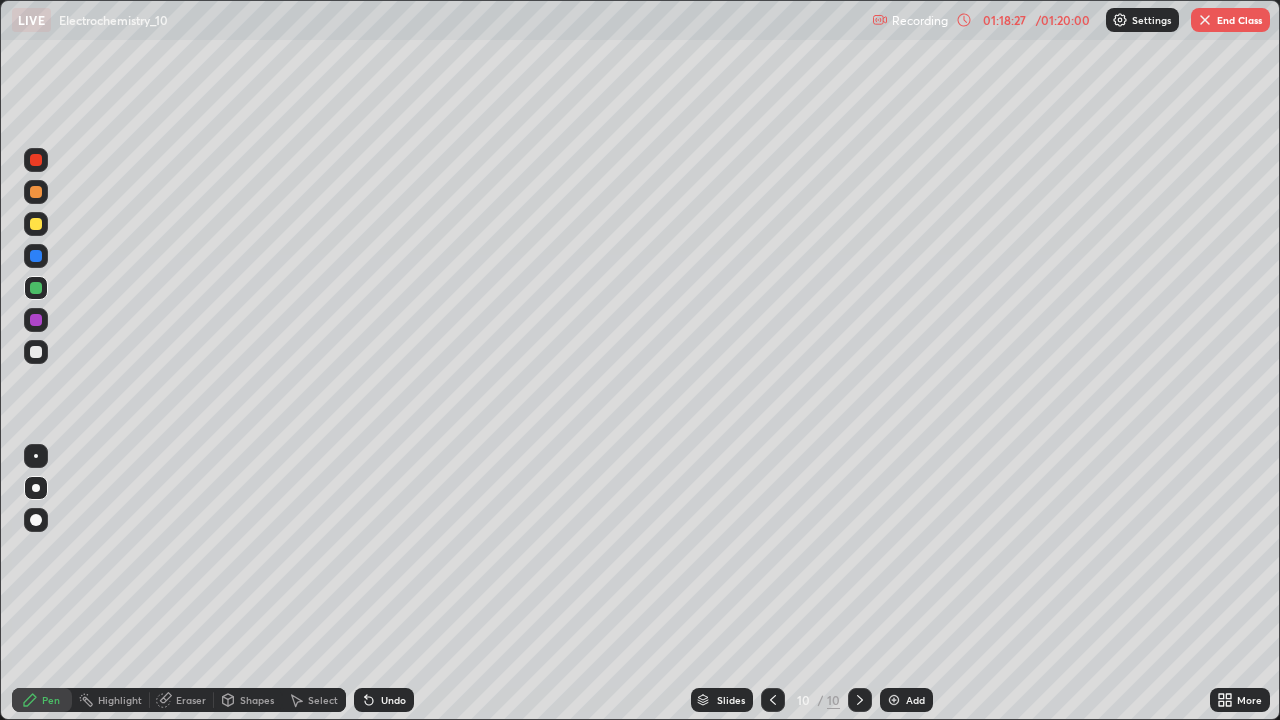 click on "Add" at bounding box center [906, 700] 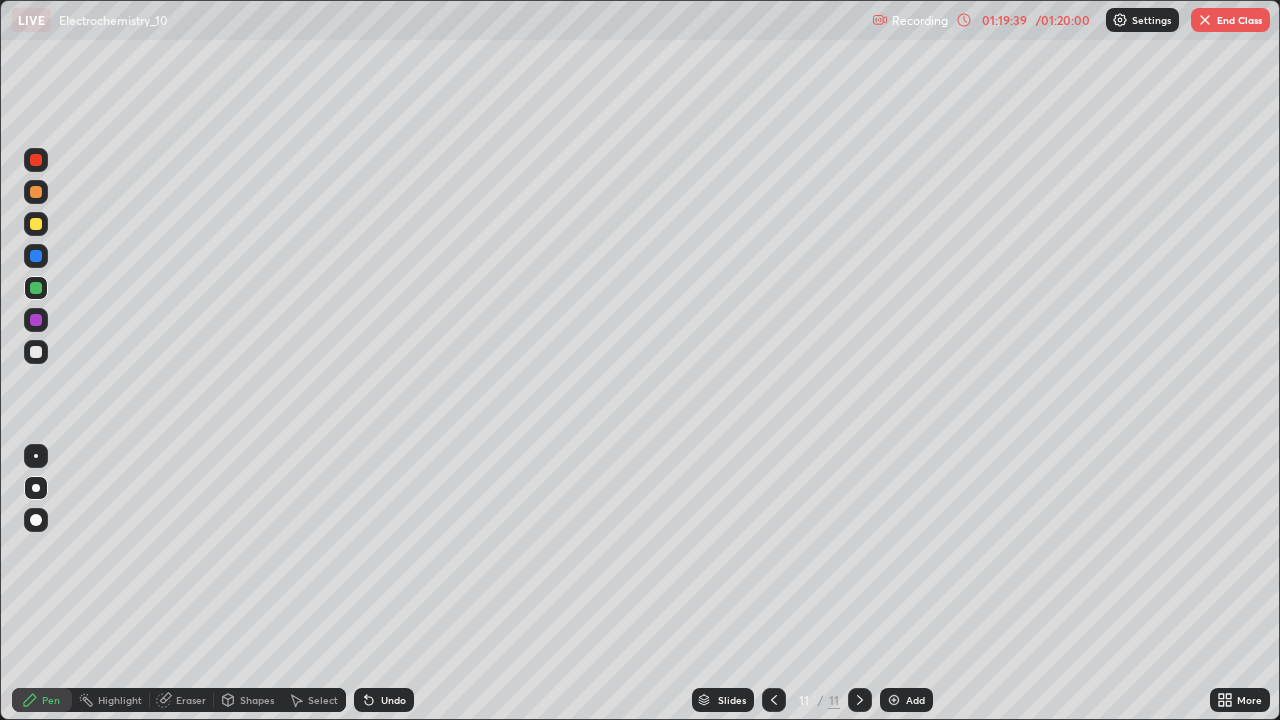 click on "Eraser" at bounding box center (191, 700) 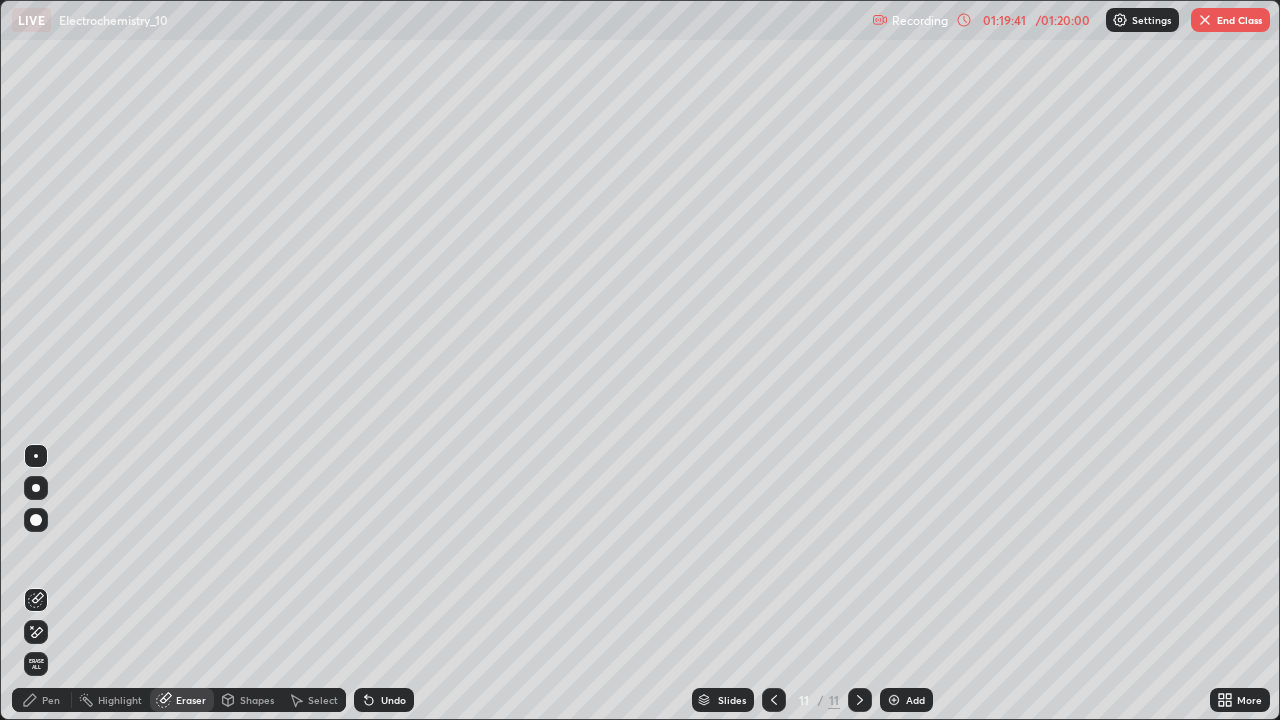 click on "Pen" at bounding box center (51, 700) 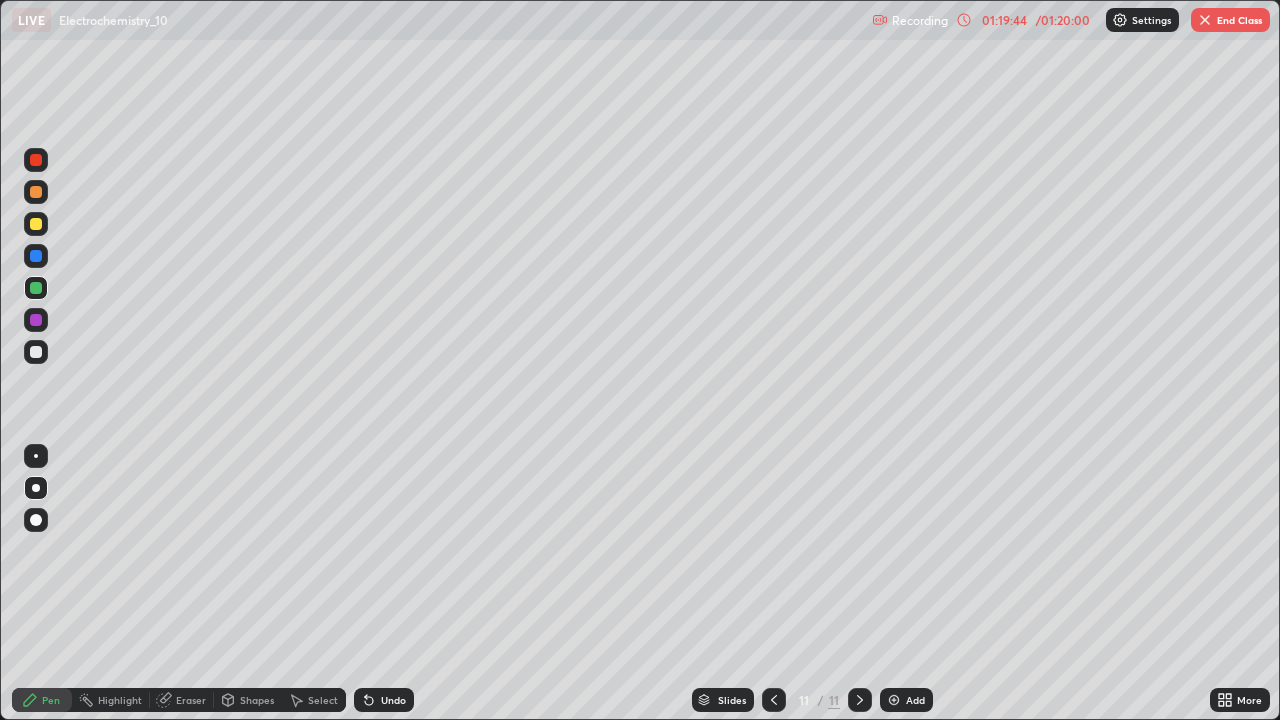 click at bounding box center [36, 352] 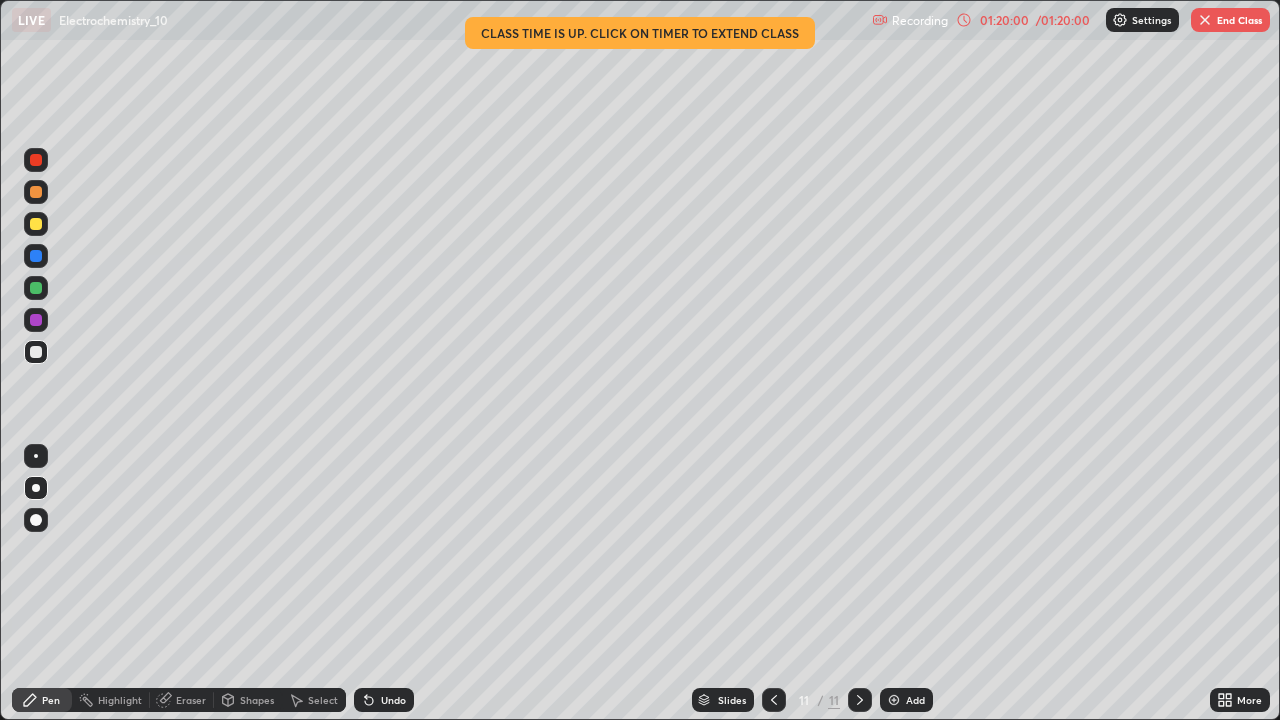 click on "Undo" at bounding box center [384, 700] 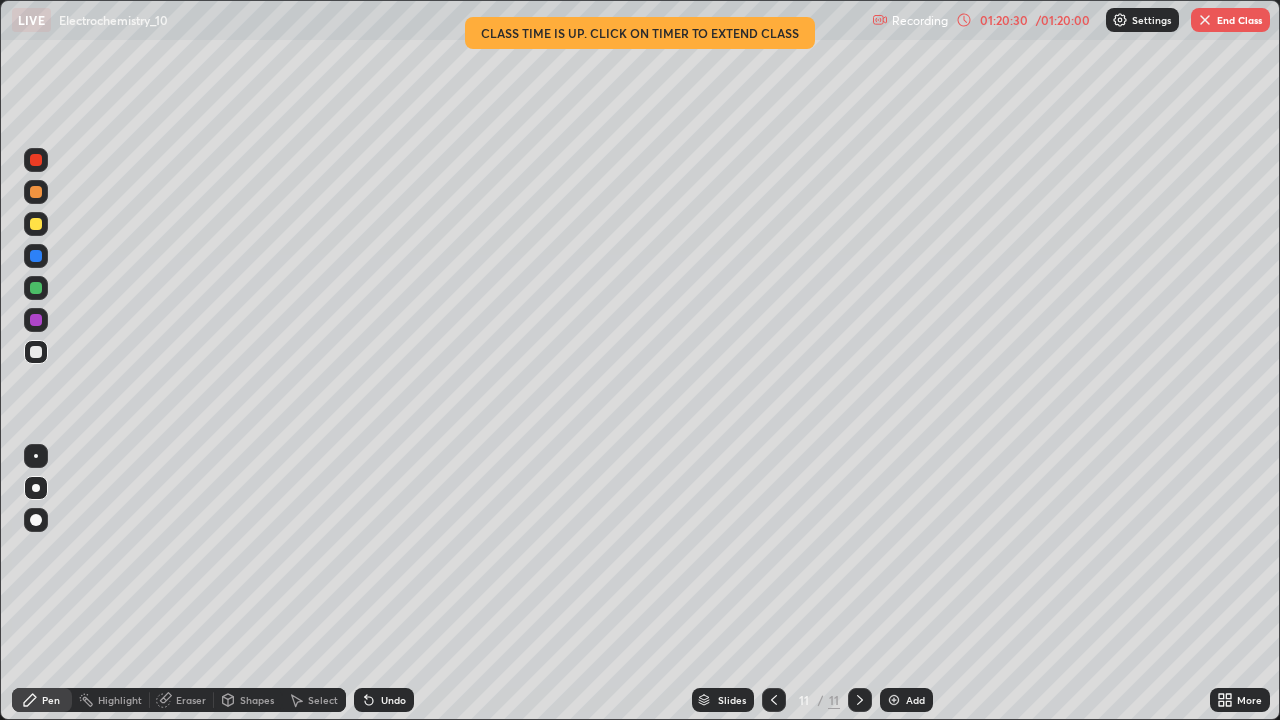click on "Undo" at bounding box center (393, 700) 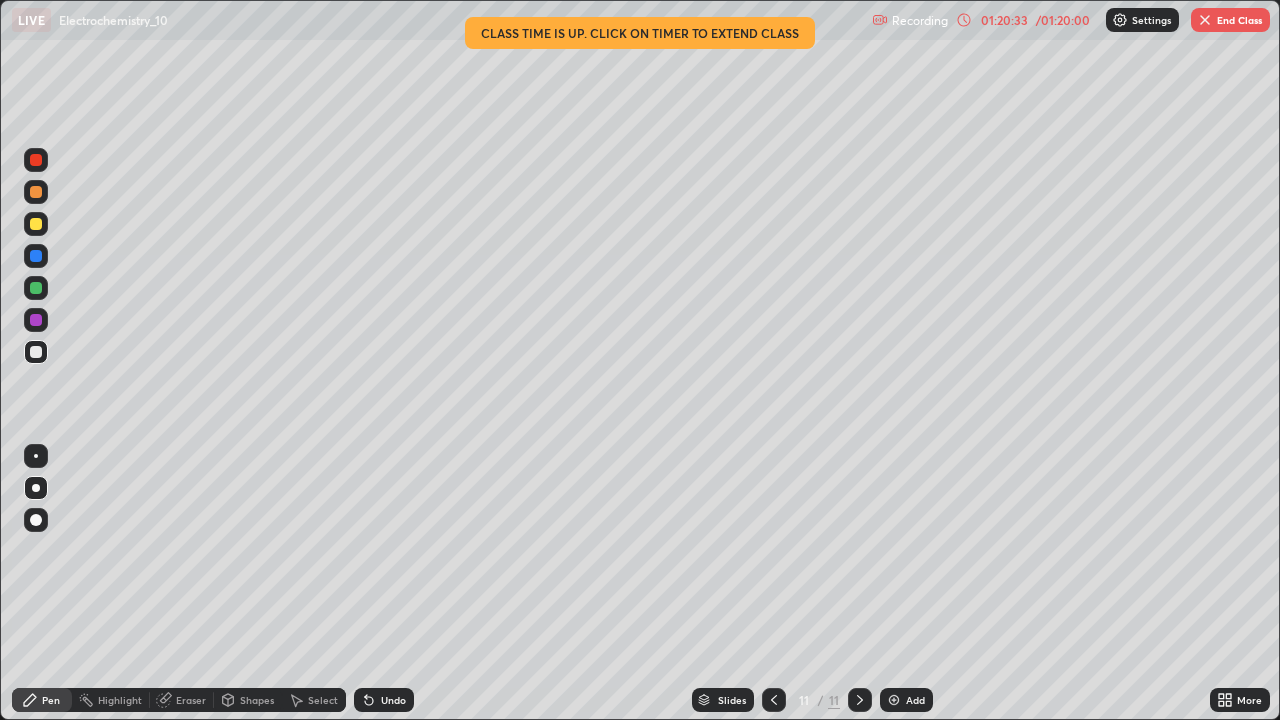 click on "Undo" at bounding box center [384, 700] 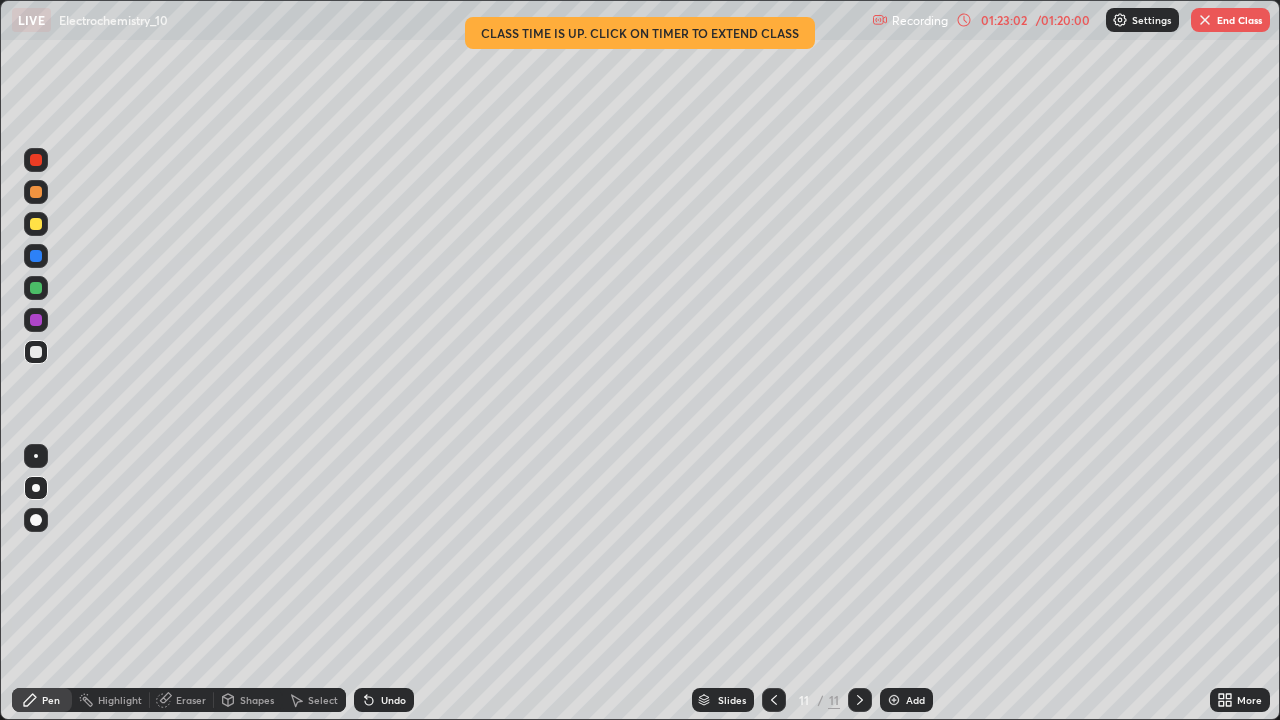 click on "End Class" at bounding box center (1230, 20) 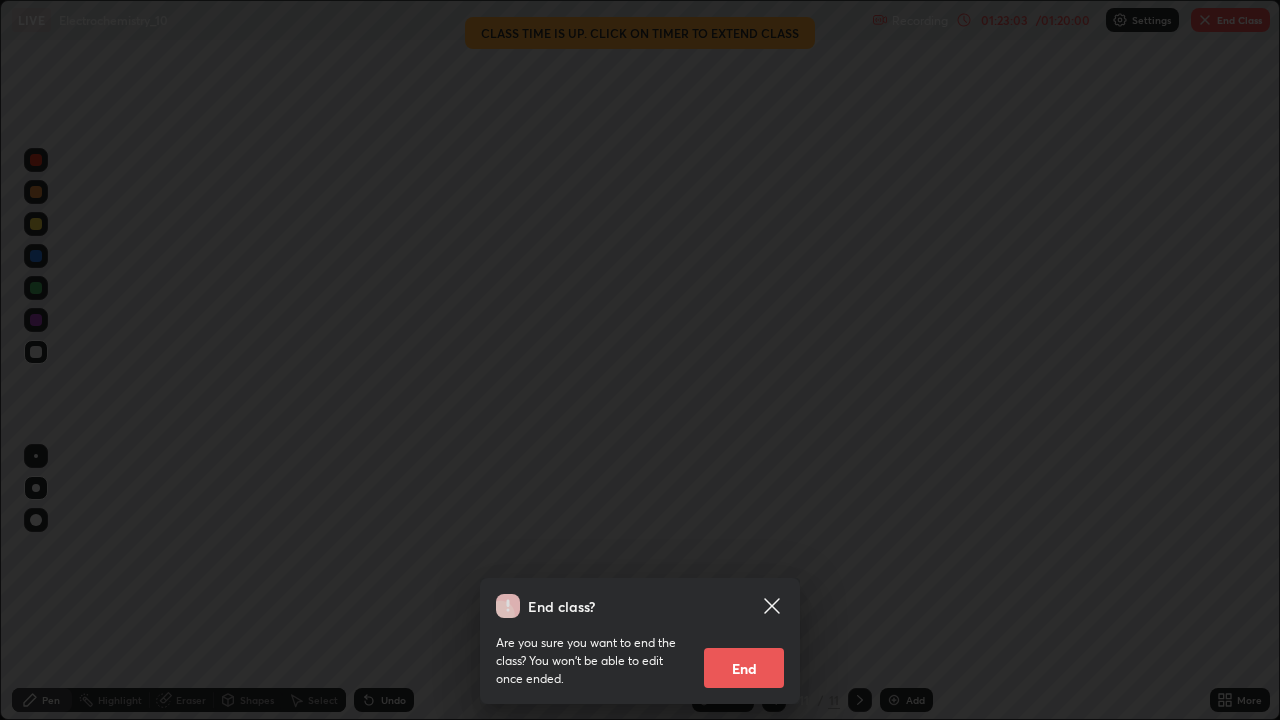 click on "End" at bounding box center [744, 668] 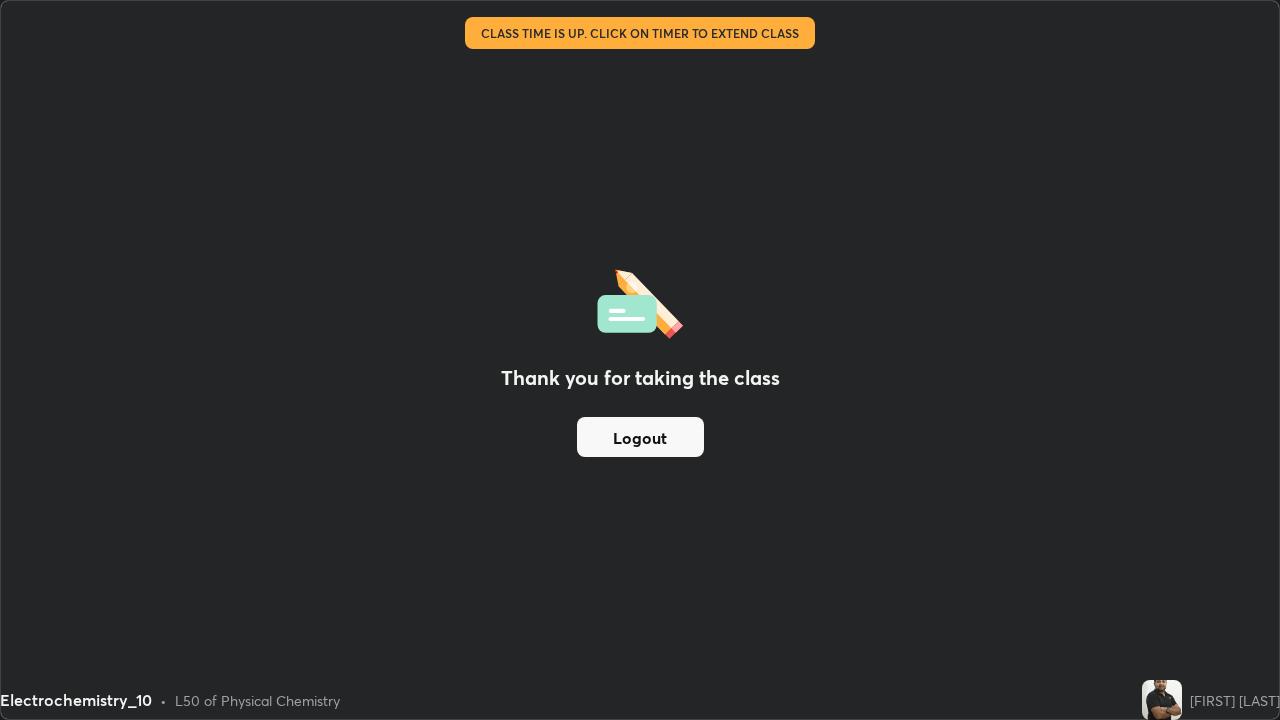 click at bounding box center (1162, 700) 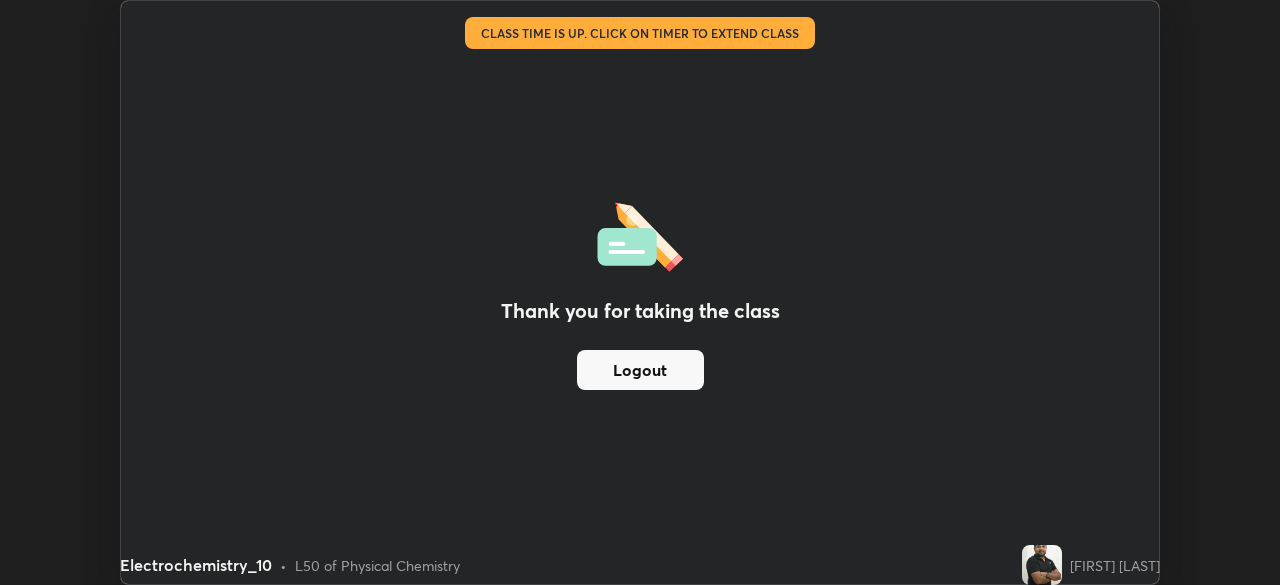 scroll, scrollTop: 585, scrollLeft: 1280, axis: both 